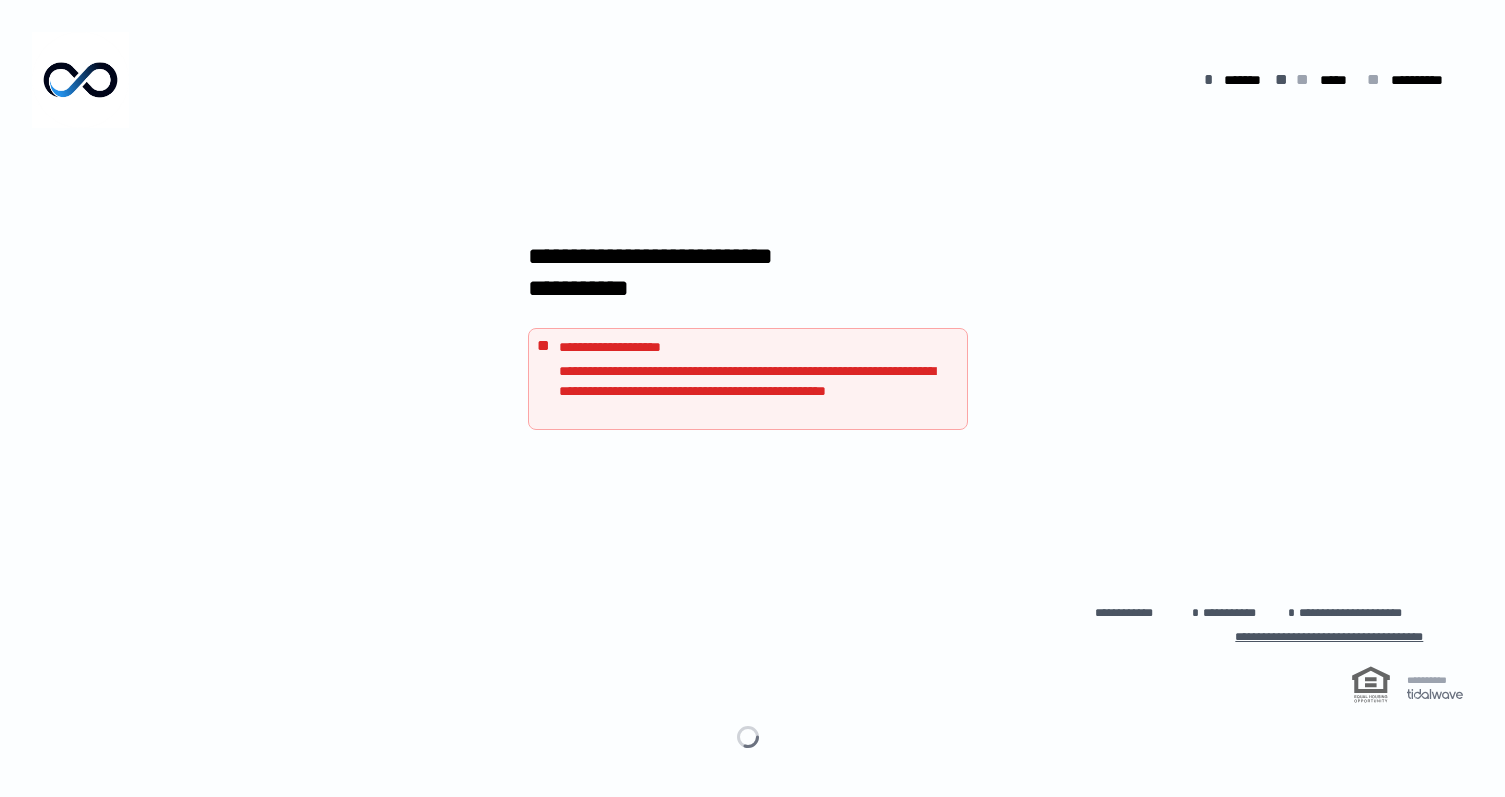 scroll, scrollTop: 0, scrollLeft: 0, axis: both 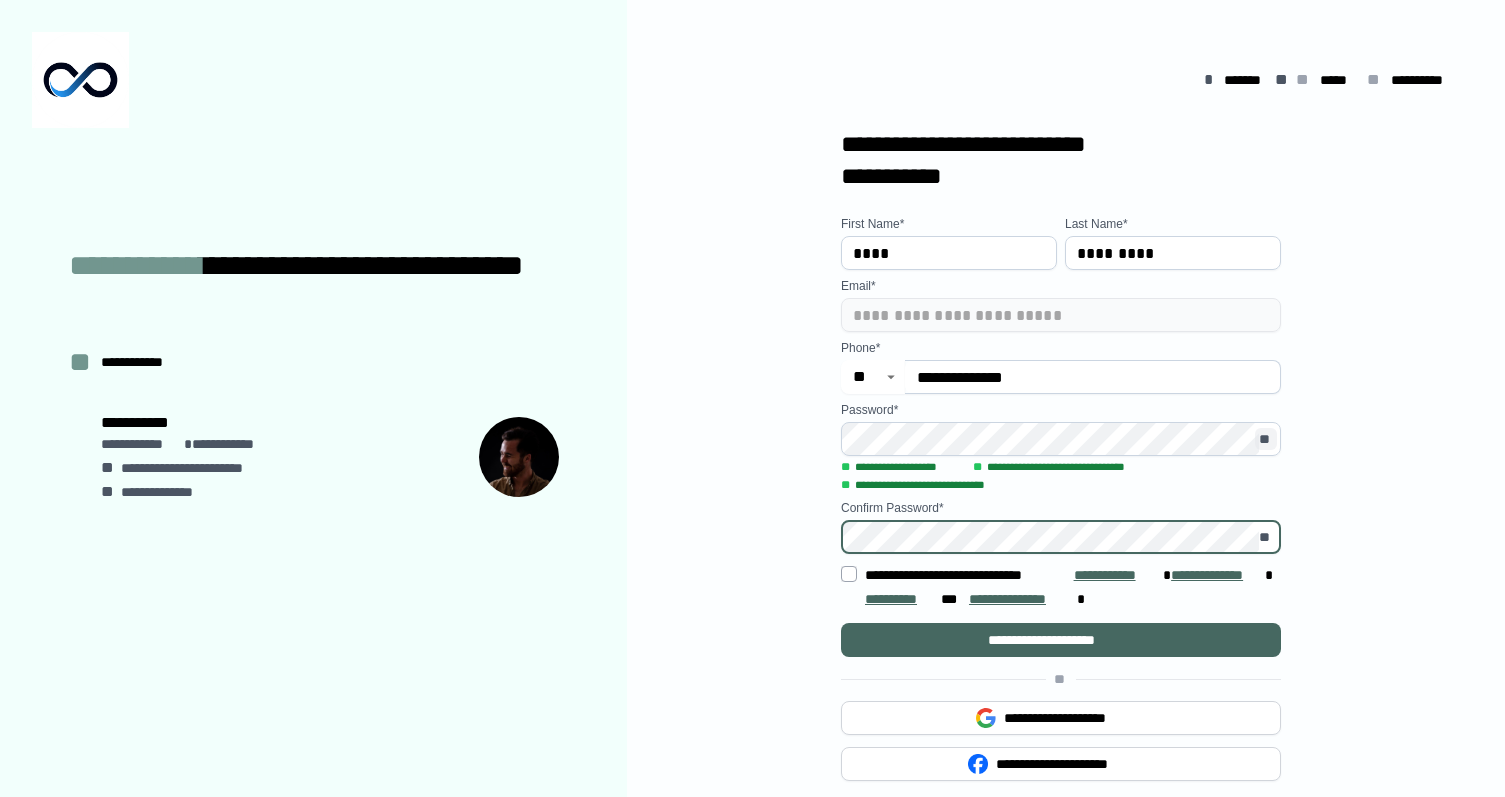 click on "**" at bounding box center (1266, 439) 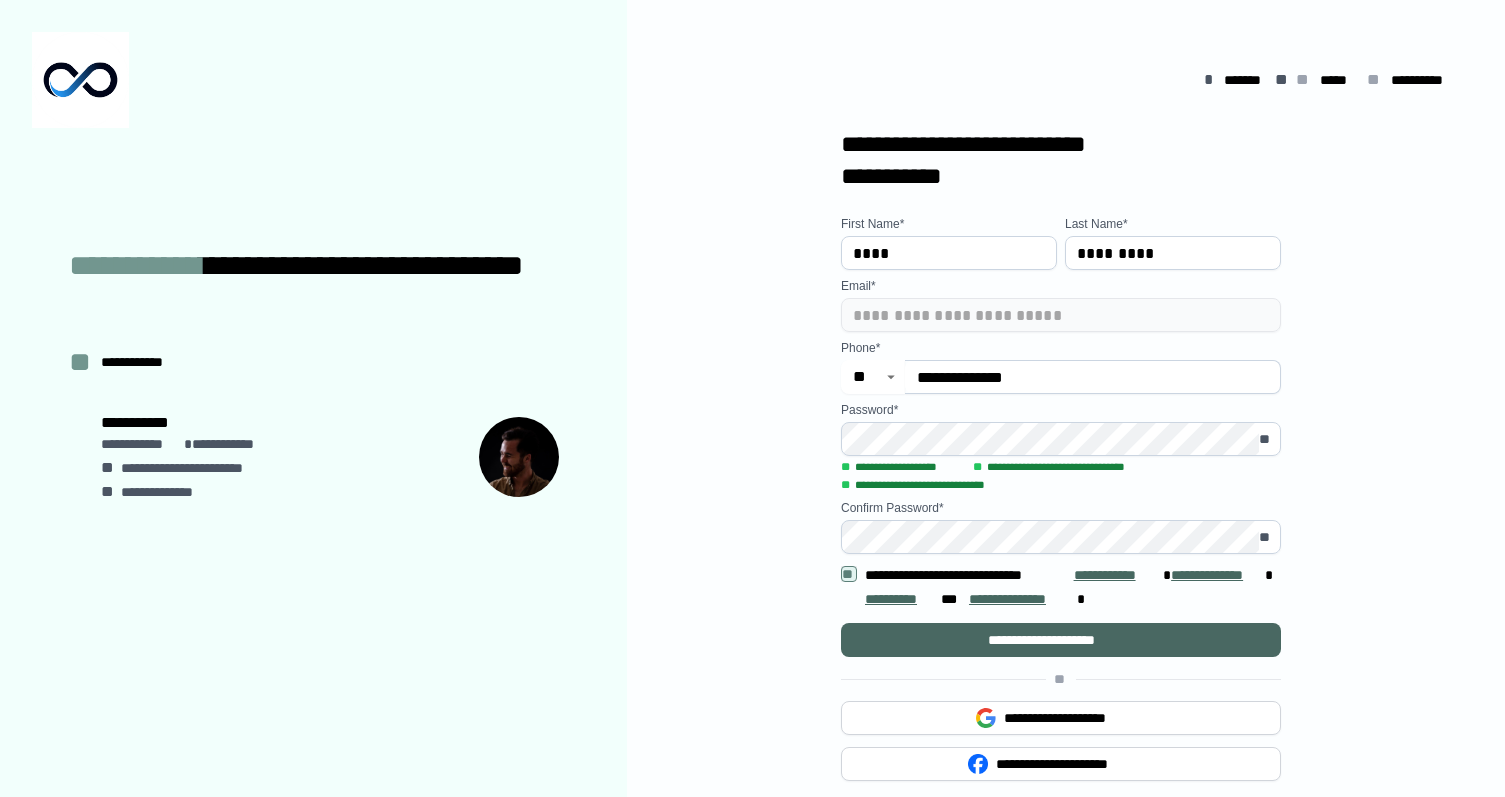 click on "**********" at bounding box center (1061, 640) 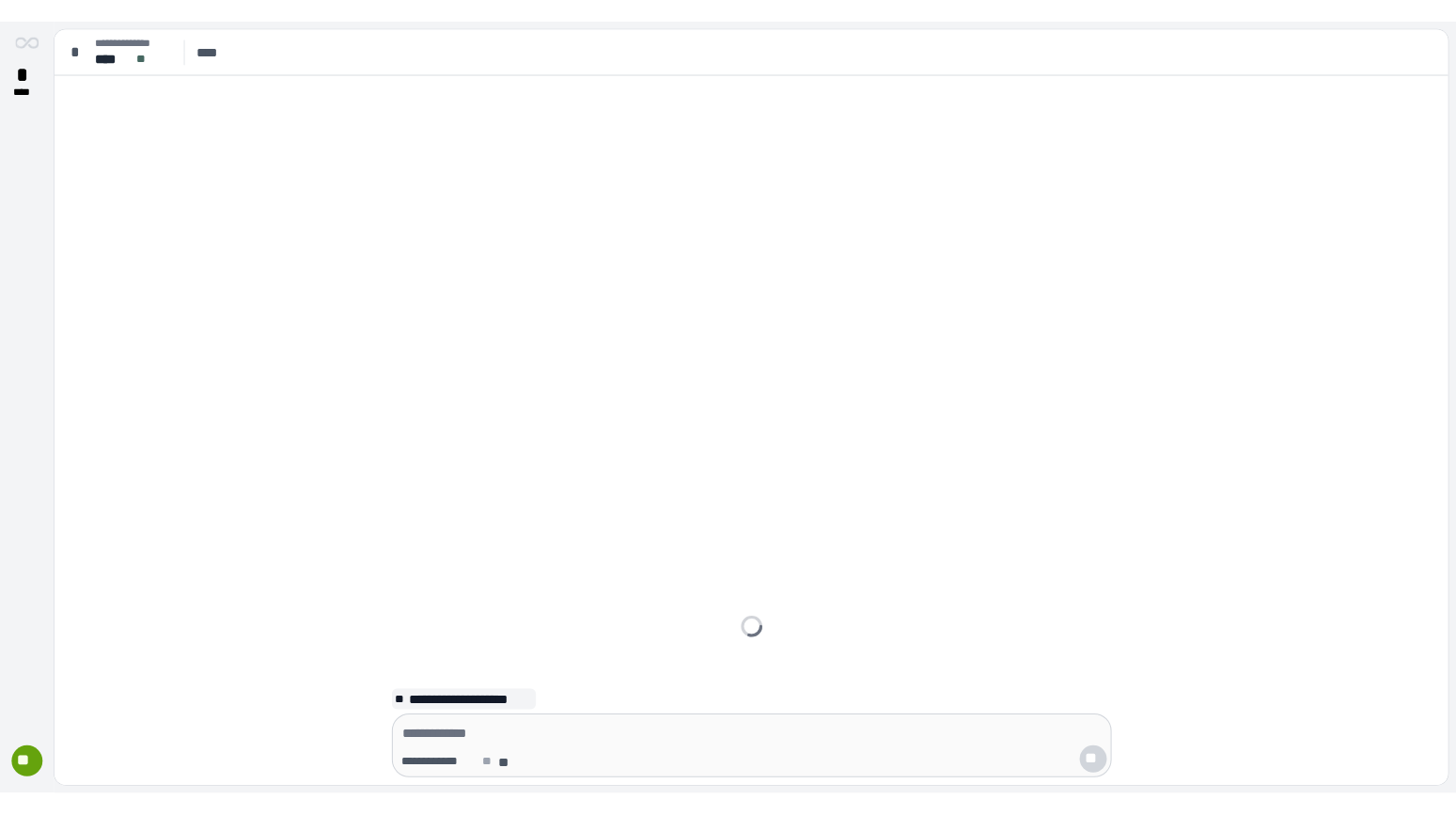 scroll, scrollTop: 0, scrollLeft: 0, axis: both 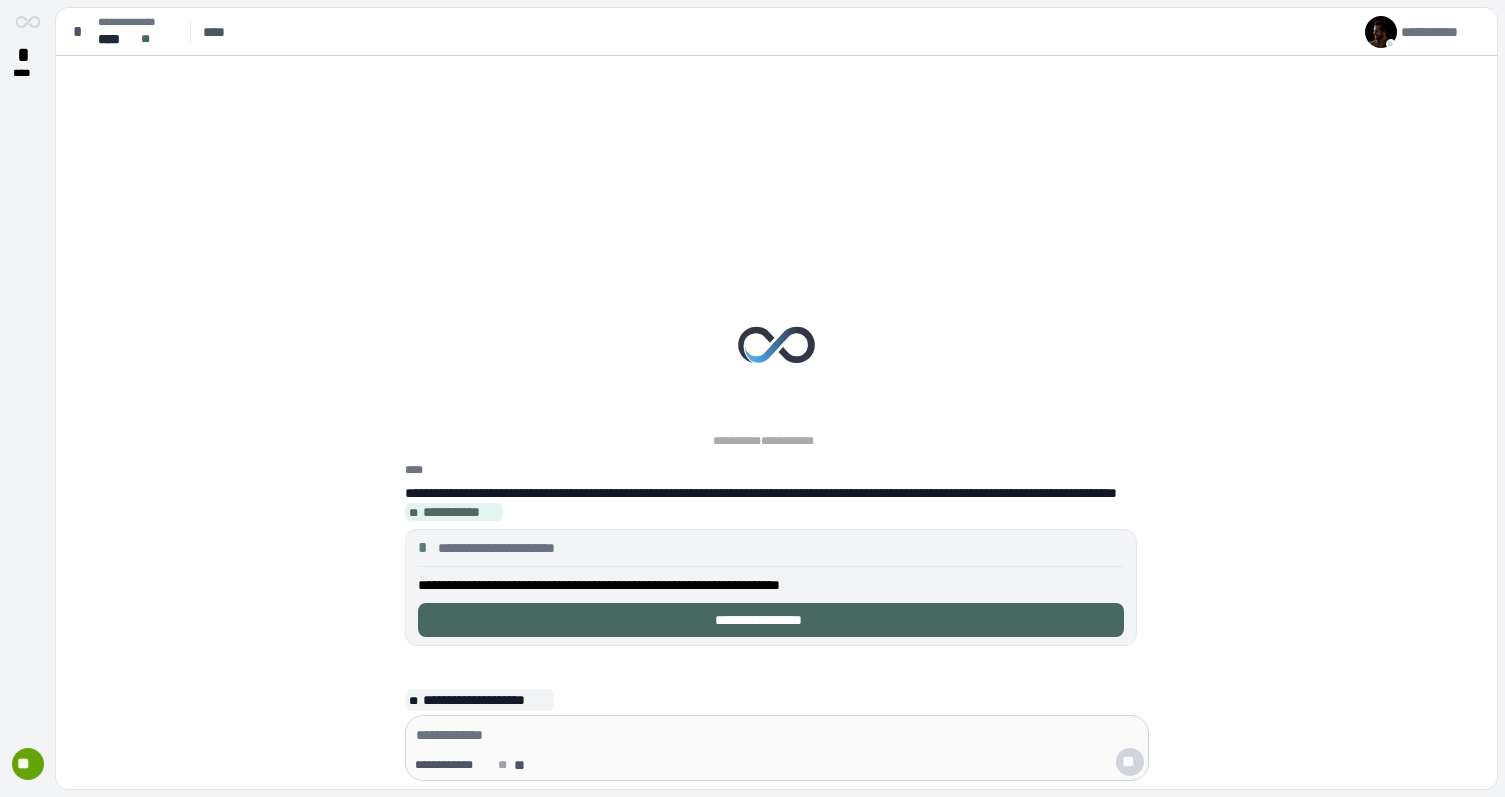 click on "**********" at bounding box center (771, 587) 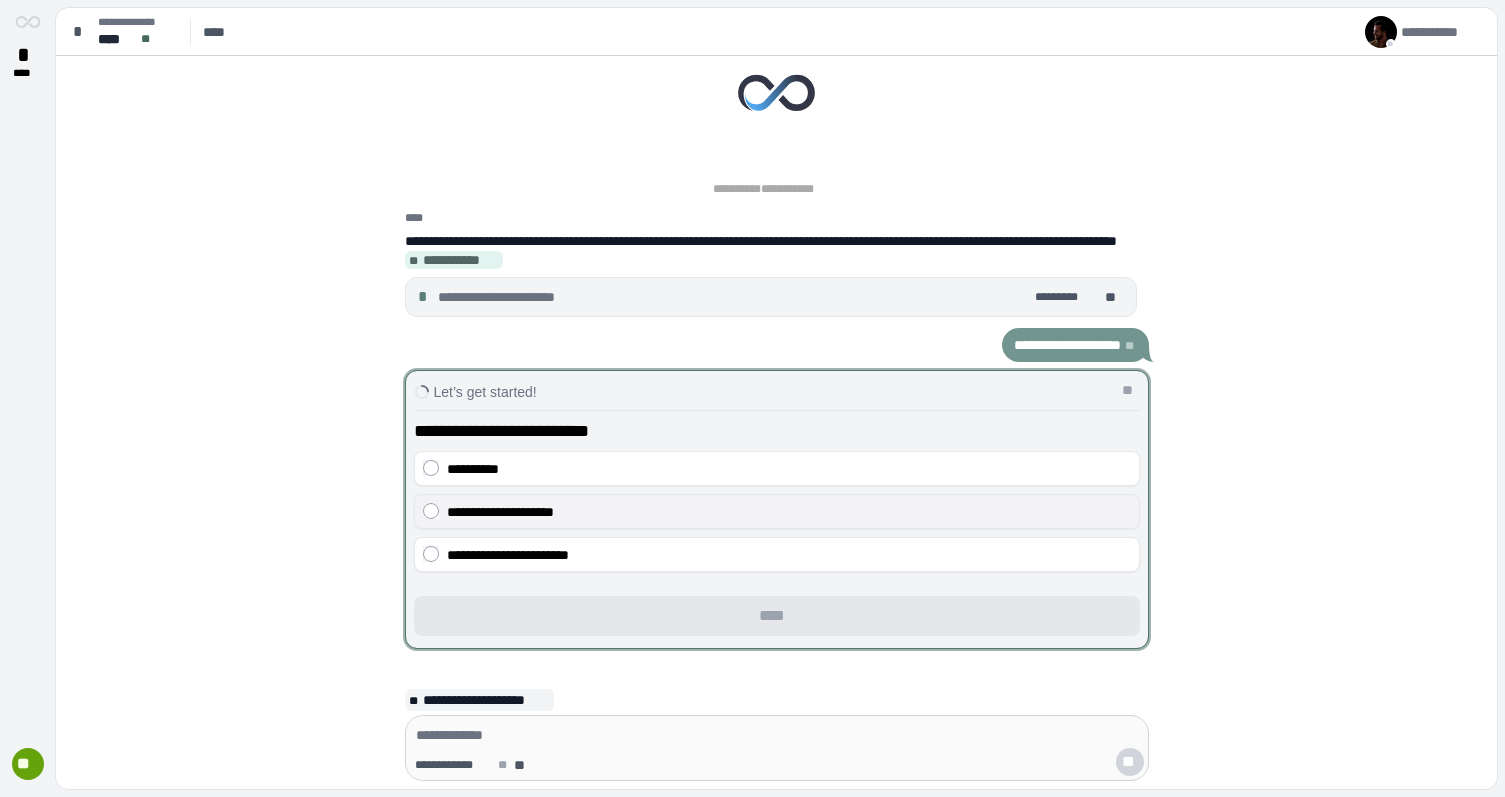 click on "**********" at bounding box center (789, 512) 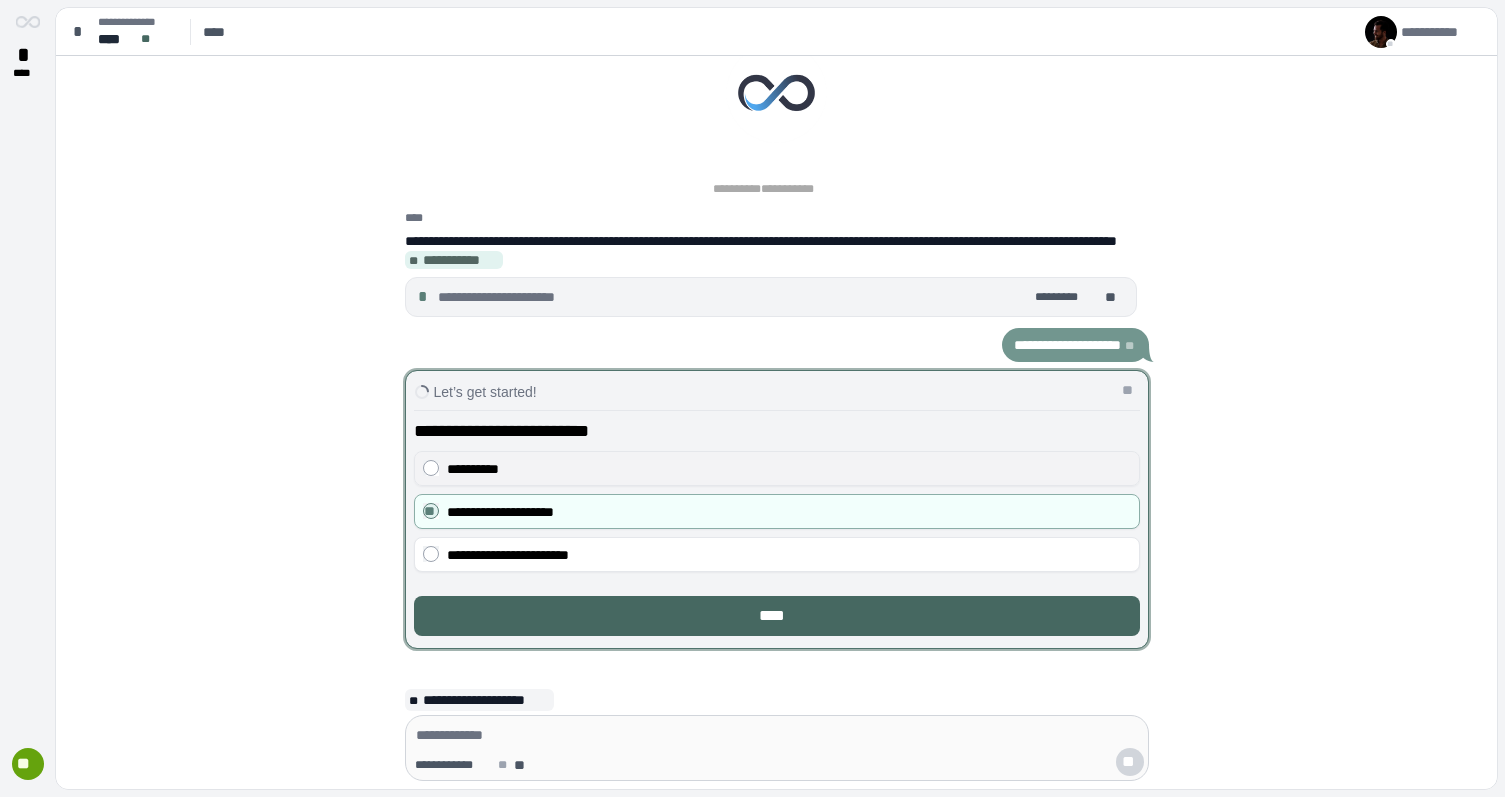 click on "**********" at bounding box center [777, 468] 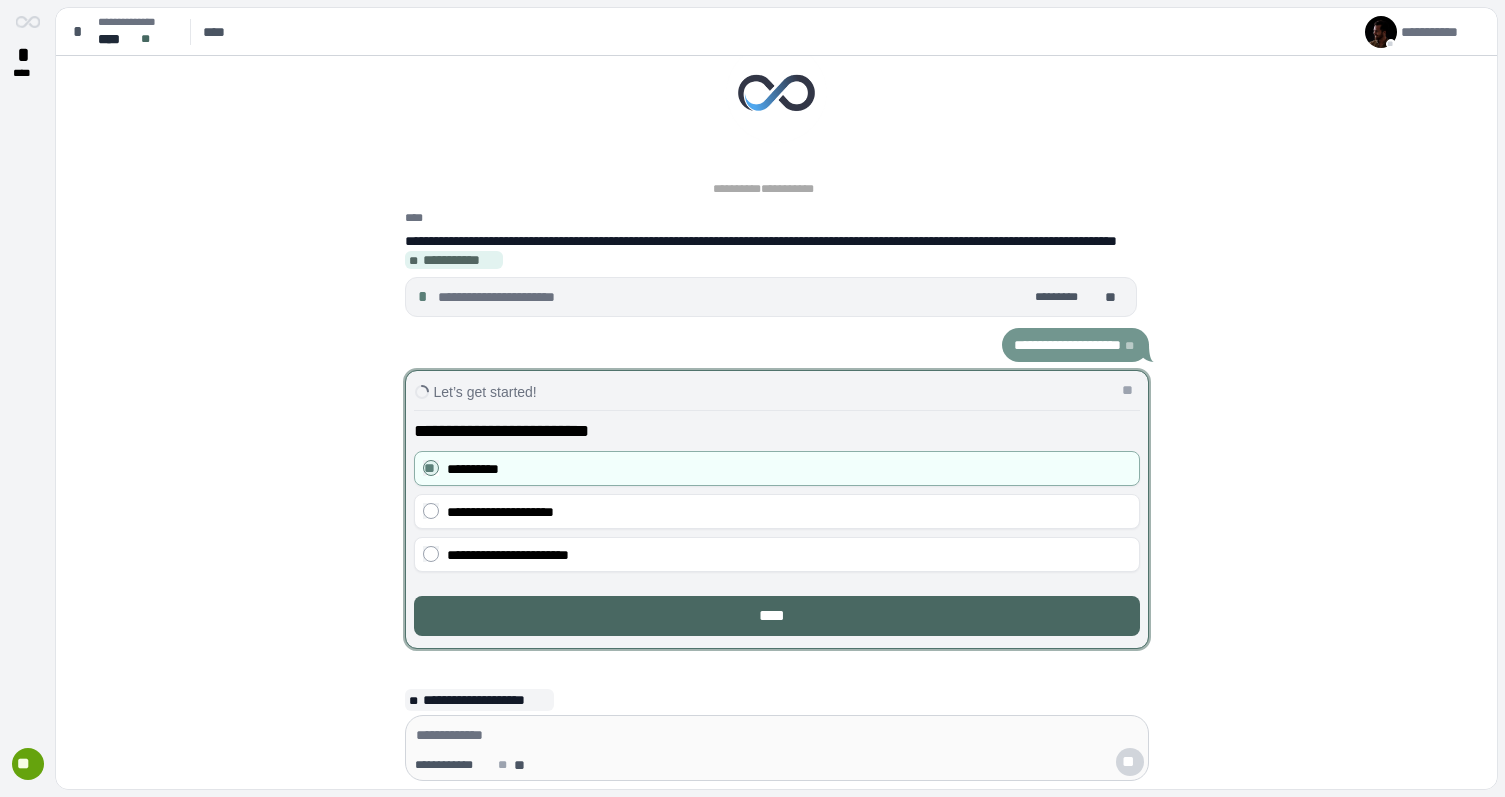 click on "****" at bounding box center (777, 616) 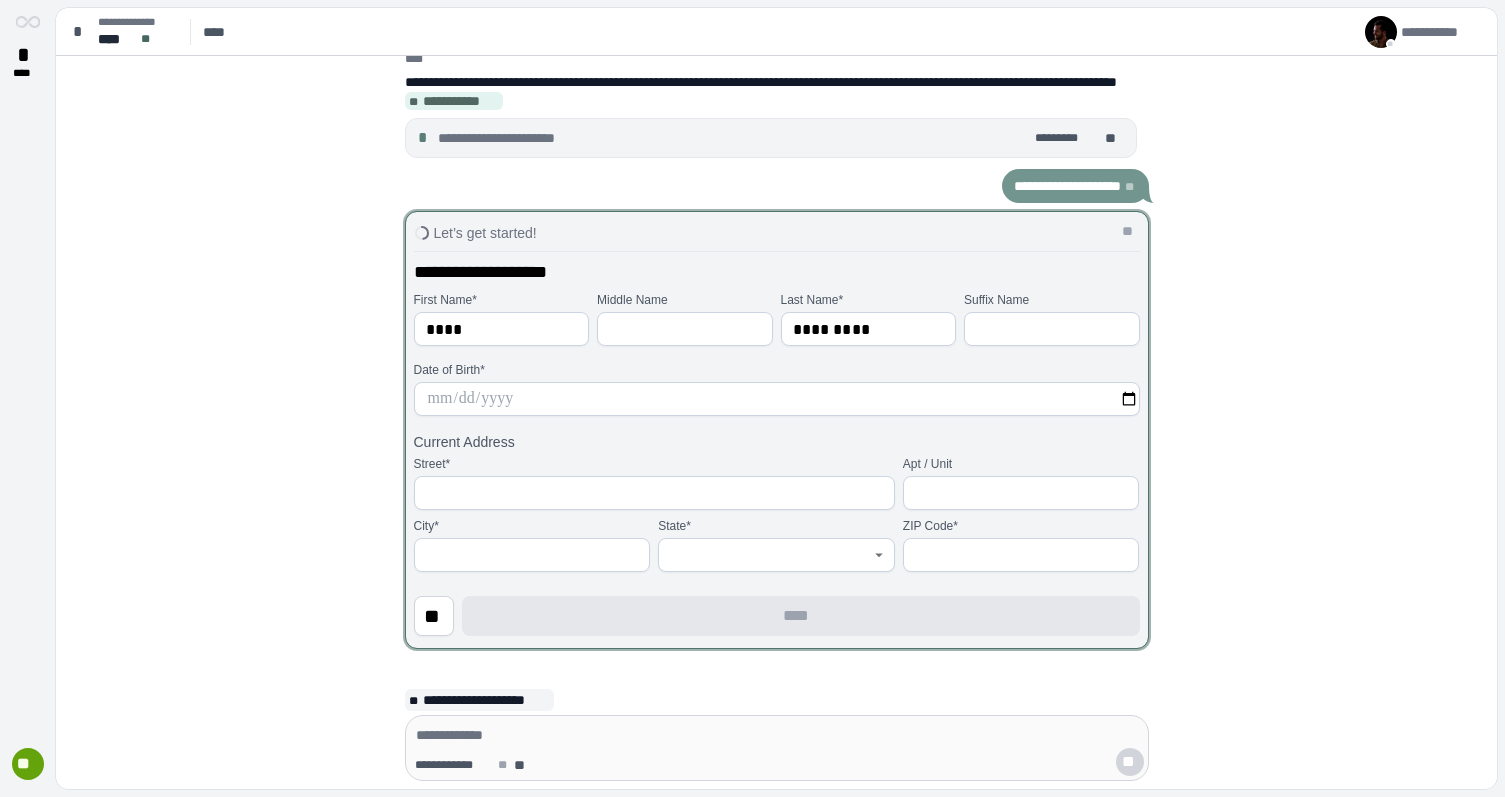 click at bounding box center (777, 399) 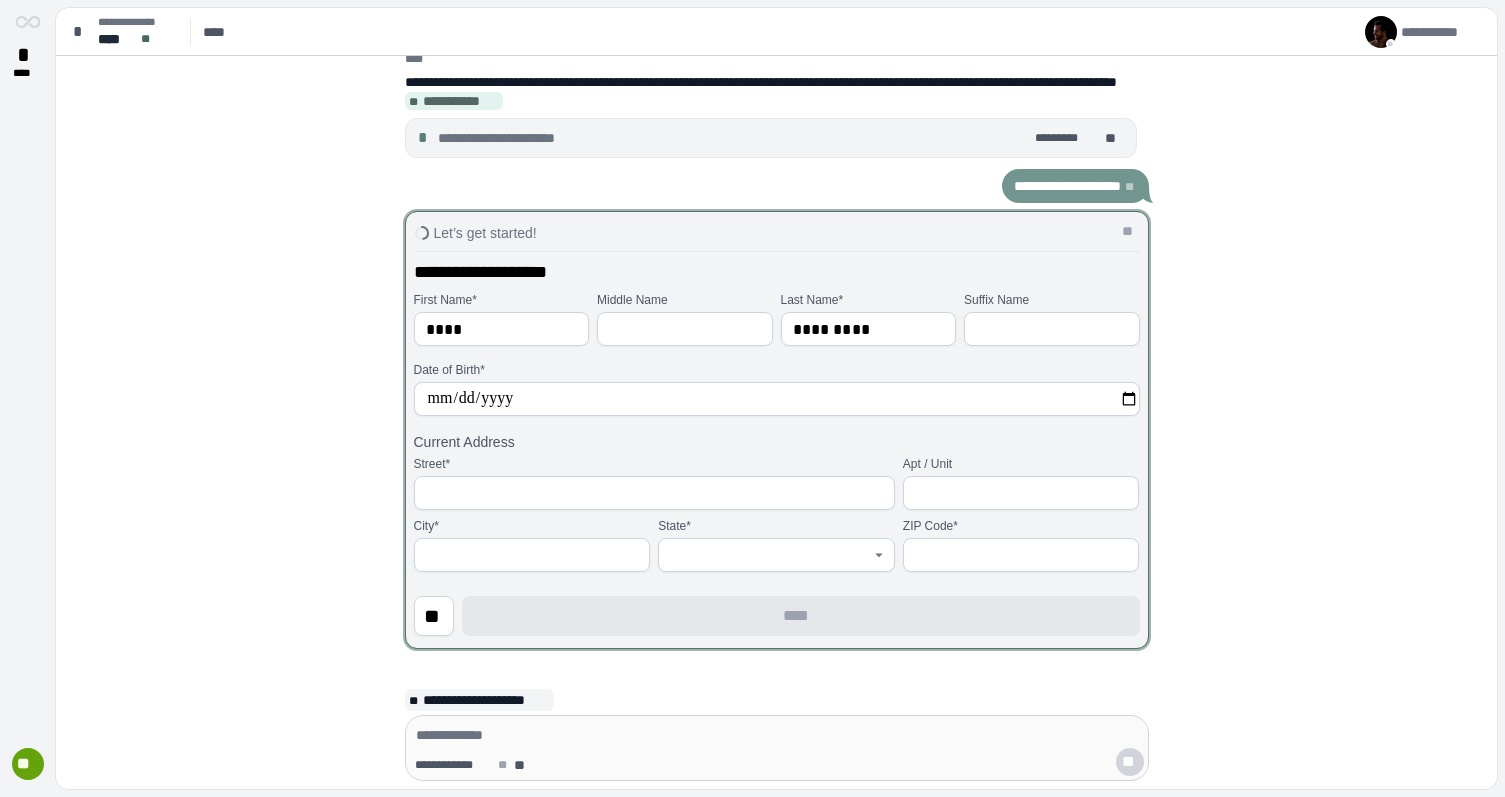 type on "**********" 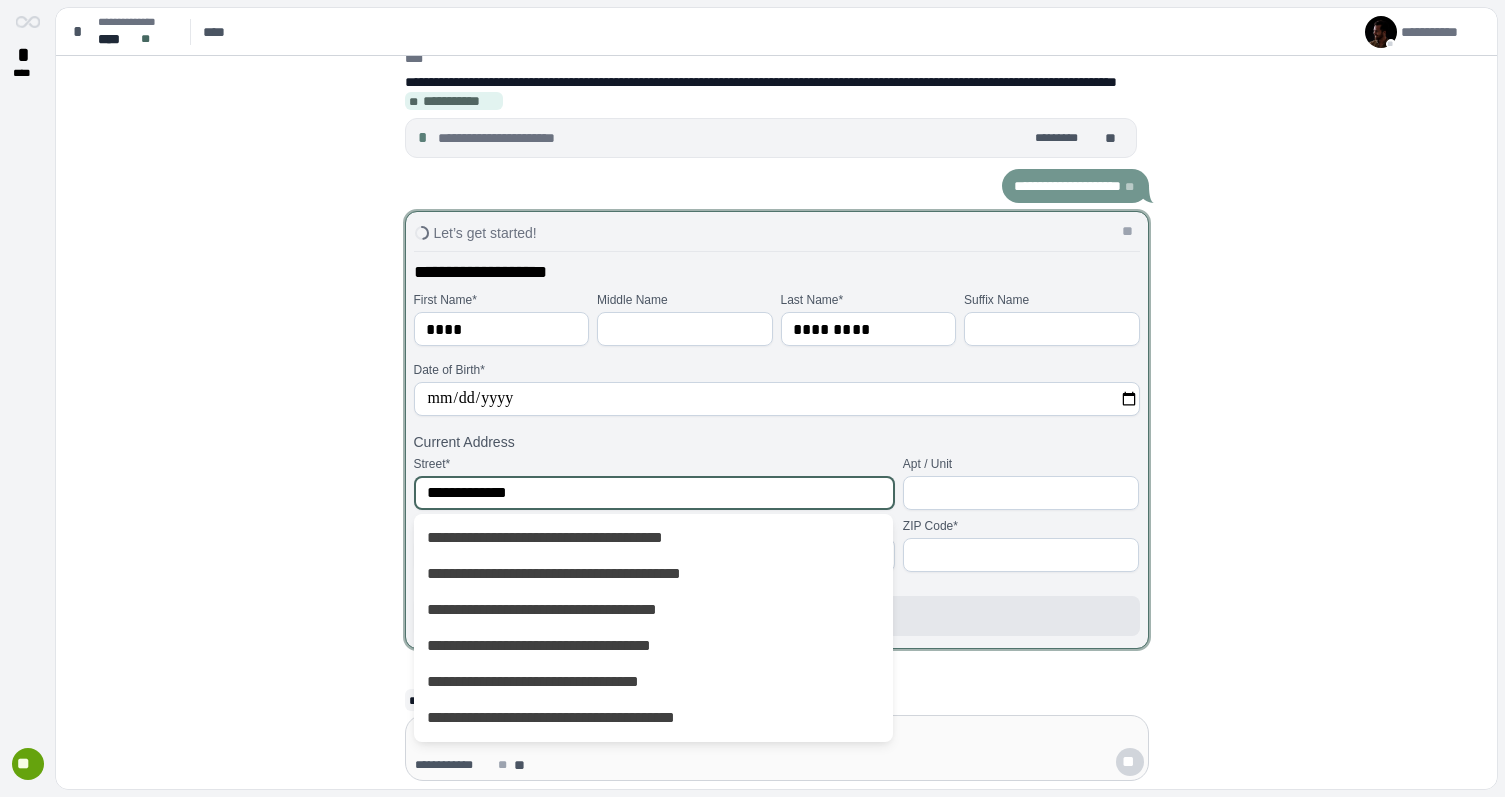 type on "**********" 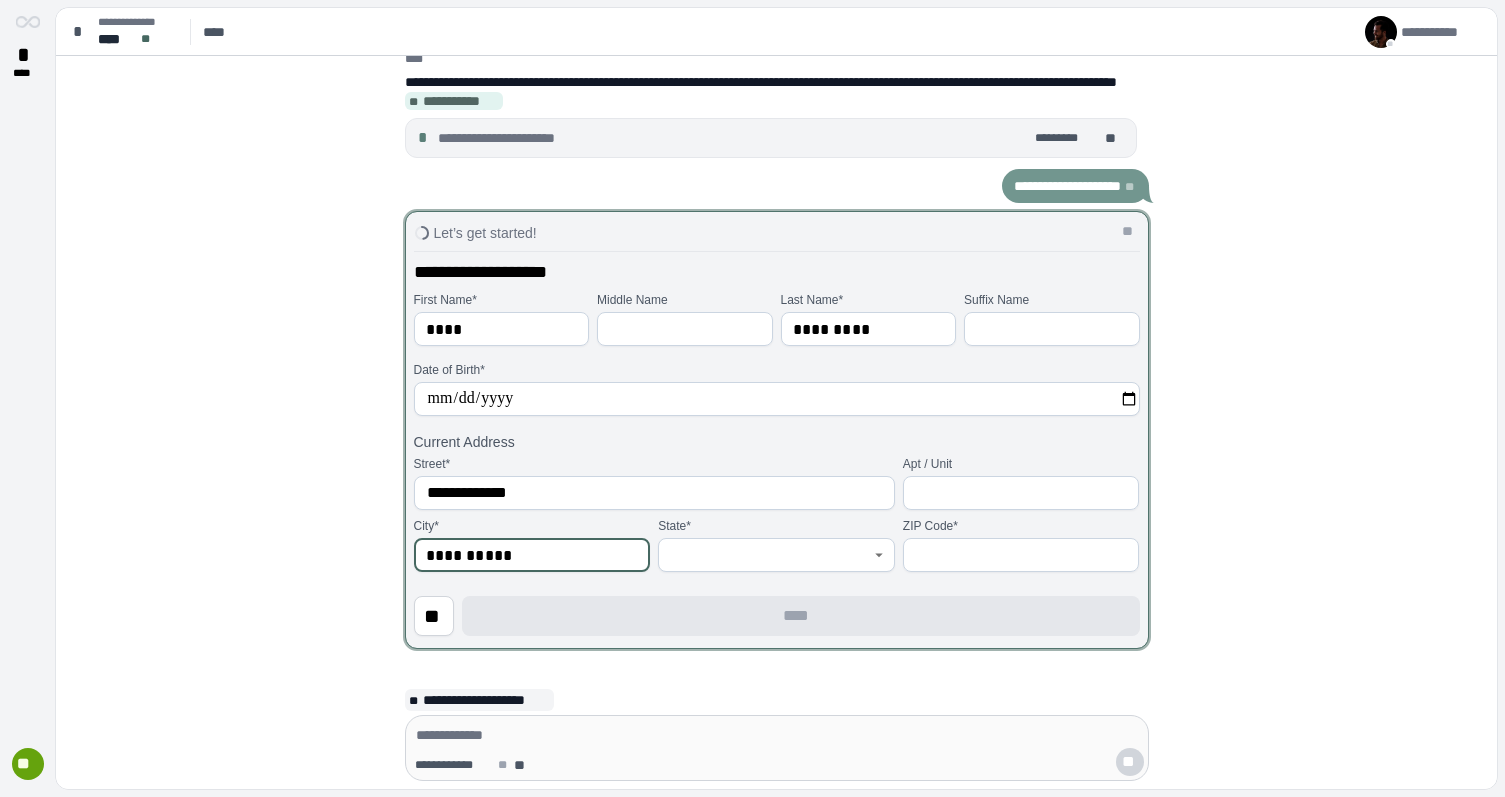 type on "**********" 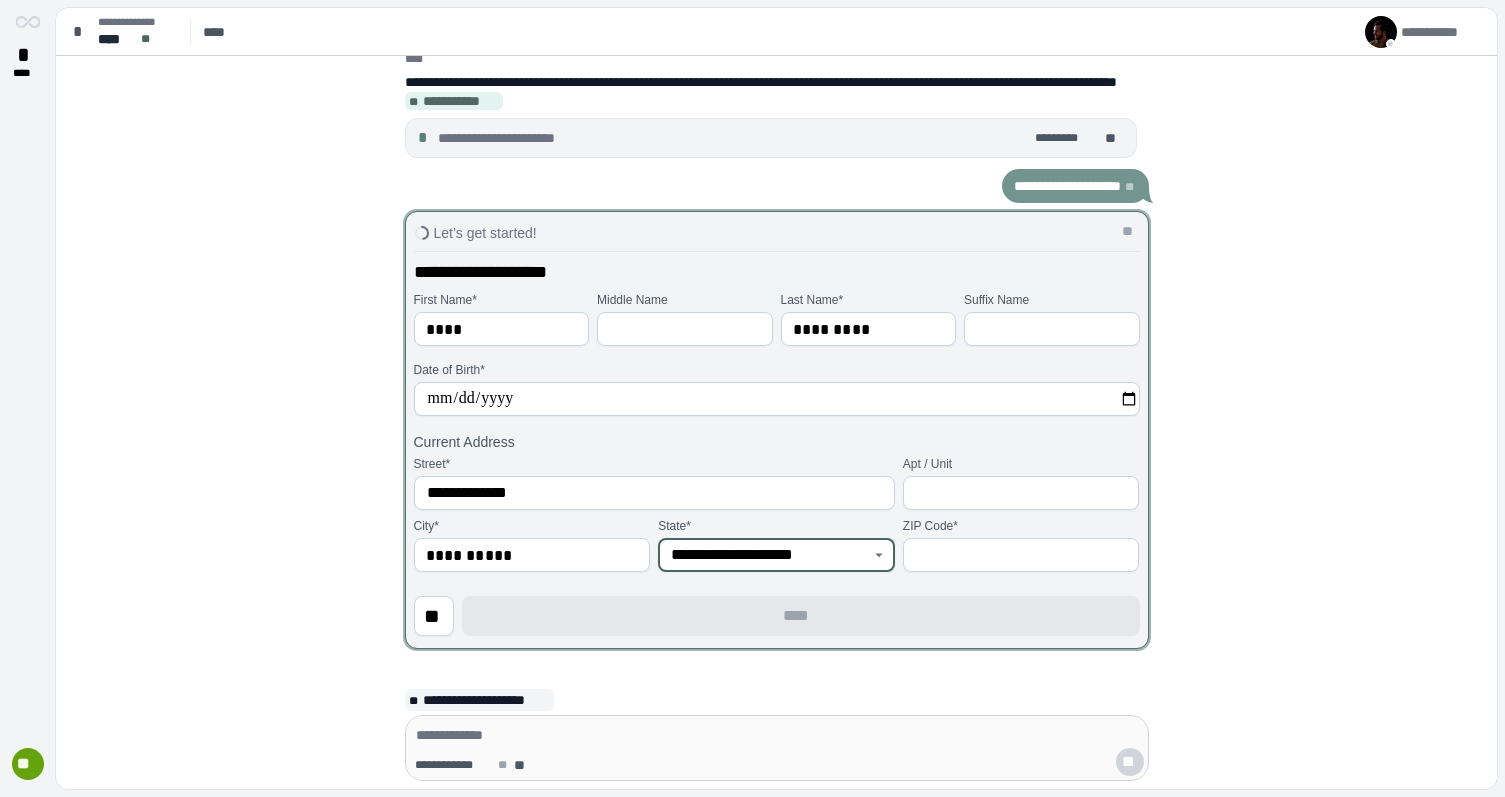 type on "**********" 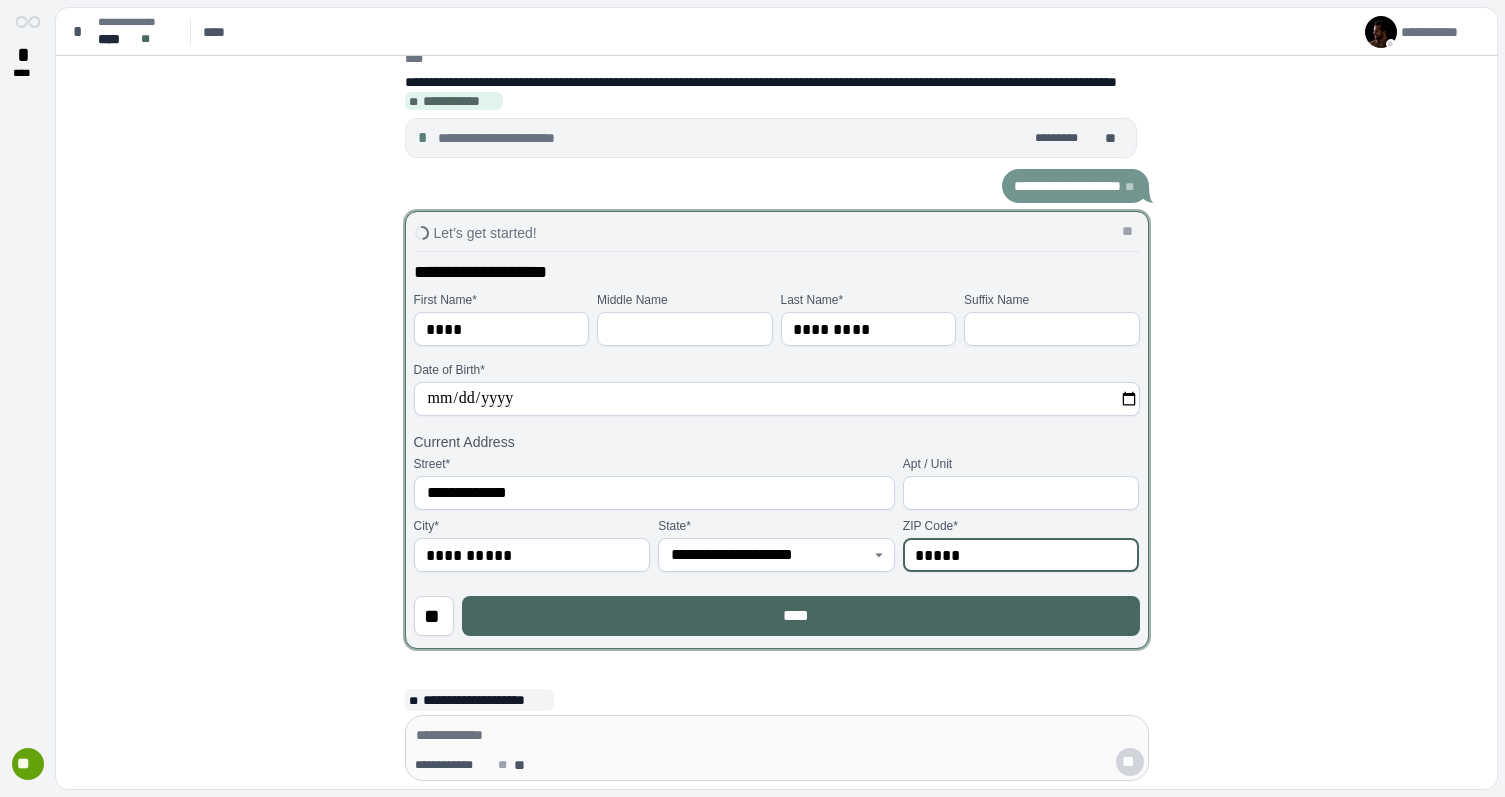 type on "*****" 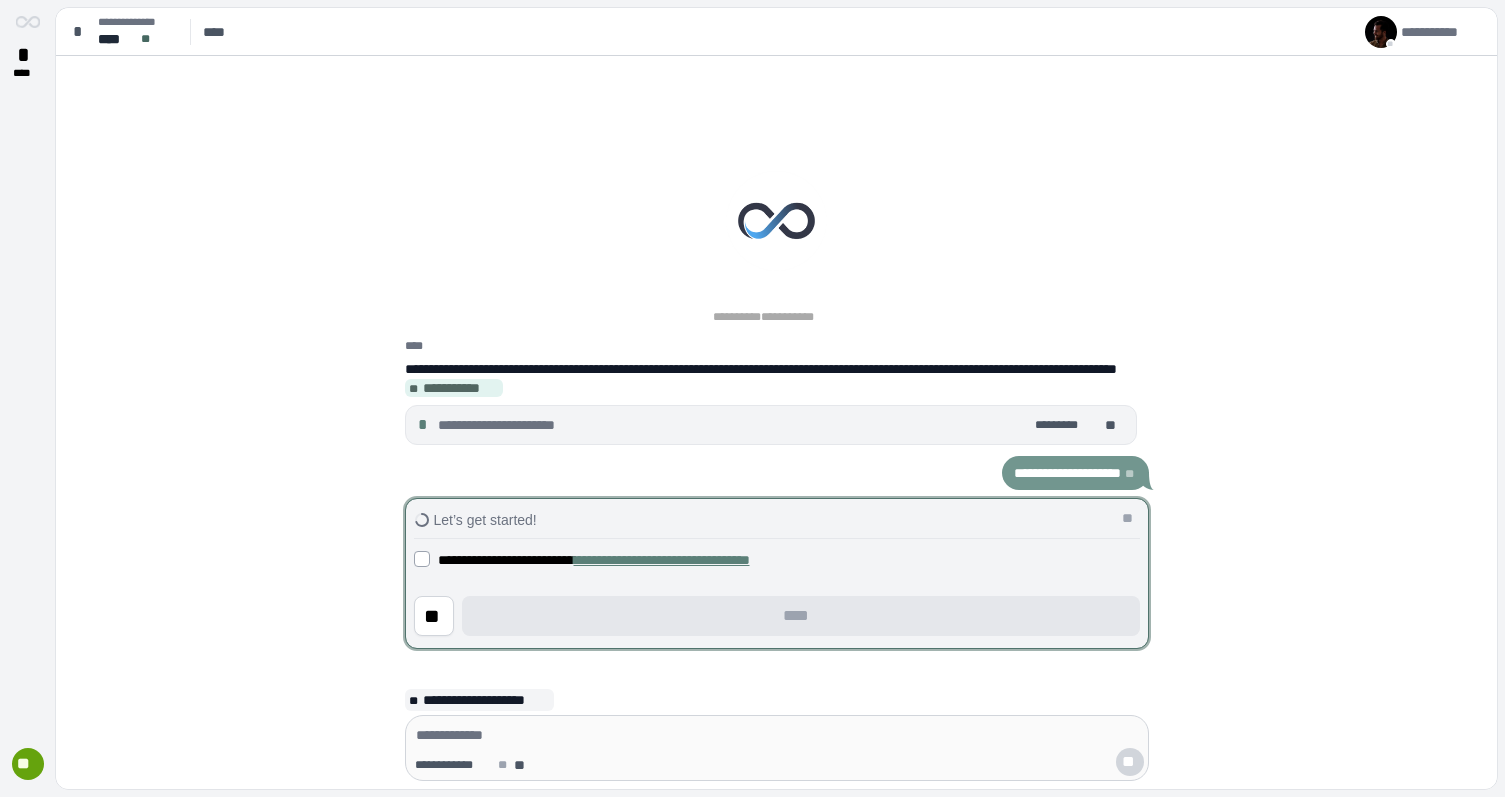 click on "**********" at bounding box center [789, 560] 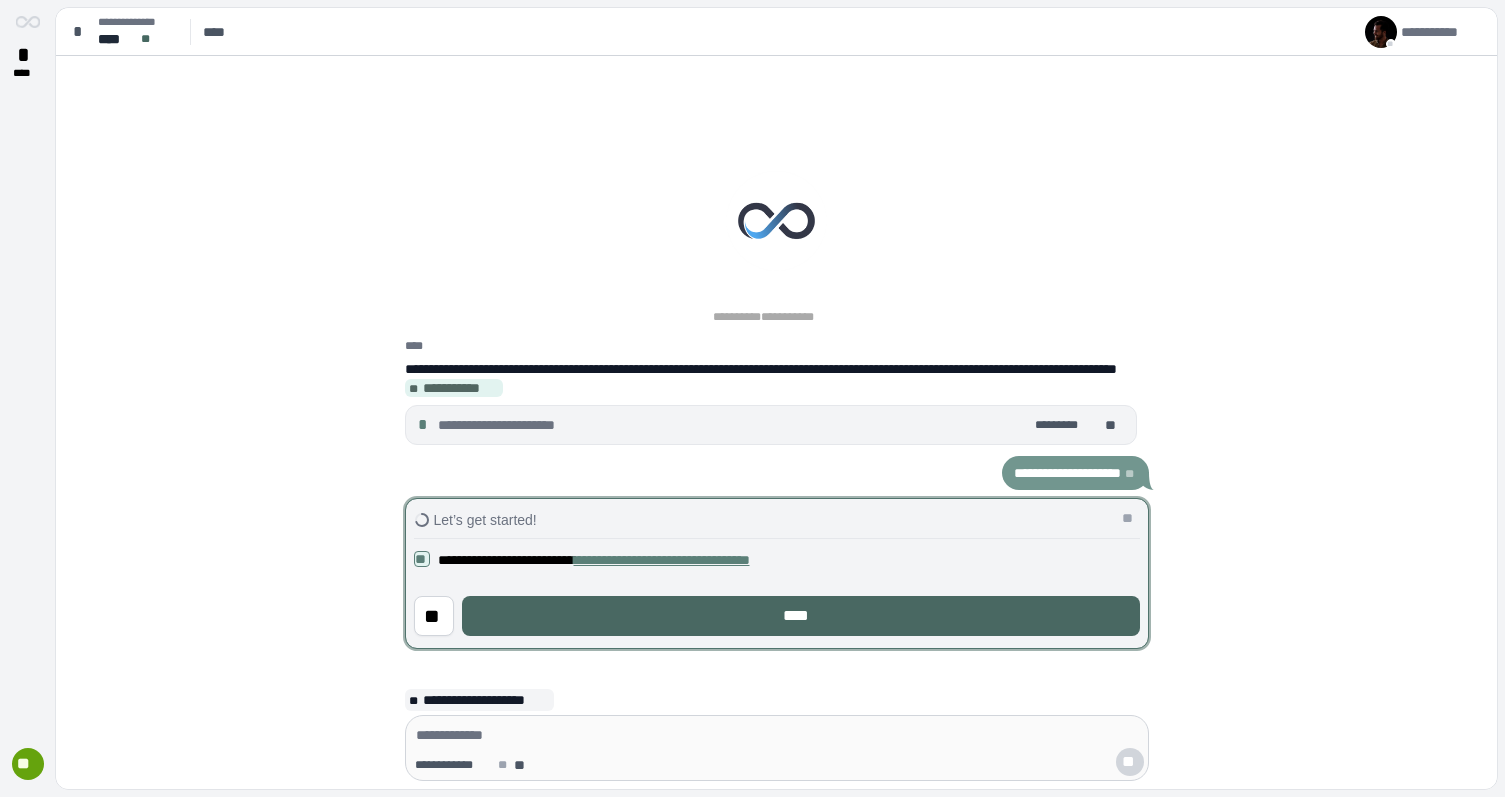 click on "****" at bounding box center [801, 616] 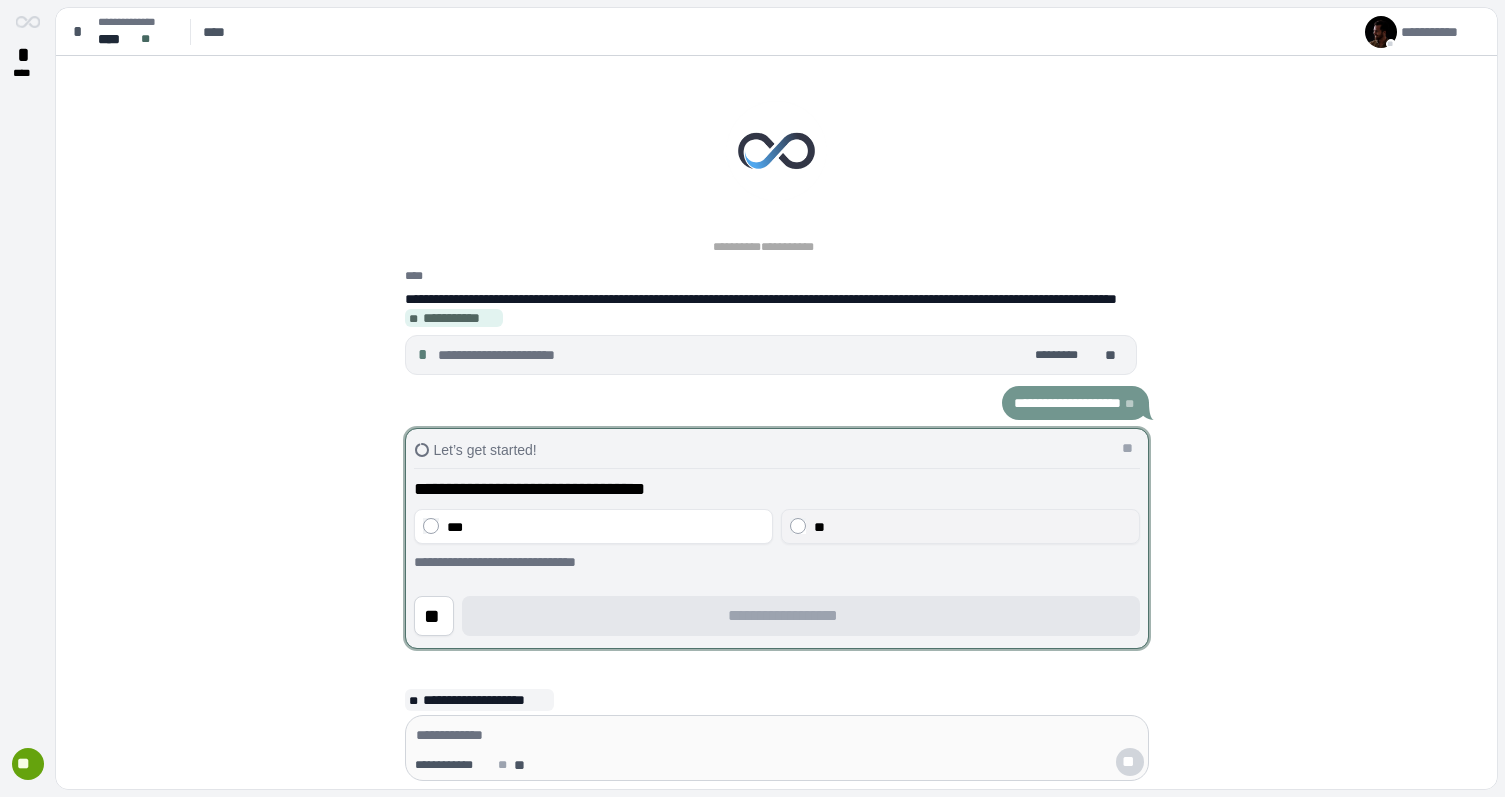click on "**" at bounding box center (960, 526) 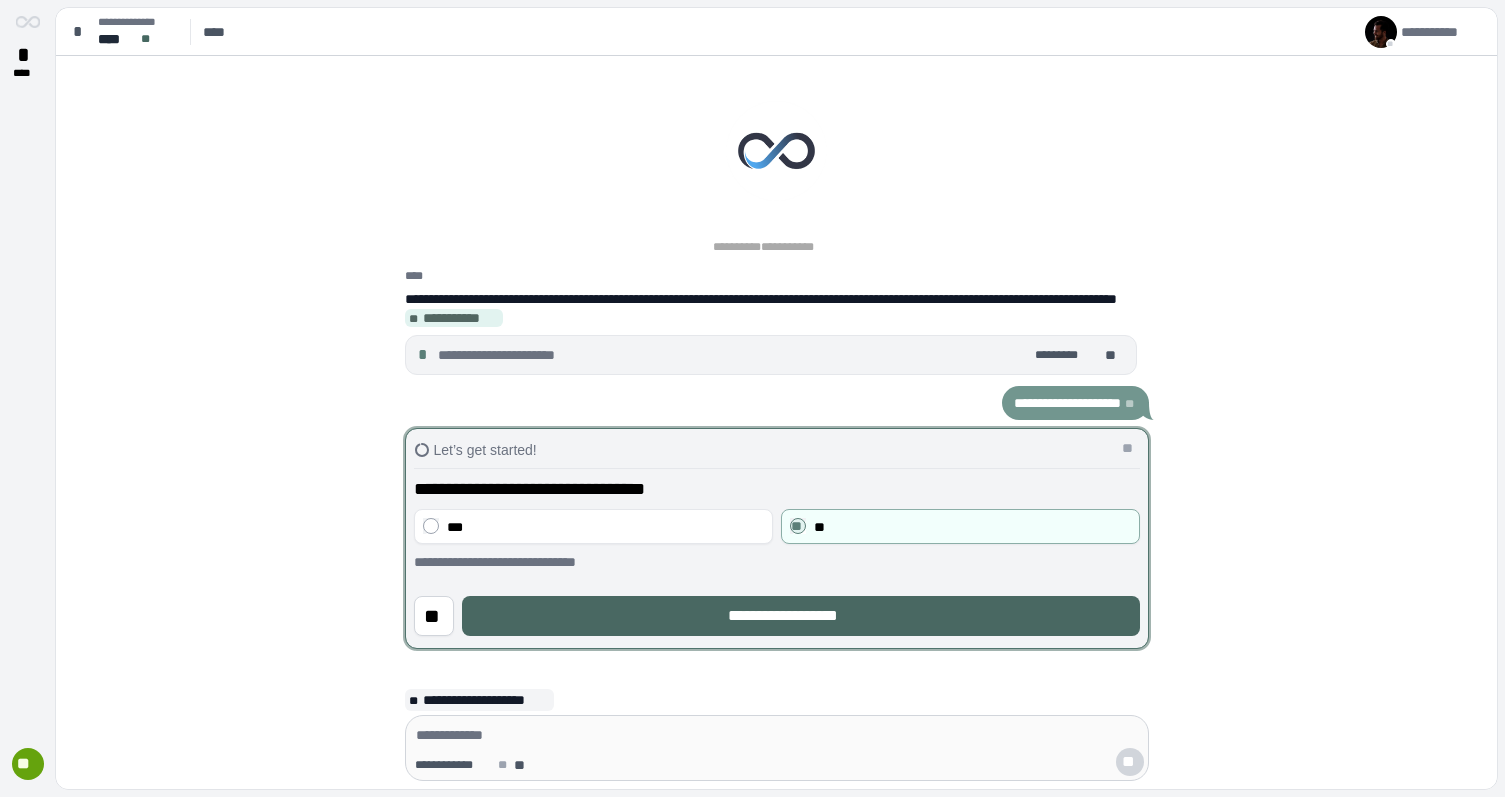click on "**********" at bounding box center (801, 616) 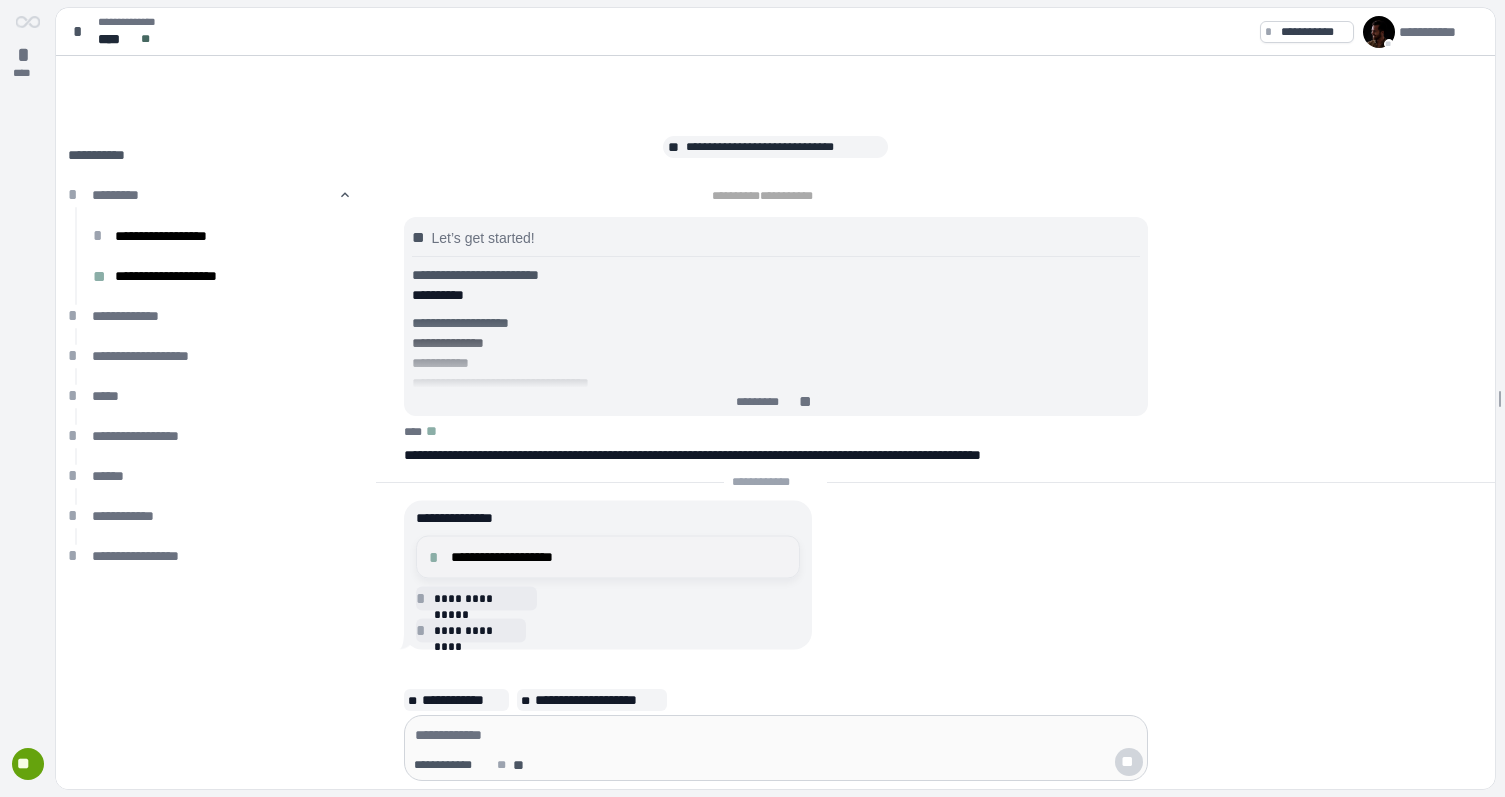 click on "**********" at bounding box center [608, 557] 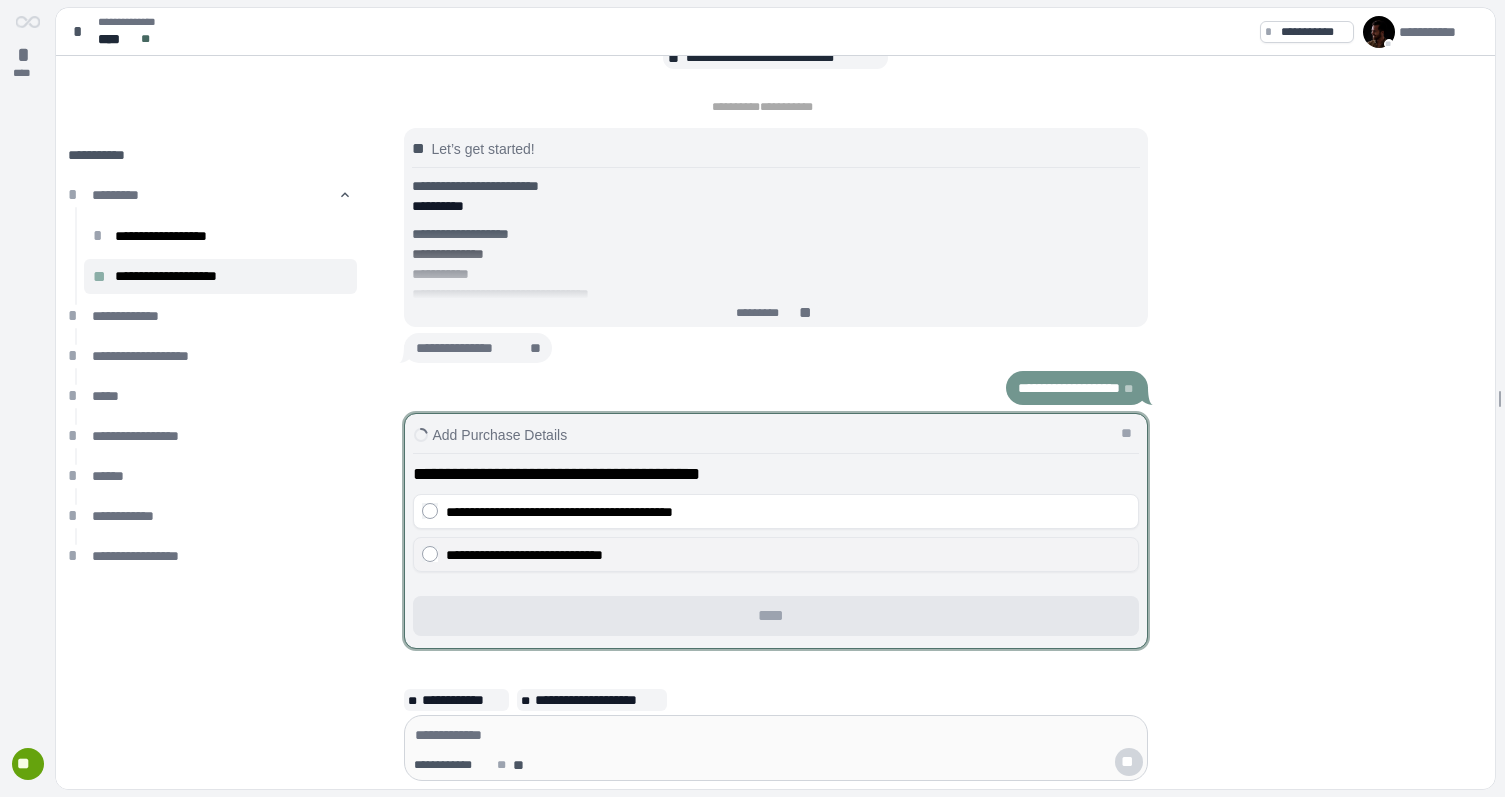 click on "**********" at bounding box center [788, 555] 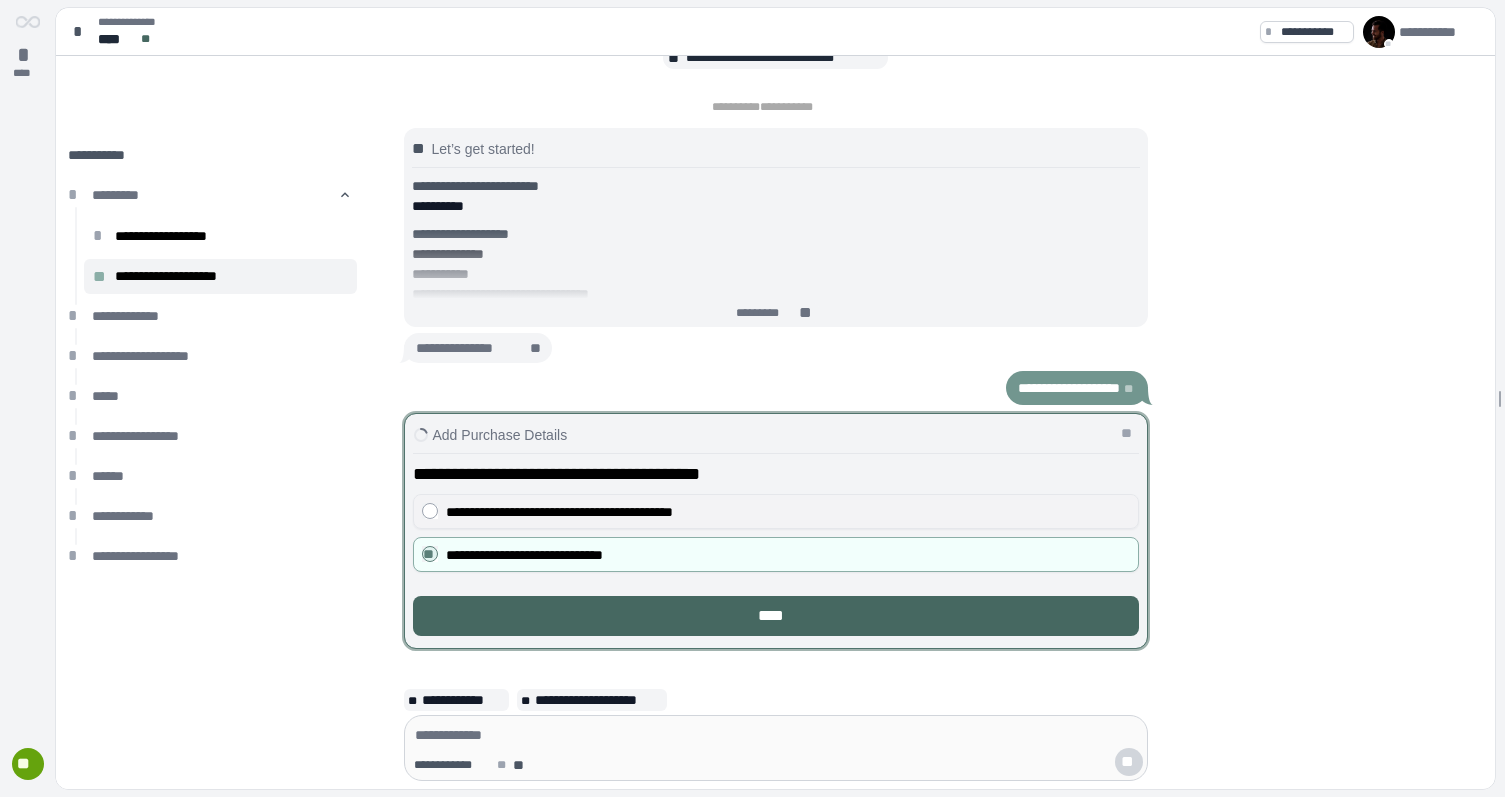 click on "**********" at bounding box center [559, 512] 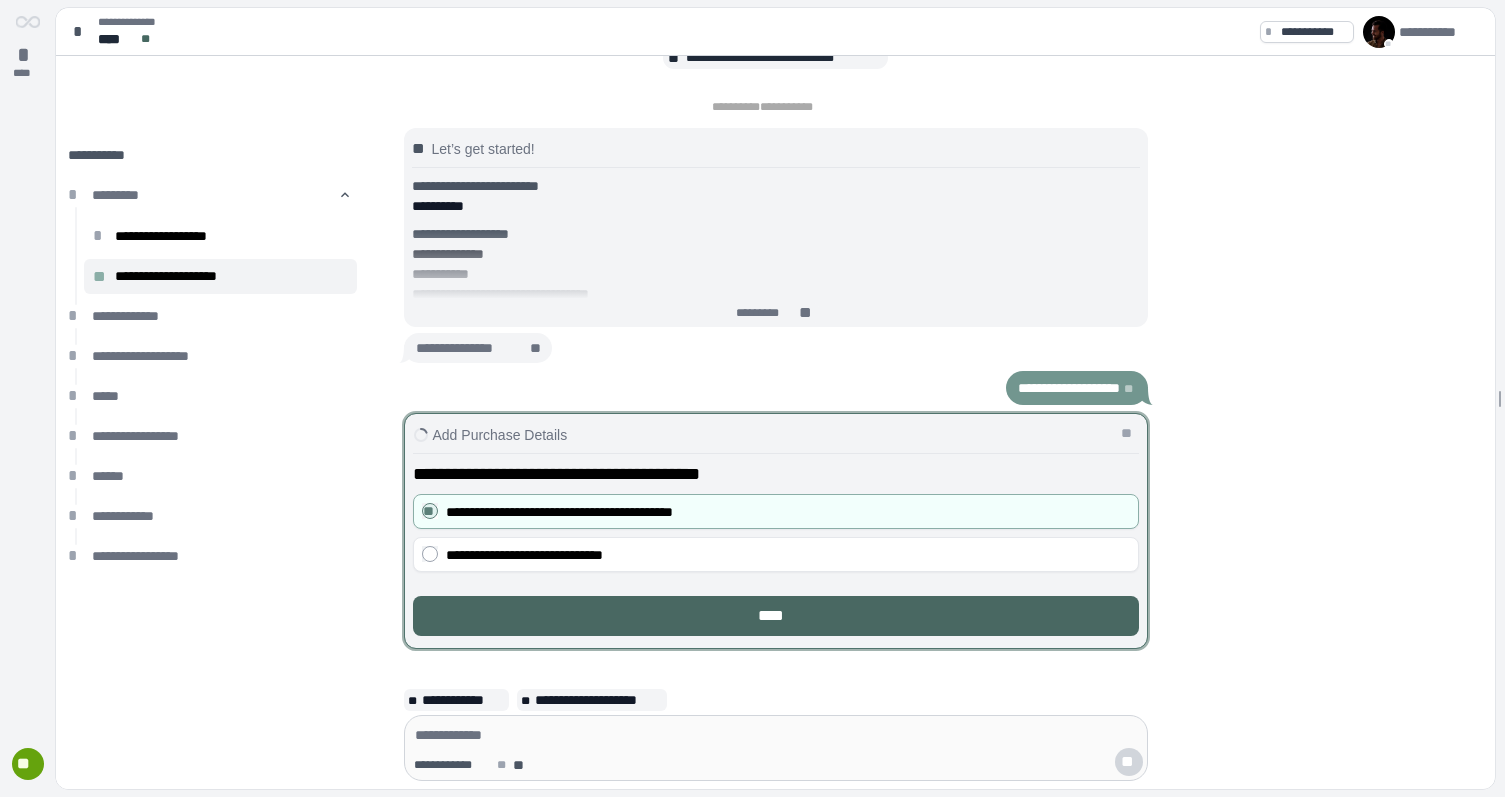 click on "****" at bounding box center [776, 616] 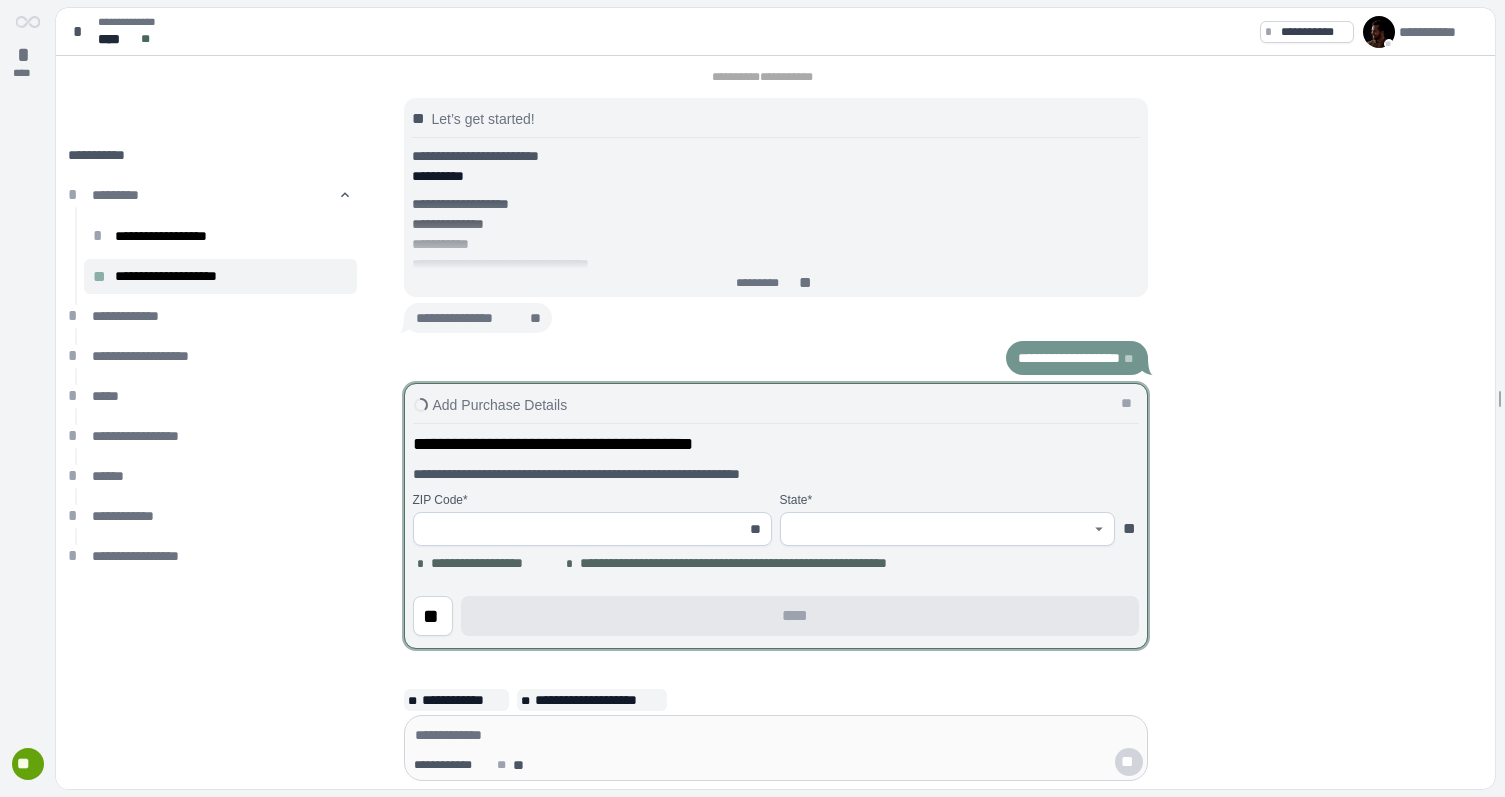 click at bounding box center [581, 529] 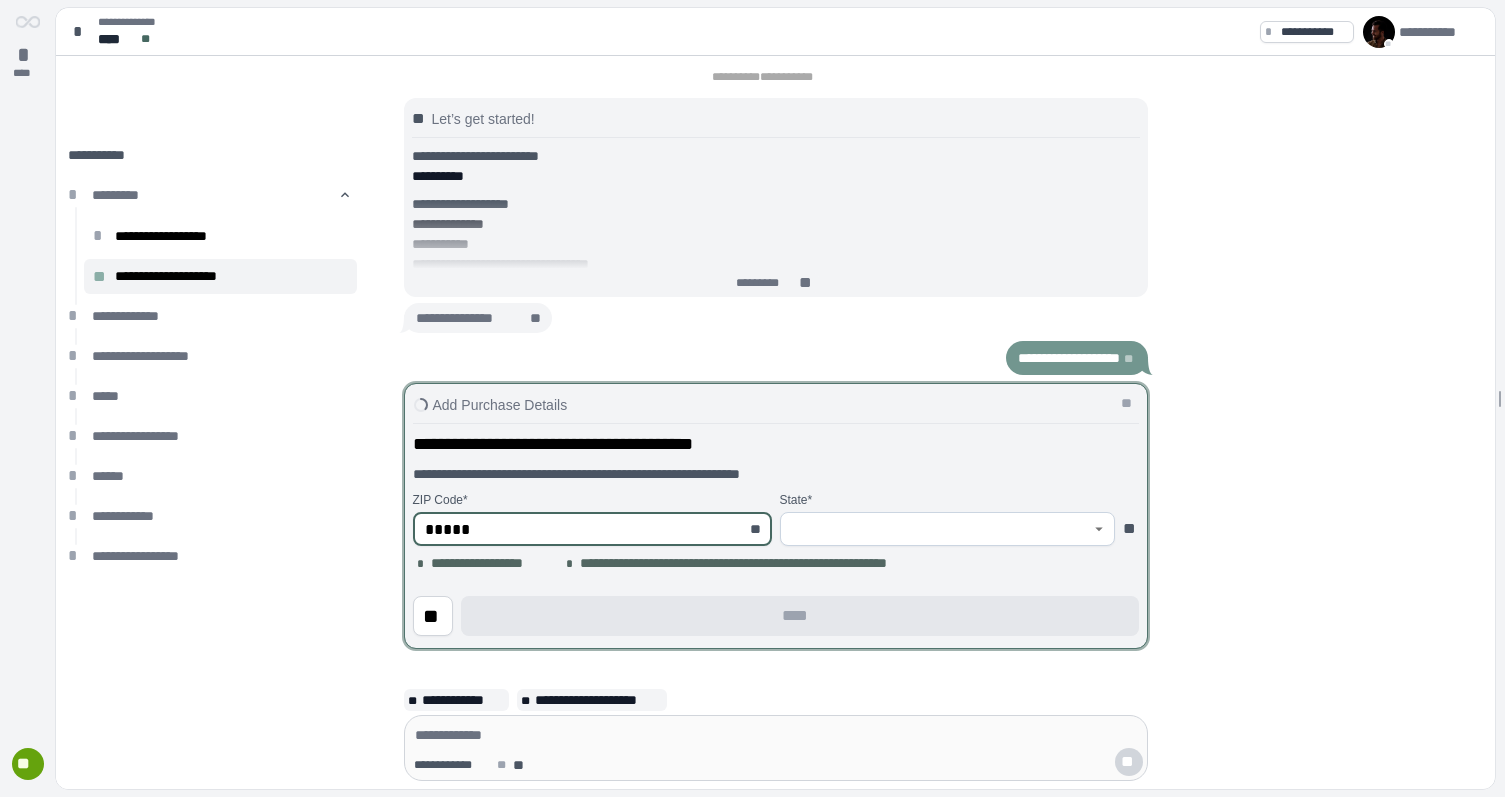 type on "*****" 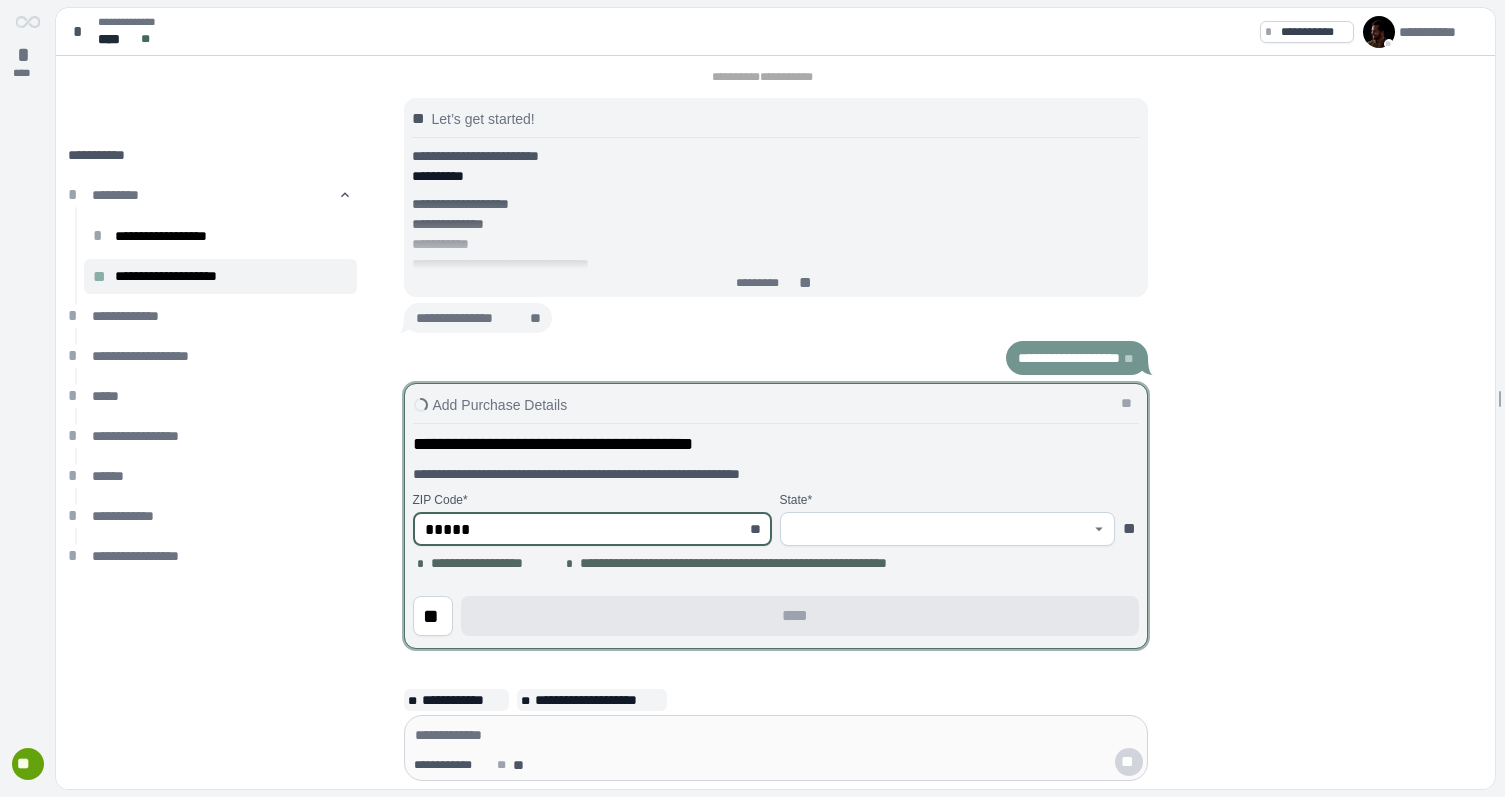 type 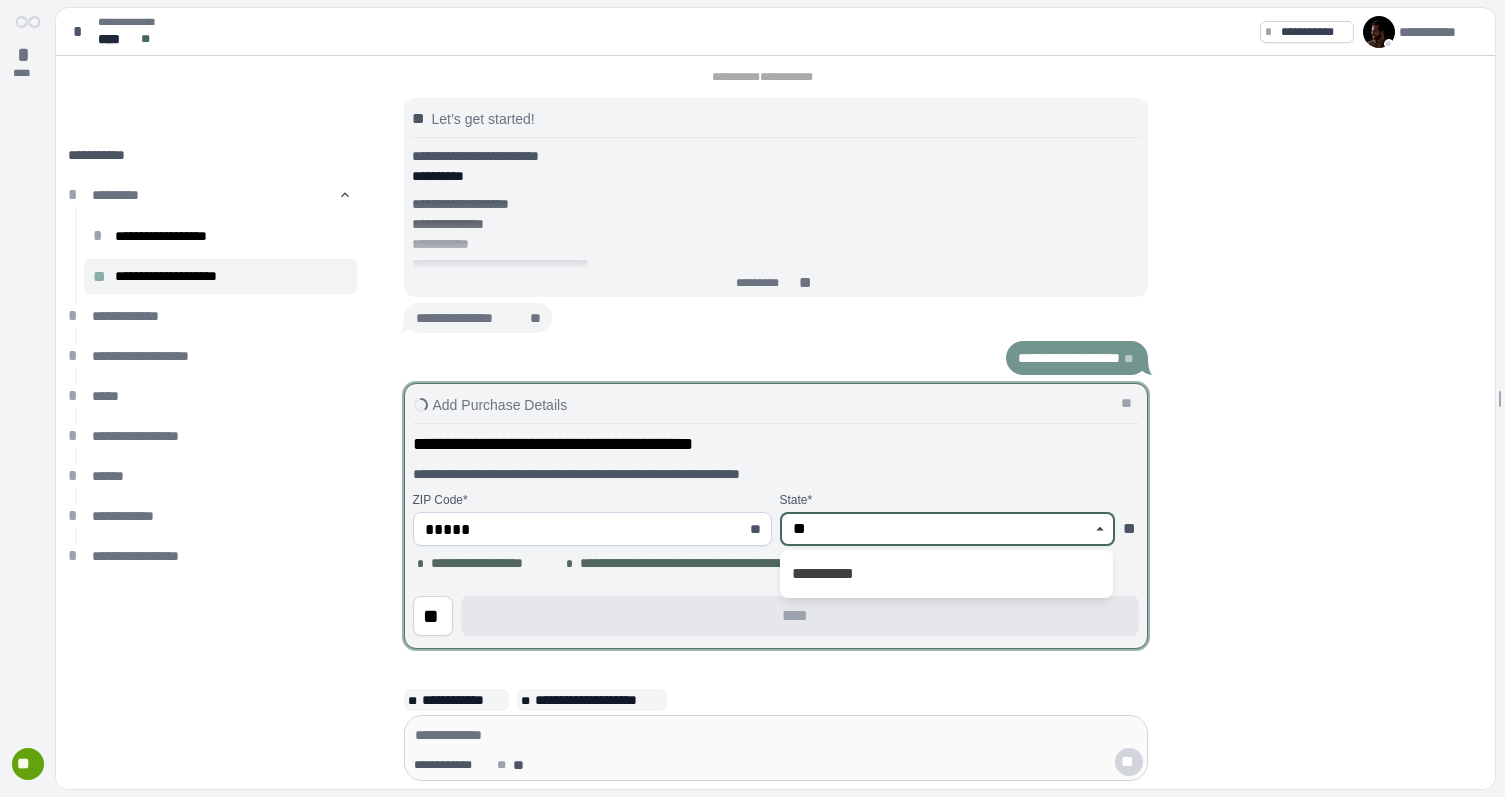 type on "*" 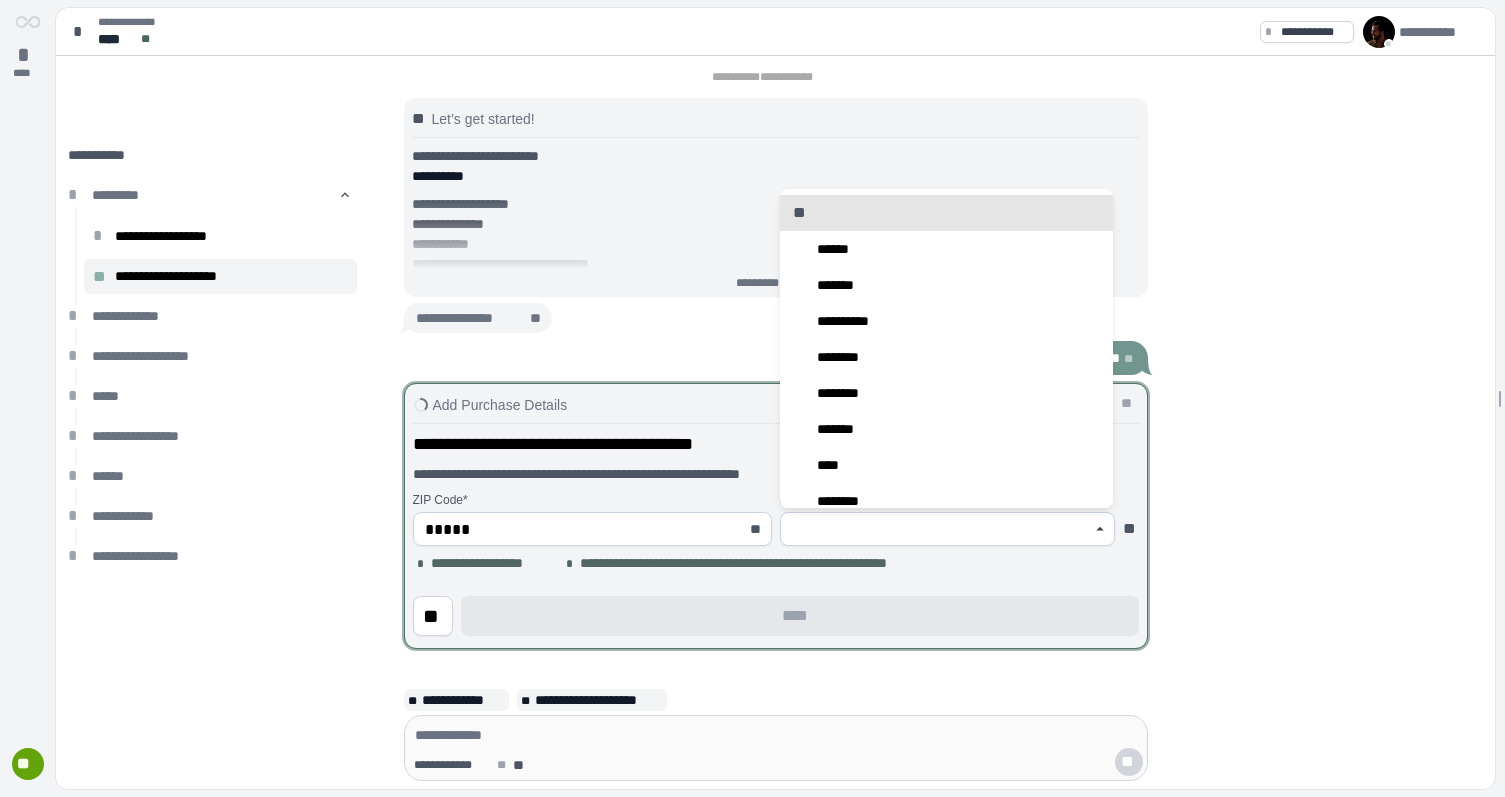 type on "*******" 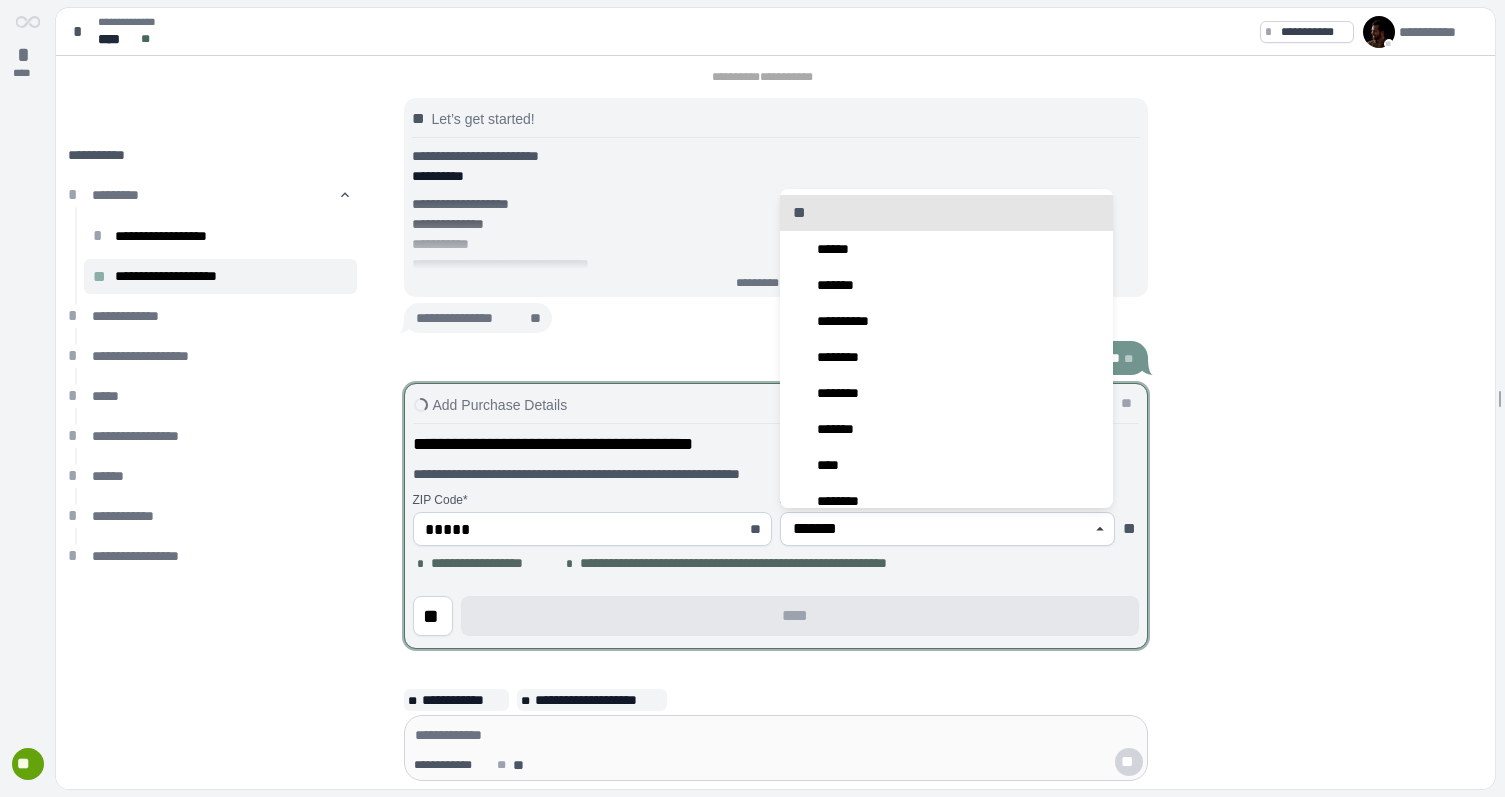 click on "*****" at bounding box center [581, 529] 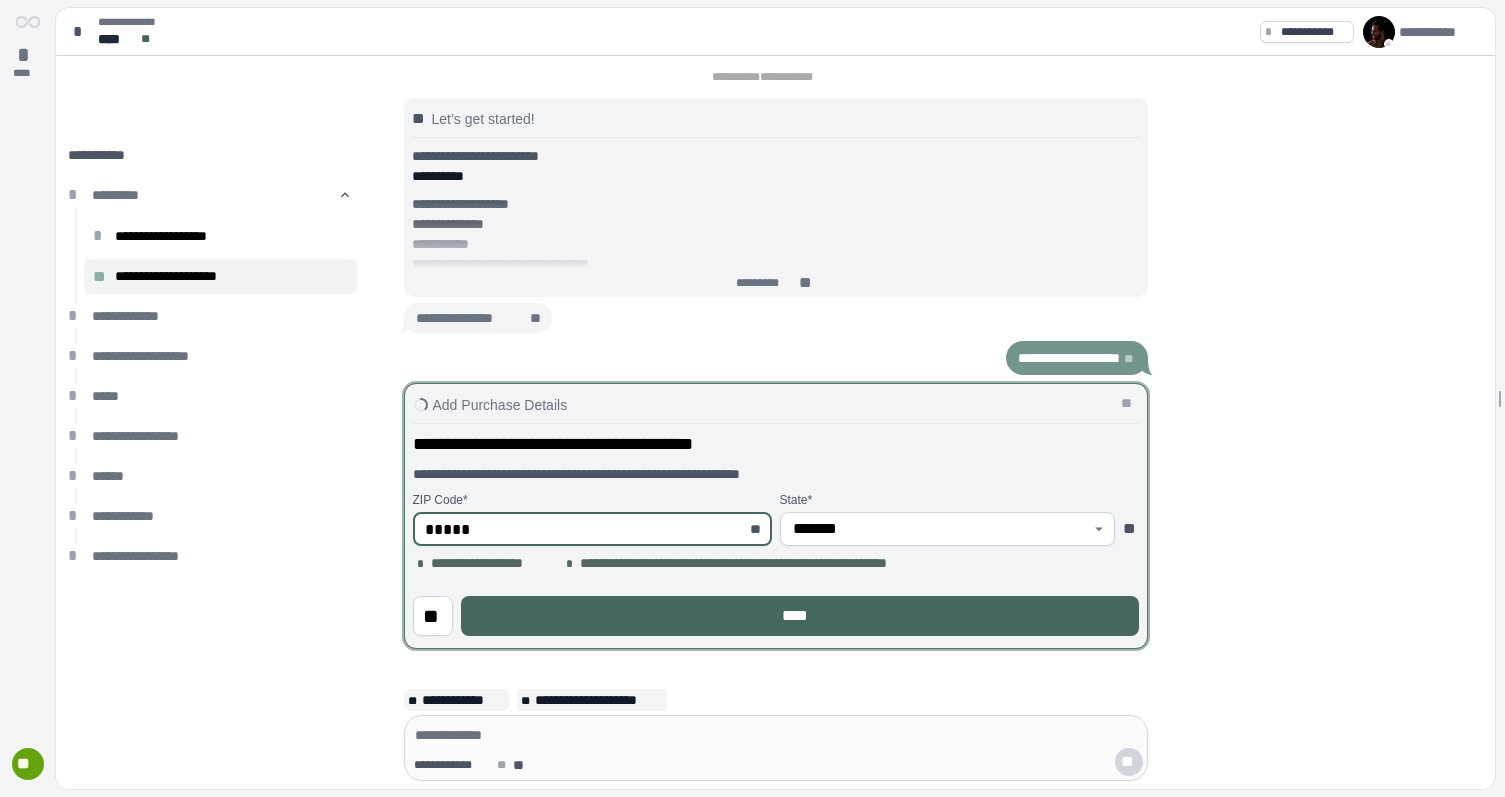 click on "*****" at bounding box center [581, 529] 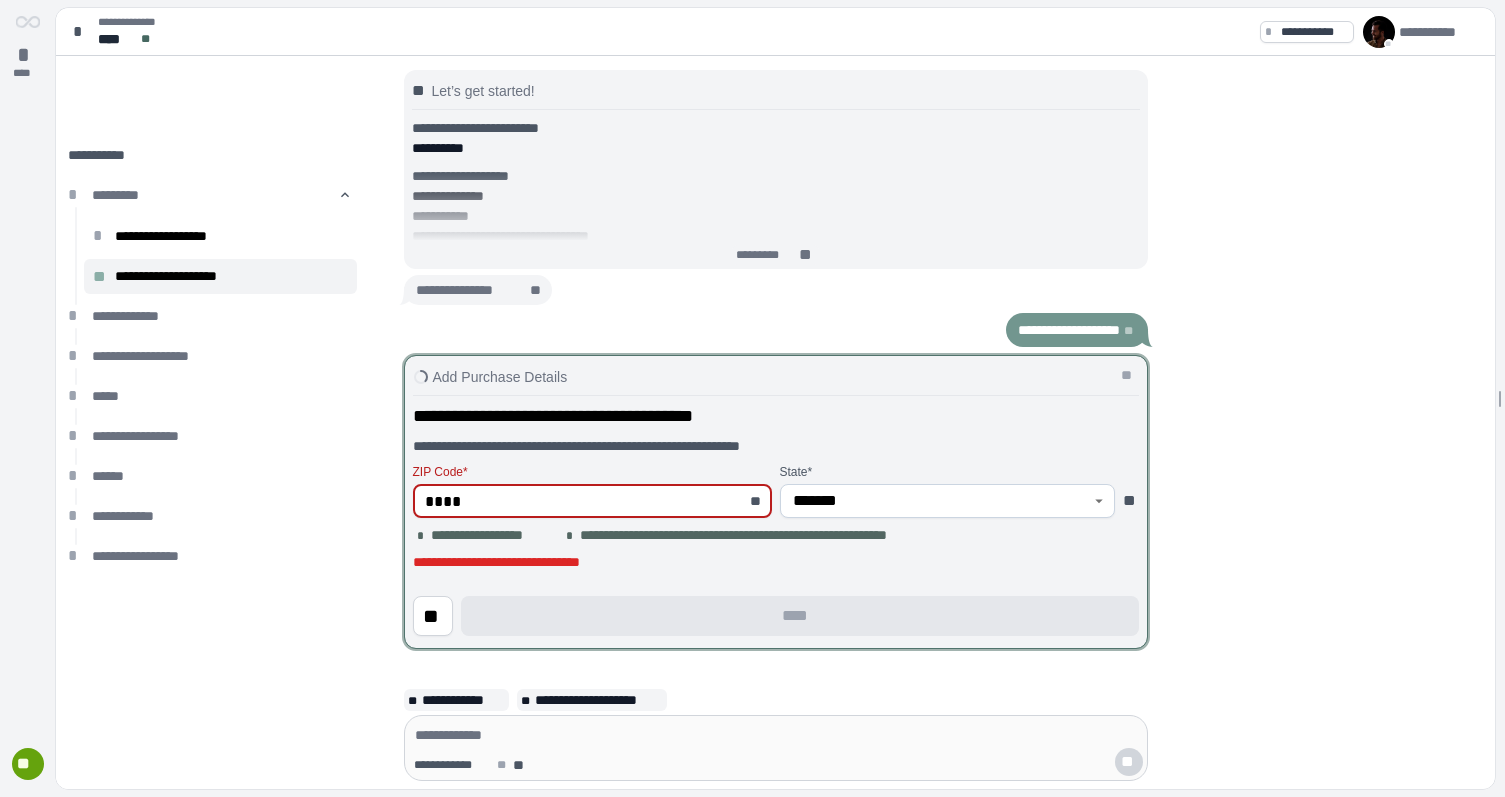 type on "*****" 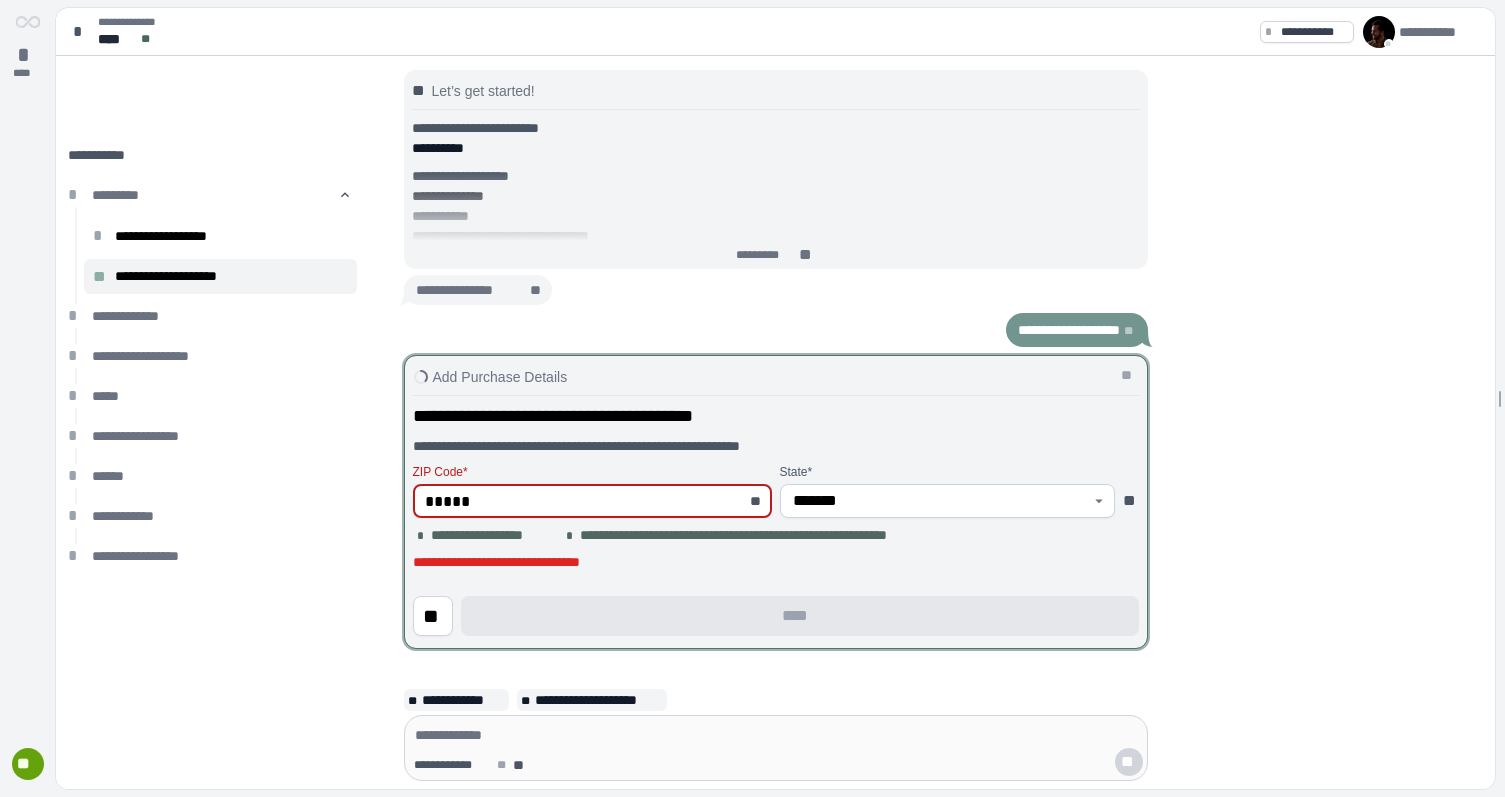 type on "********" 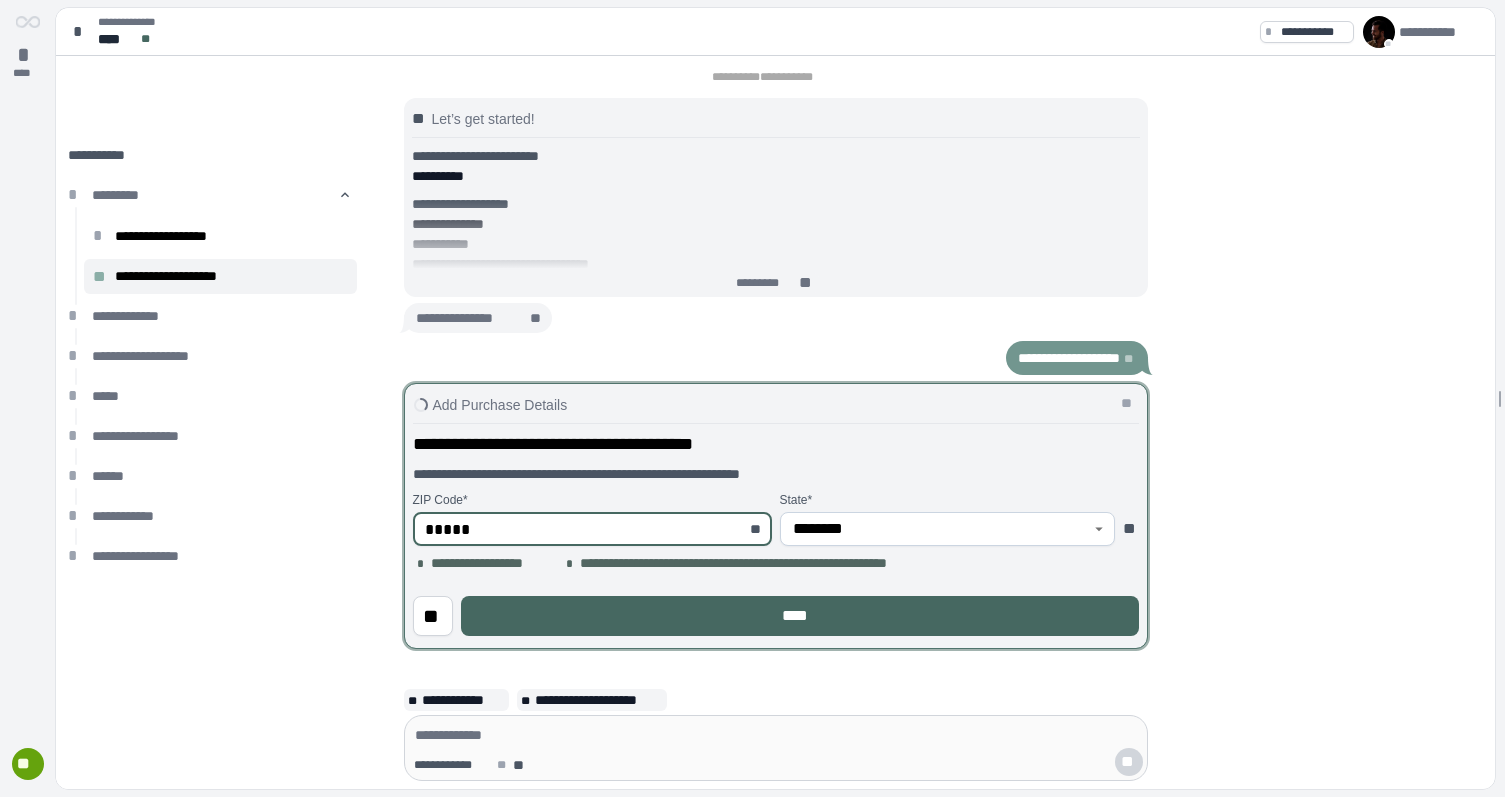 type on "*****" 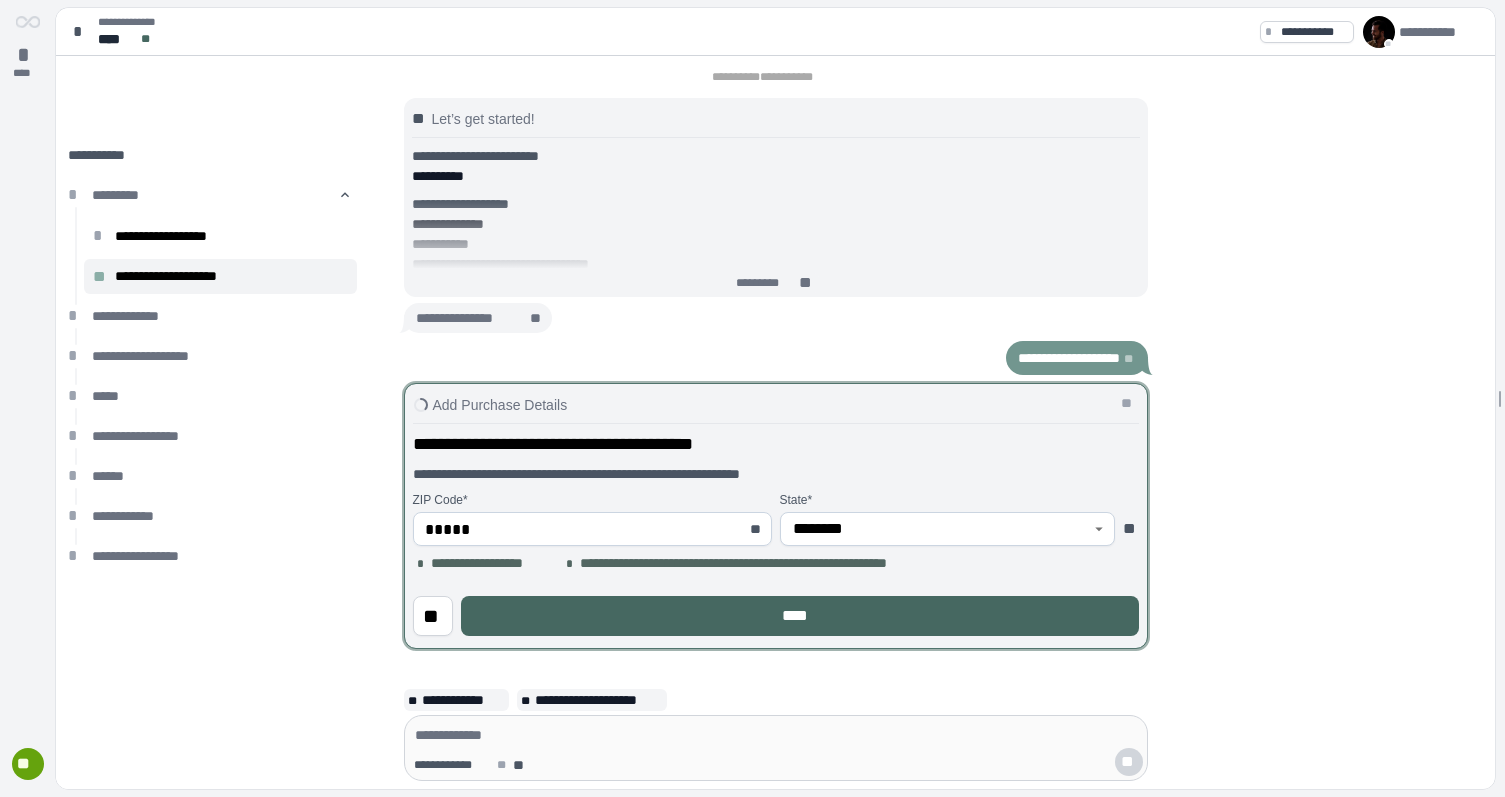 click on "**********" at bounding box center (776, 444) 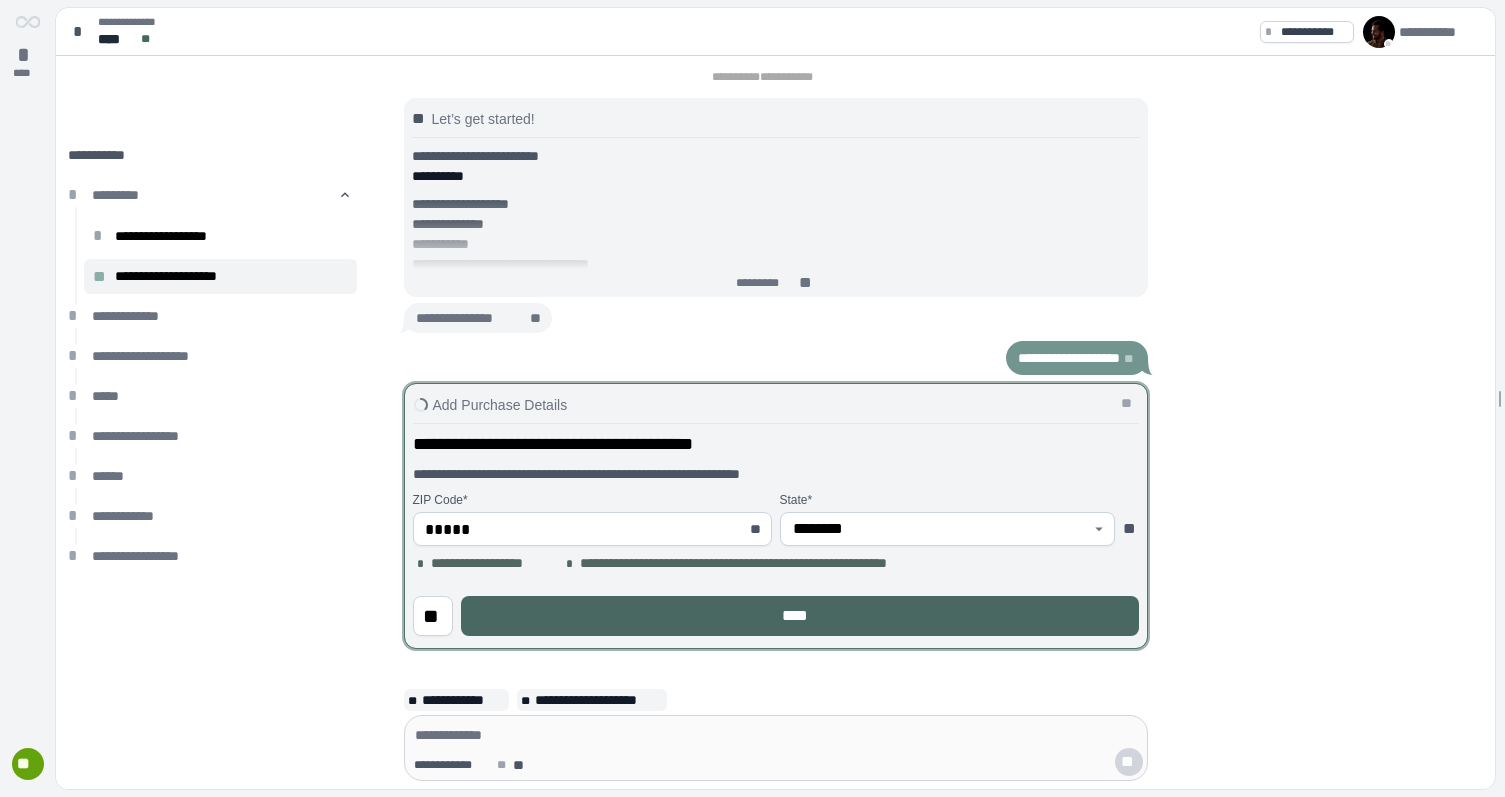 click on "****" at bounding box center [800, 616] 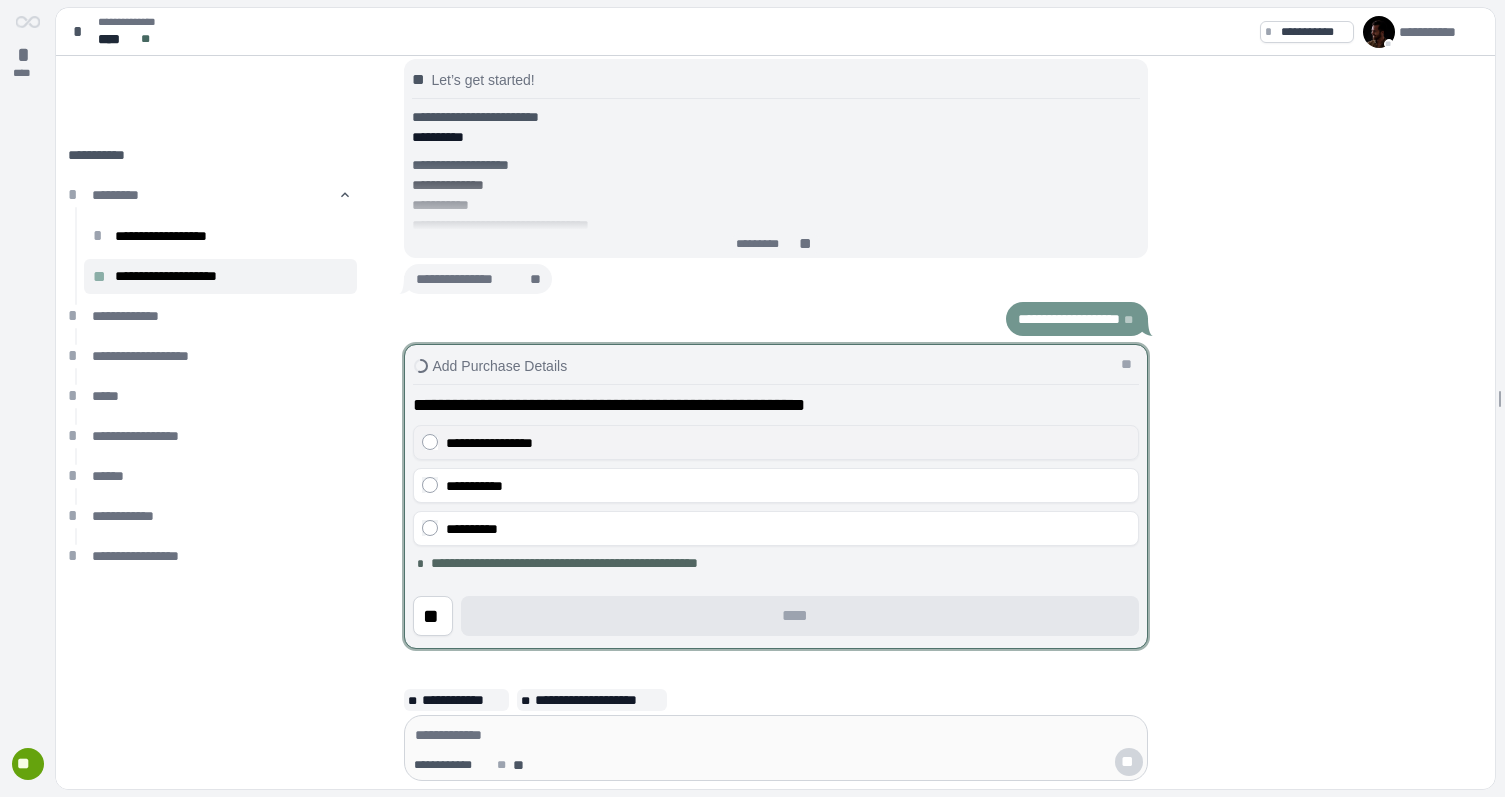 click on "**********" at bounding box center [788, 443] 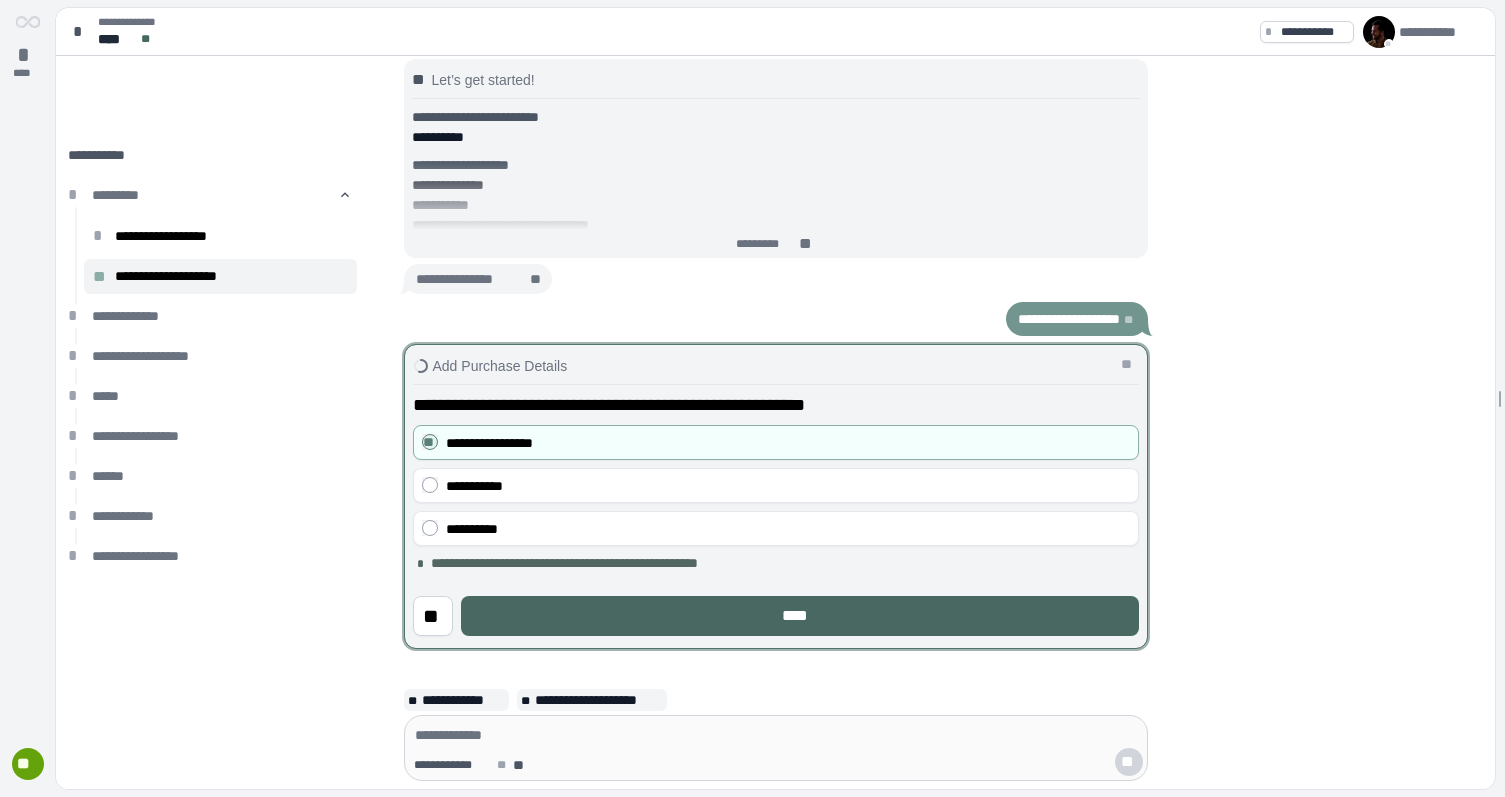 click on "****" at bounding box center [799, 616] 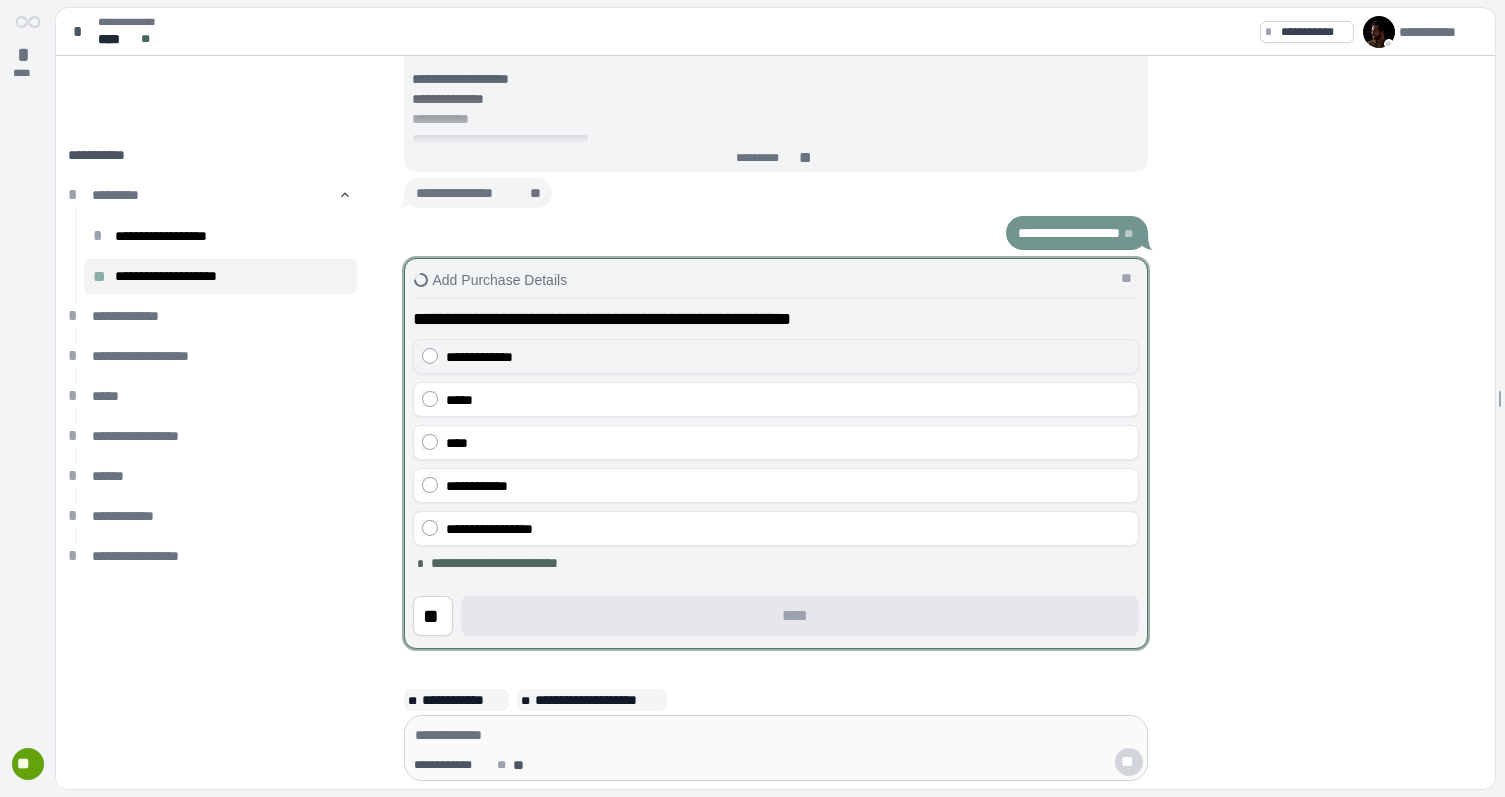 click on "**********" at bounding box center (788, 357) 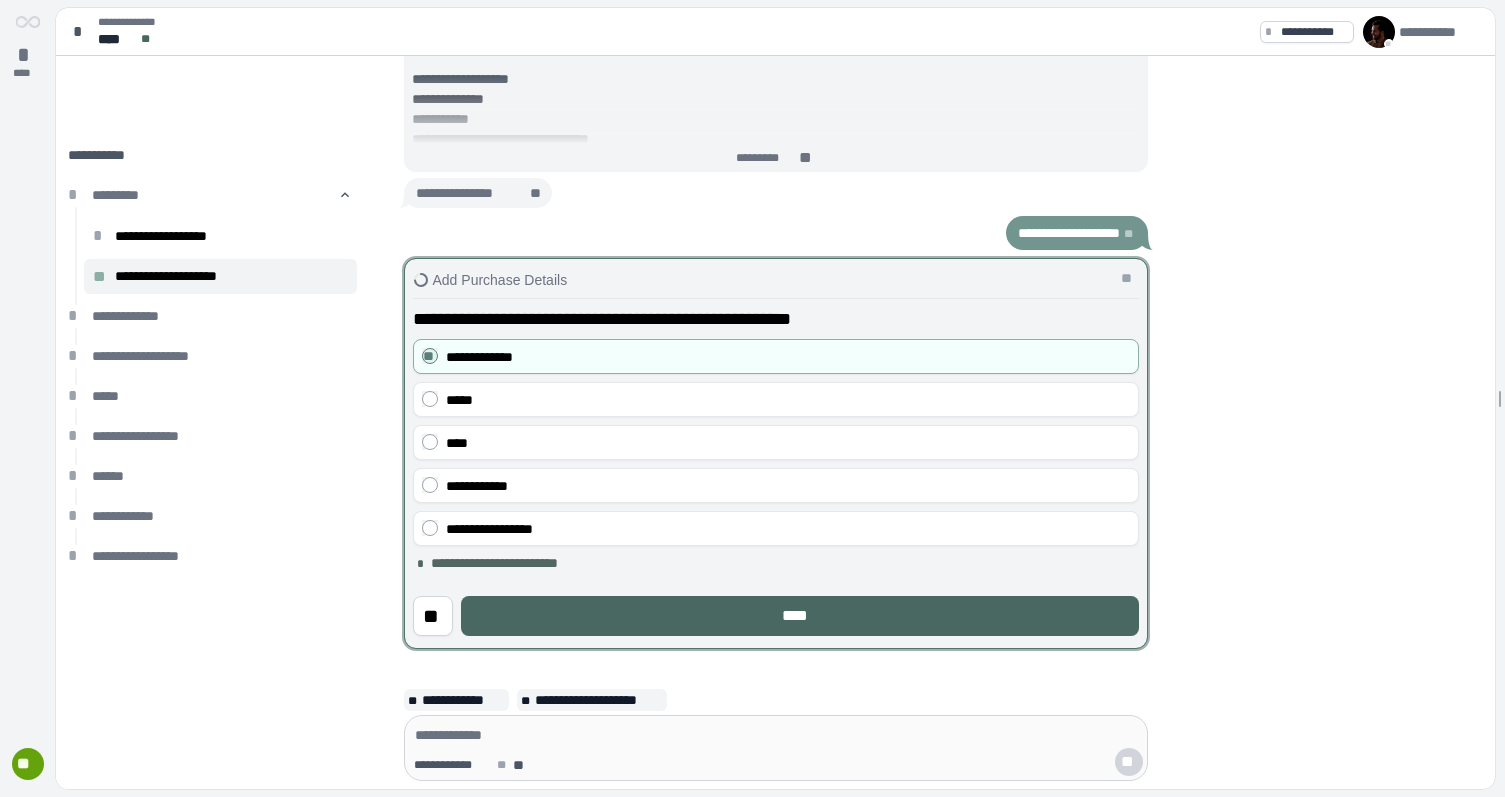 click on "****" at bounding box center [800, 616] 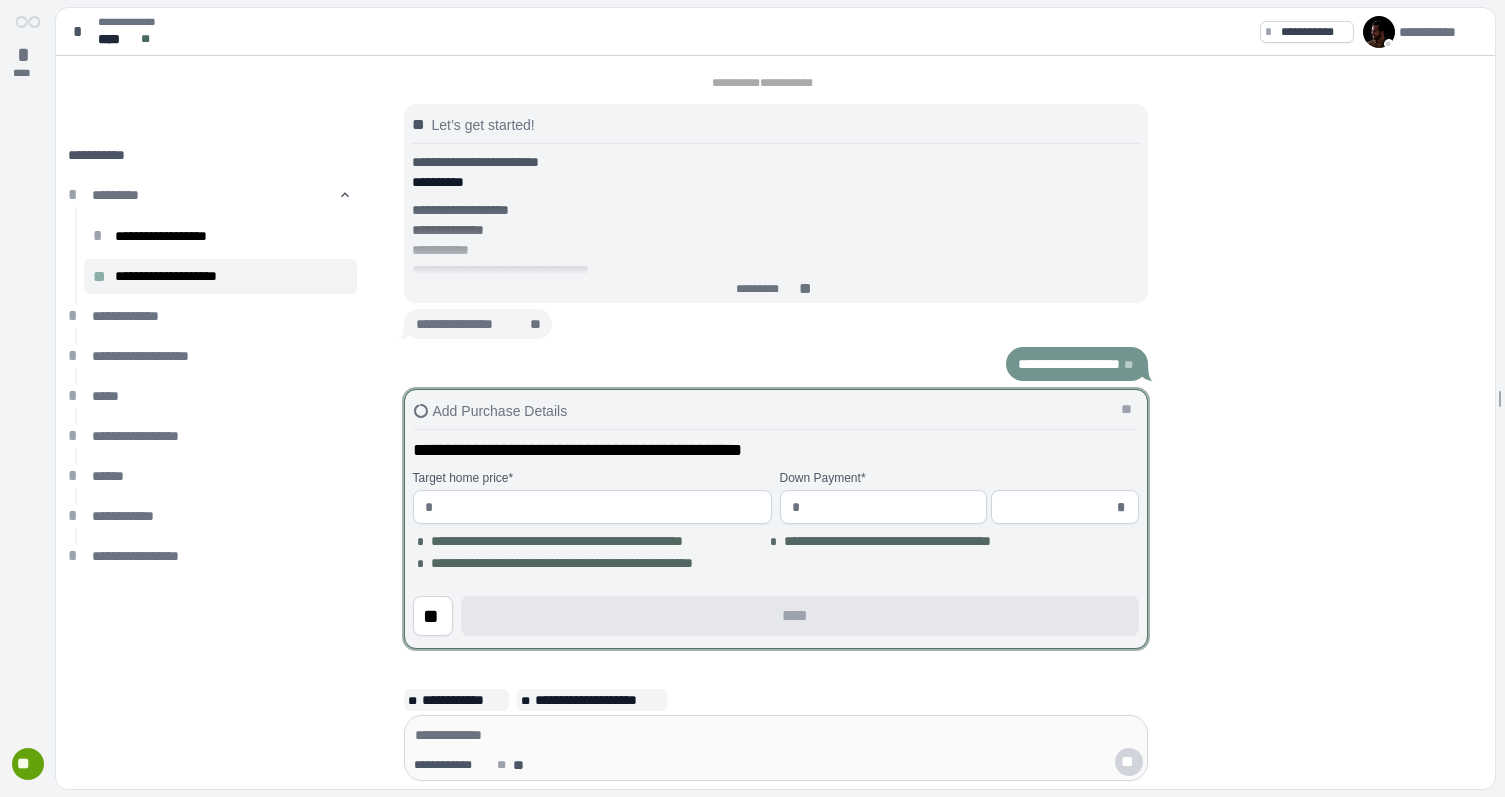 click at bounding box center [600, 507] 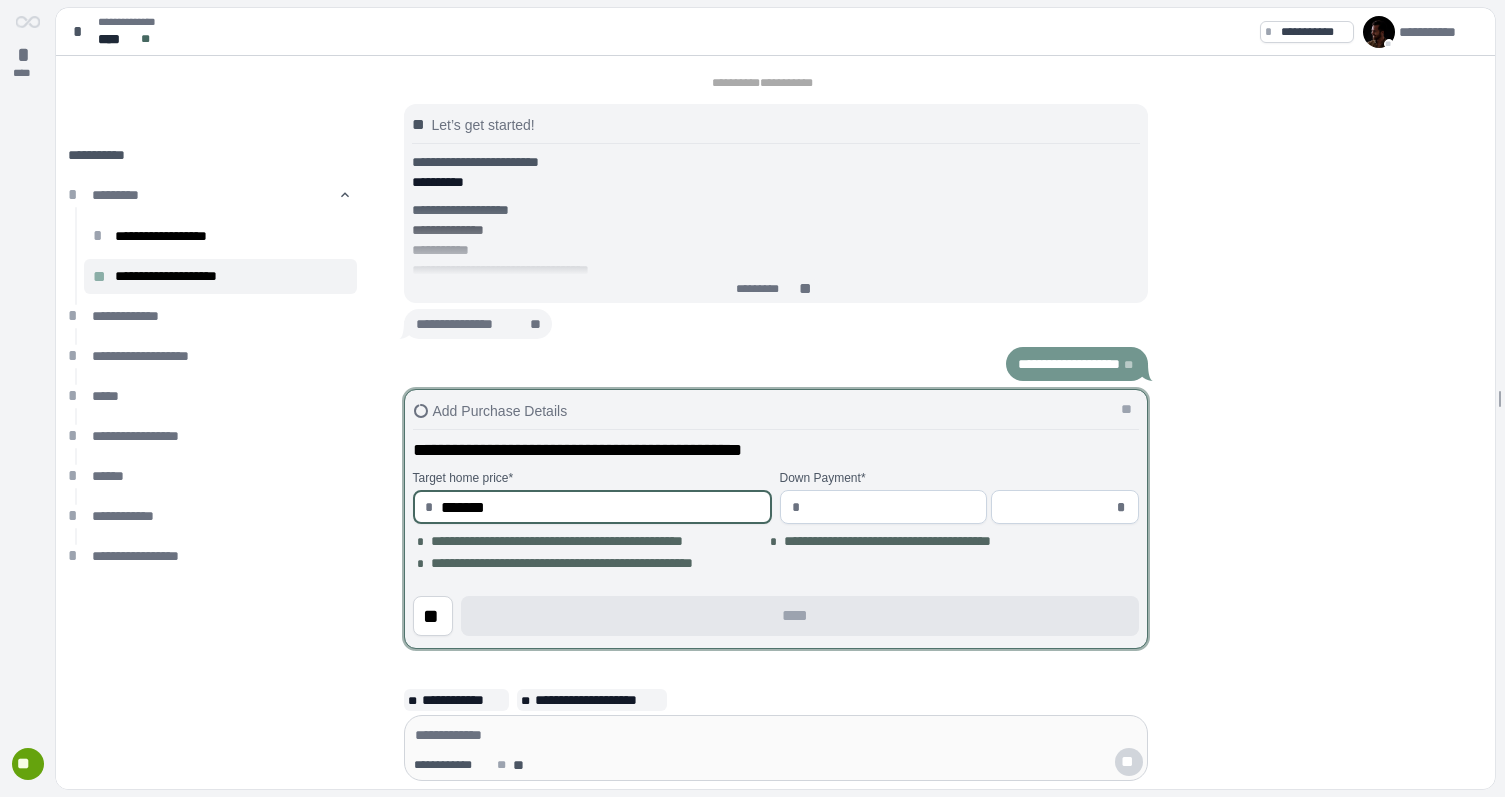 type on "**********" 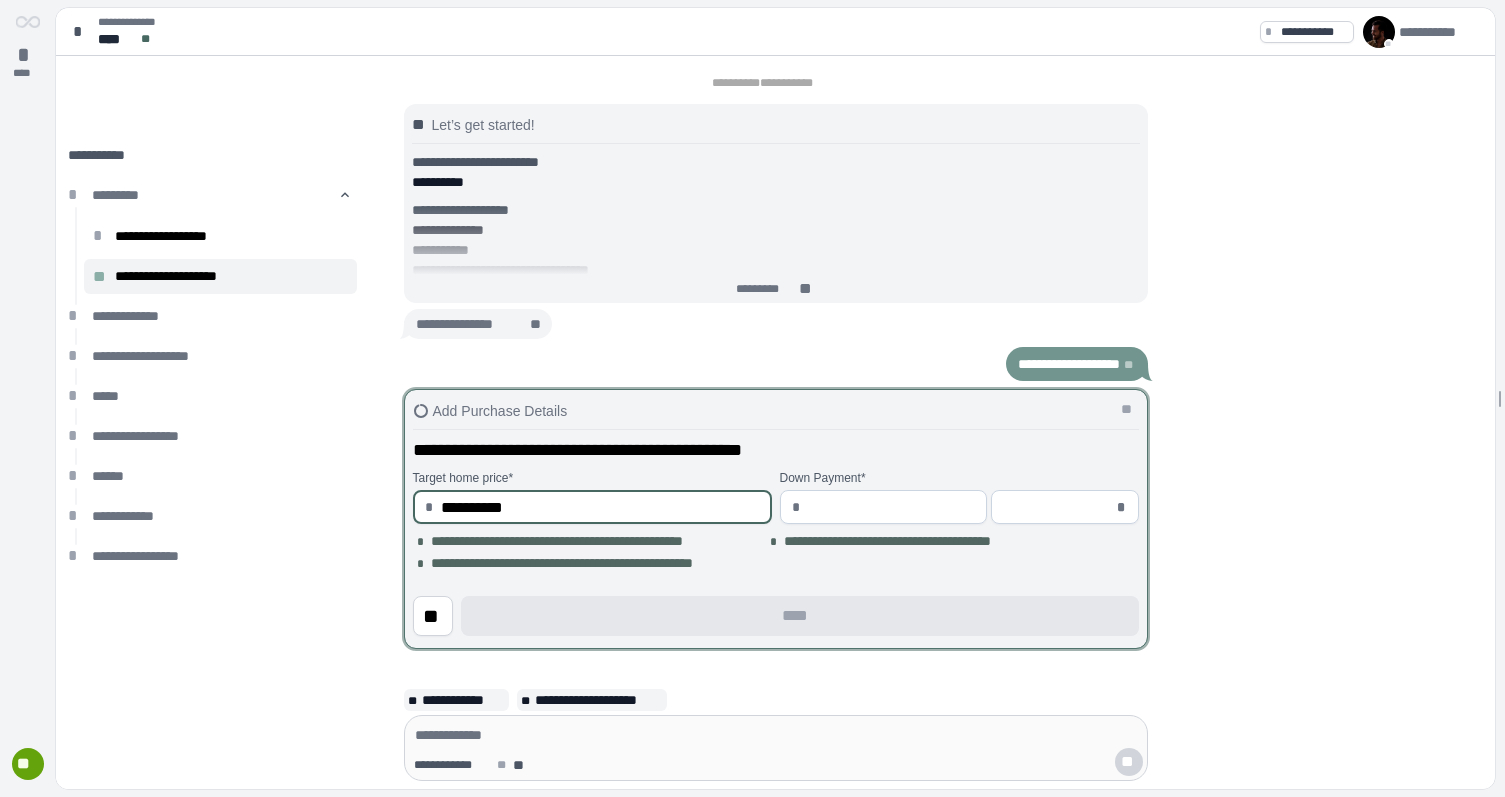 click at bounding box center [891, 507] 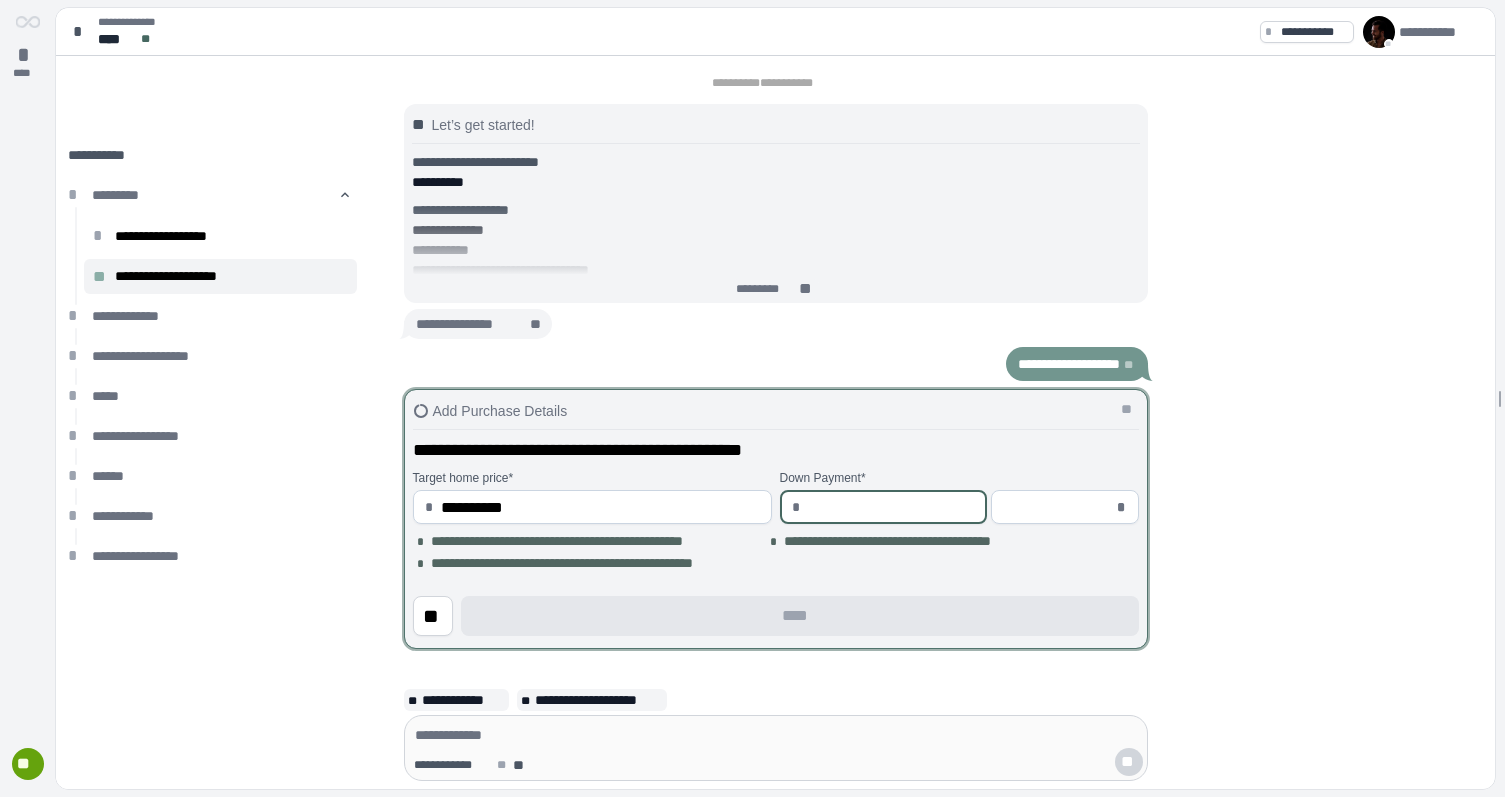 click at bounding box center [1057, 507] 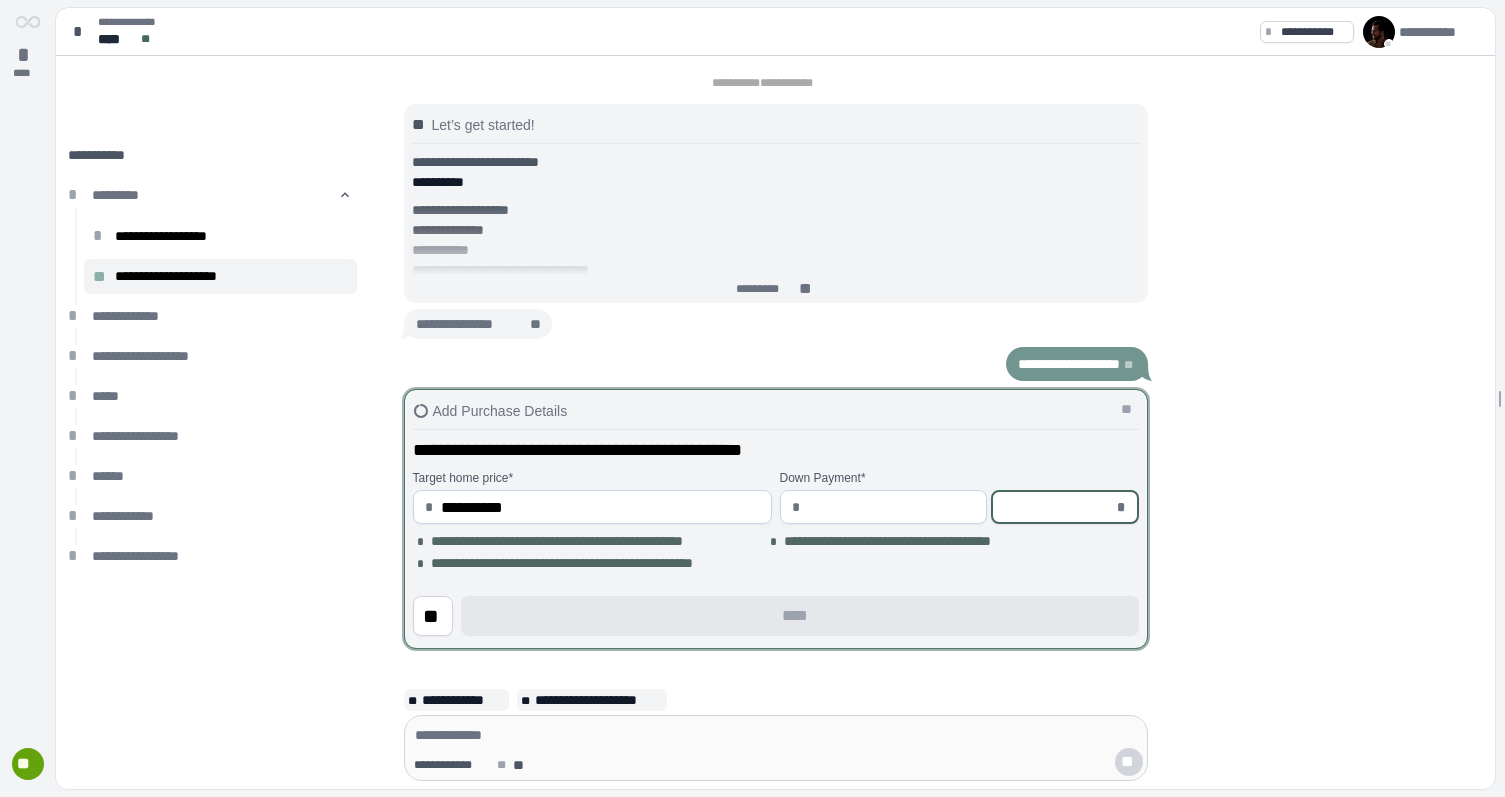 type on "*********" 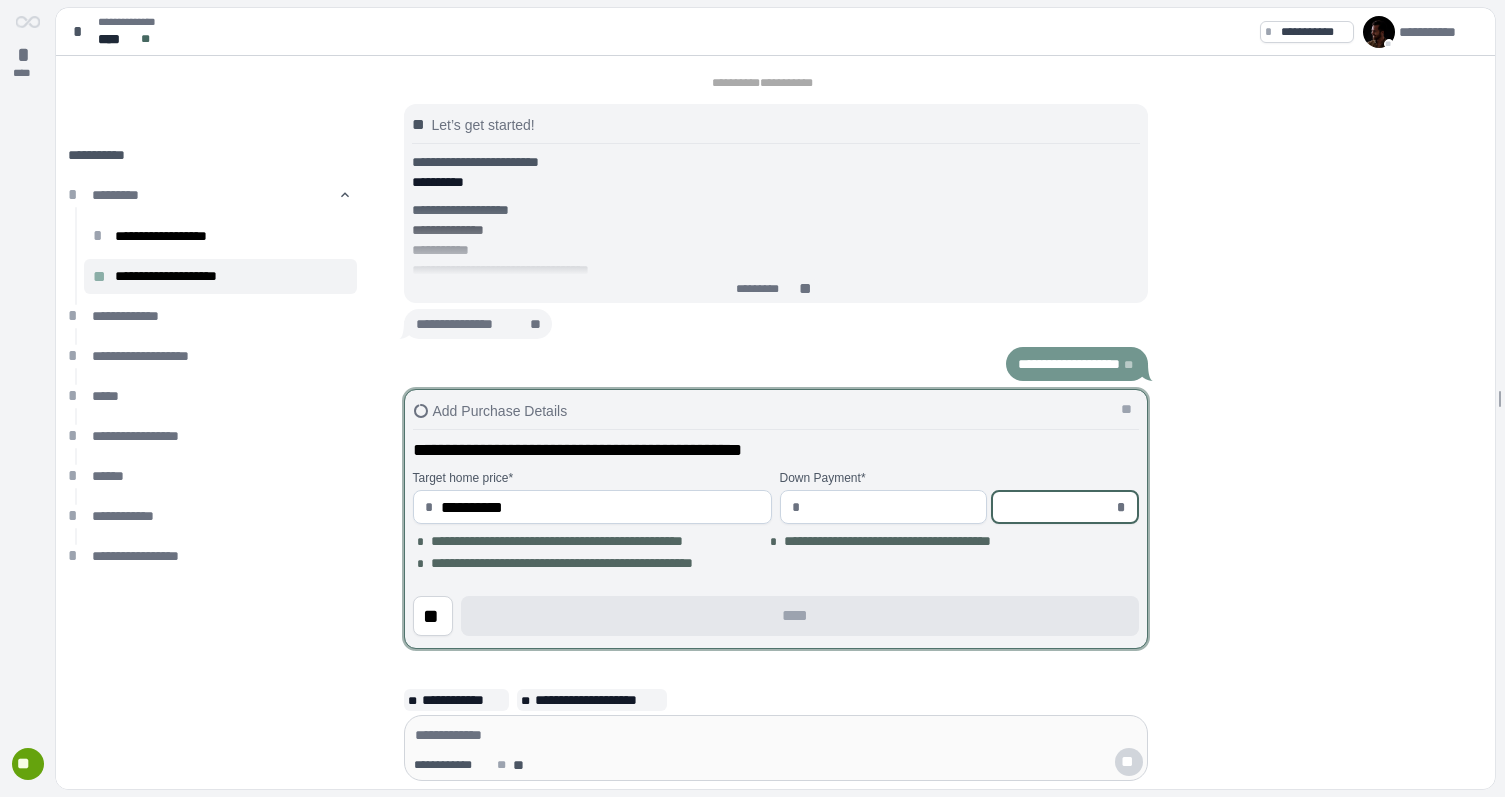 type on "*" 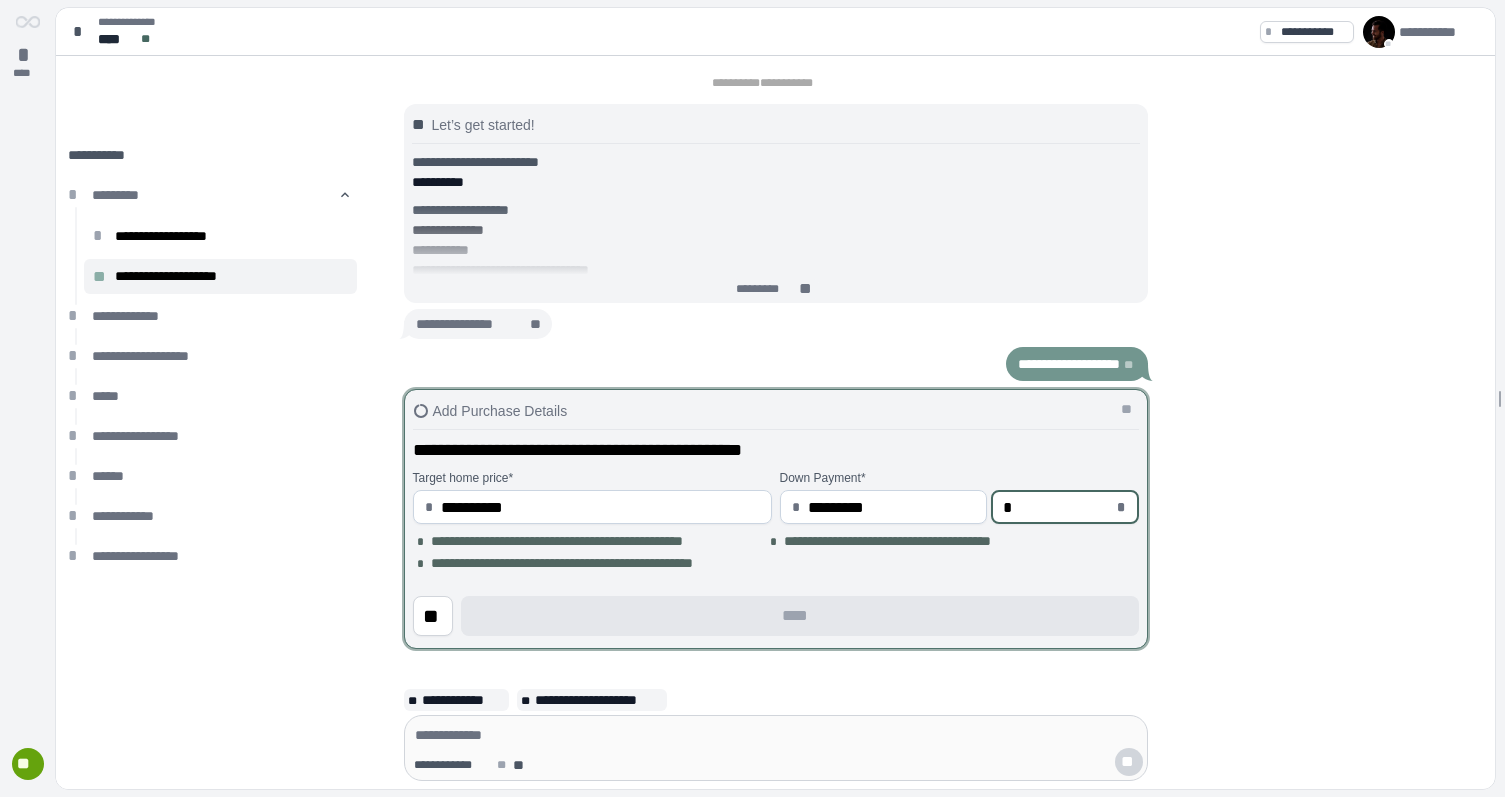 type on "**********" 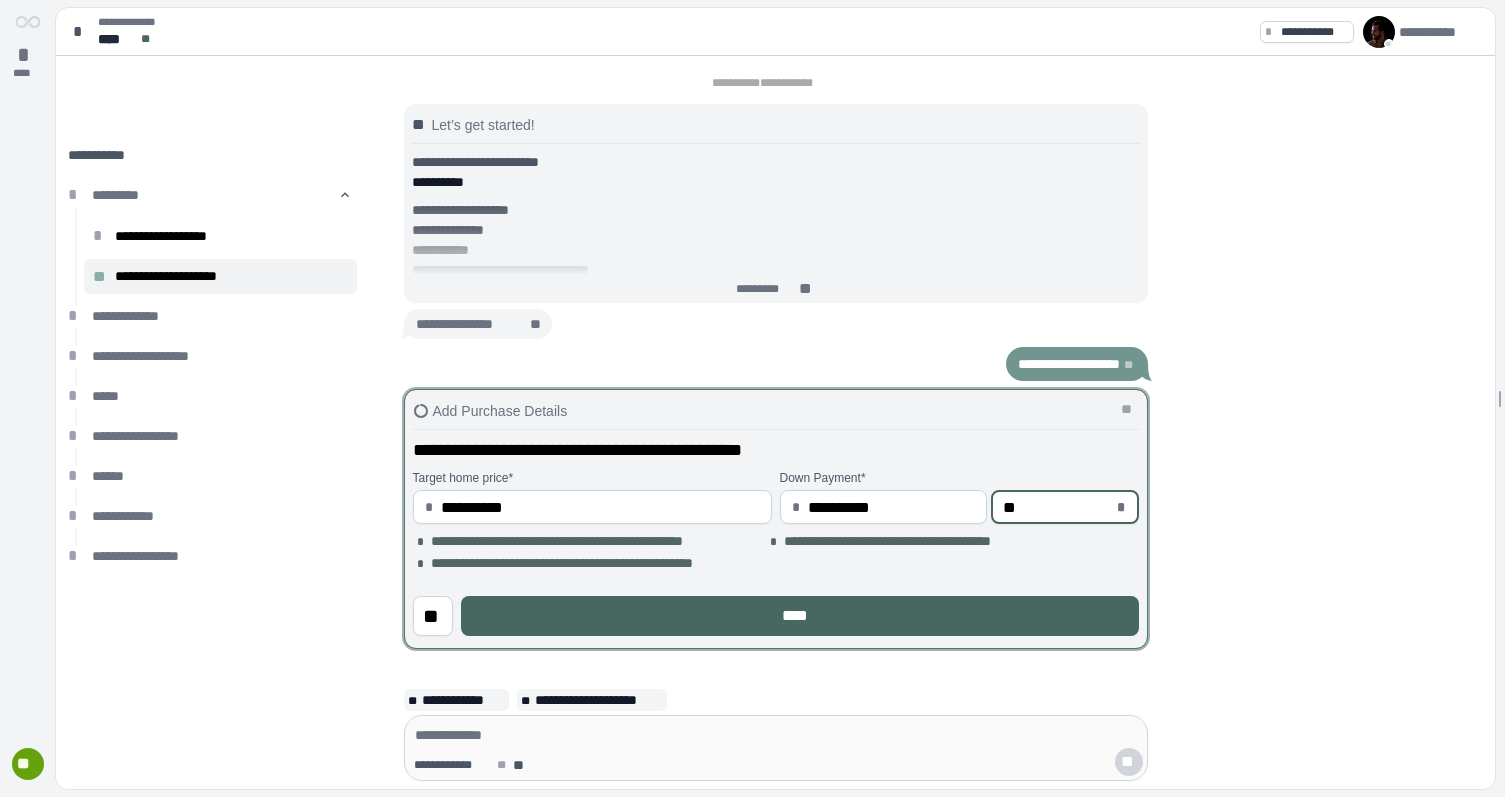 type on "******" 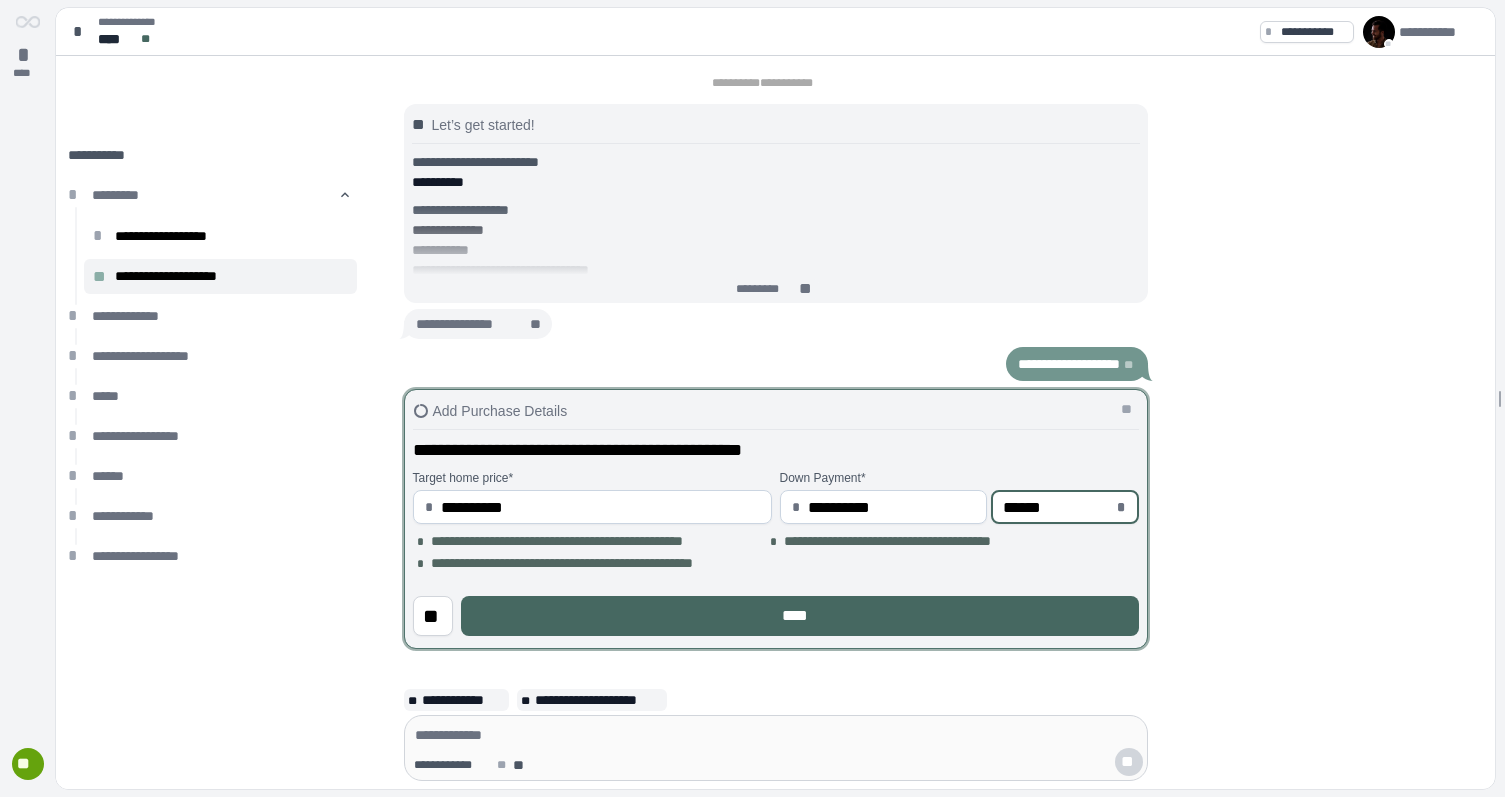 click on "**********" at bounding box center (776, 552) 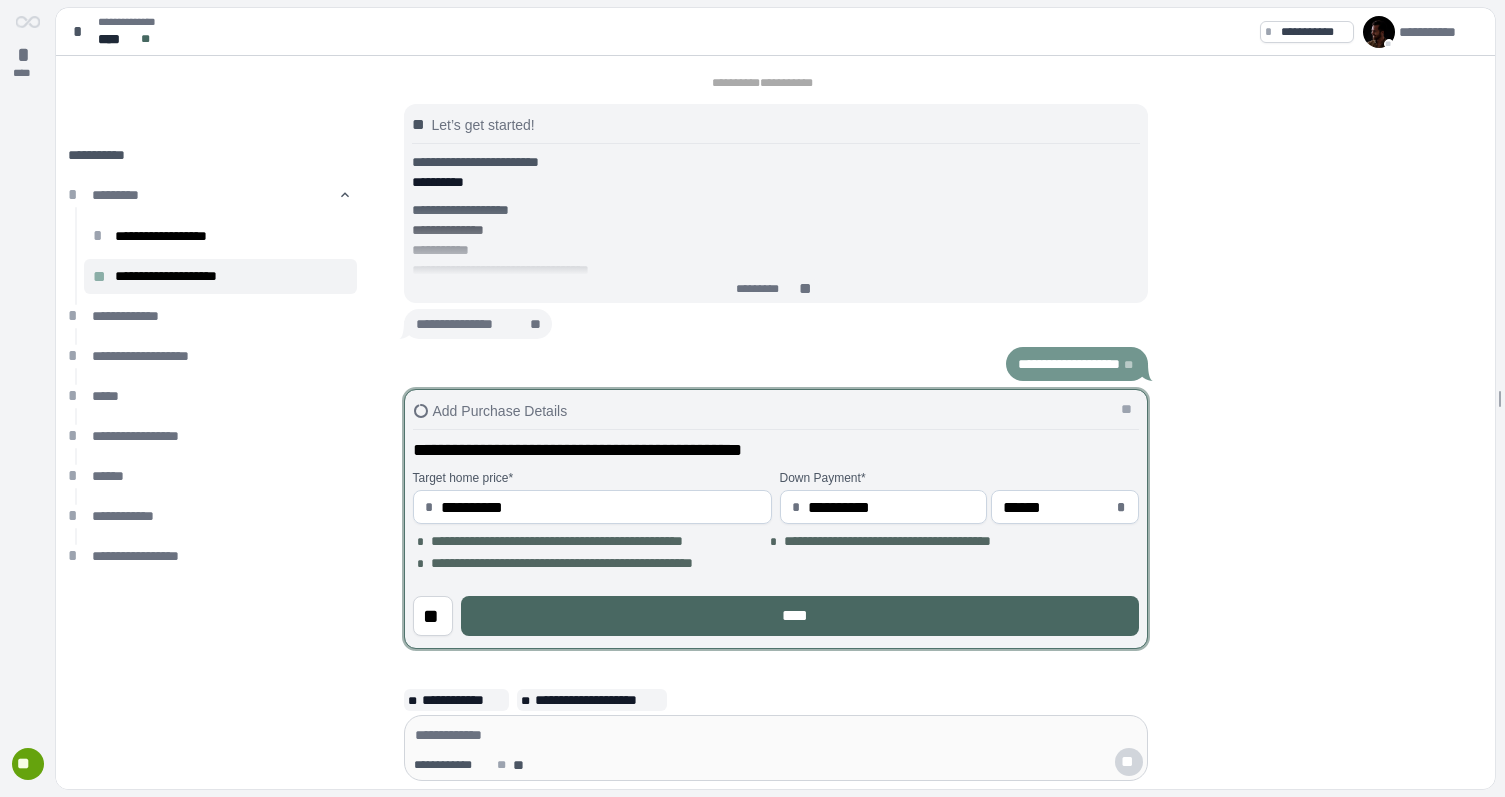 click on "****" at bounding box center (800, 616) 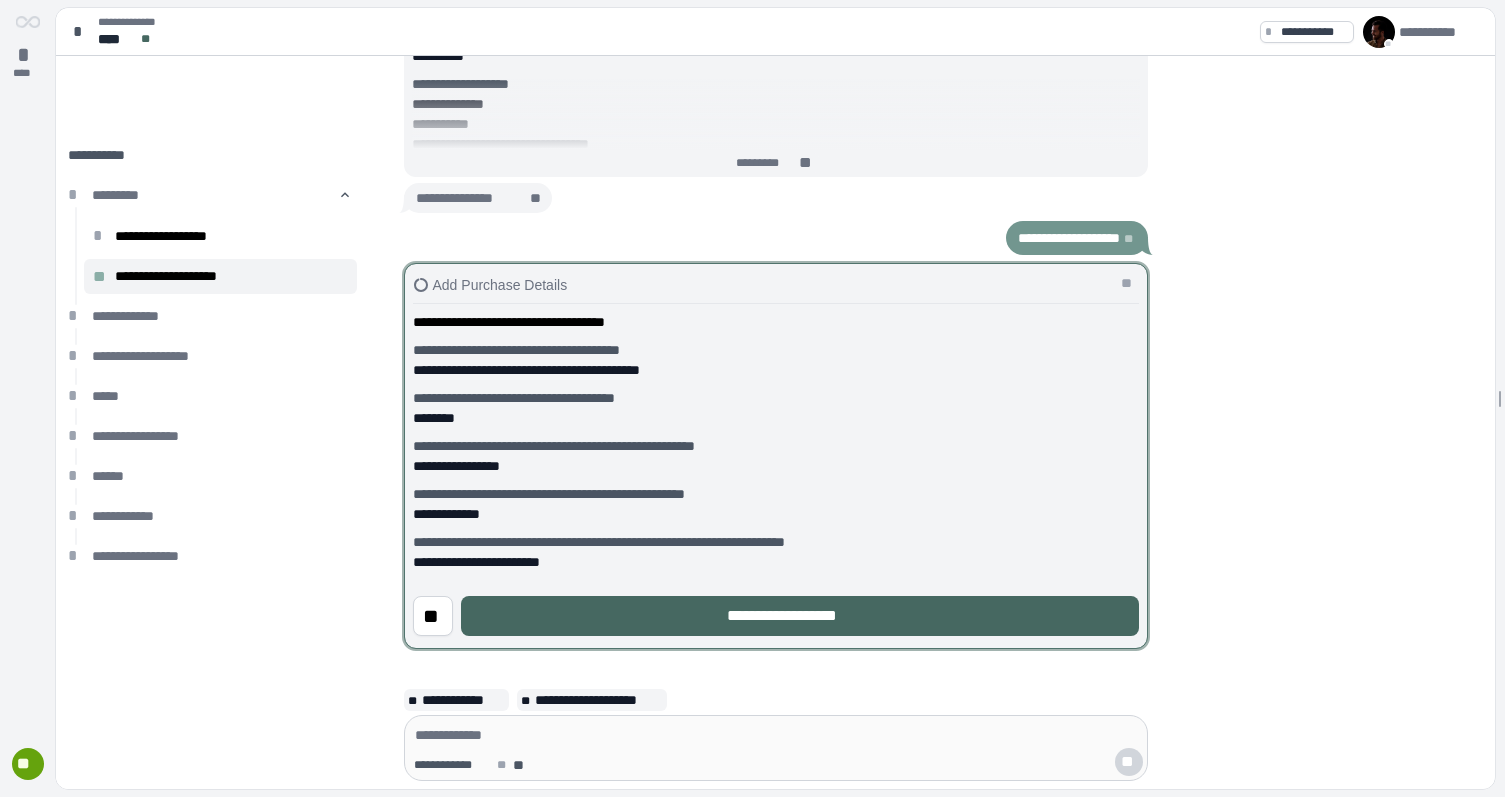 click on "**********" at bounding box center [800, 616] 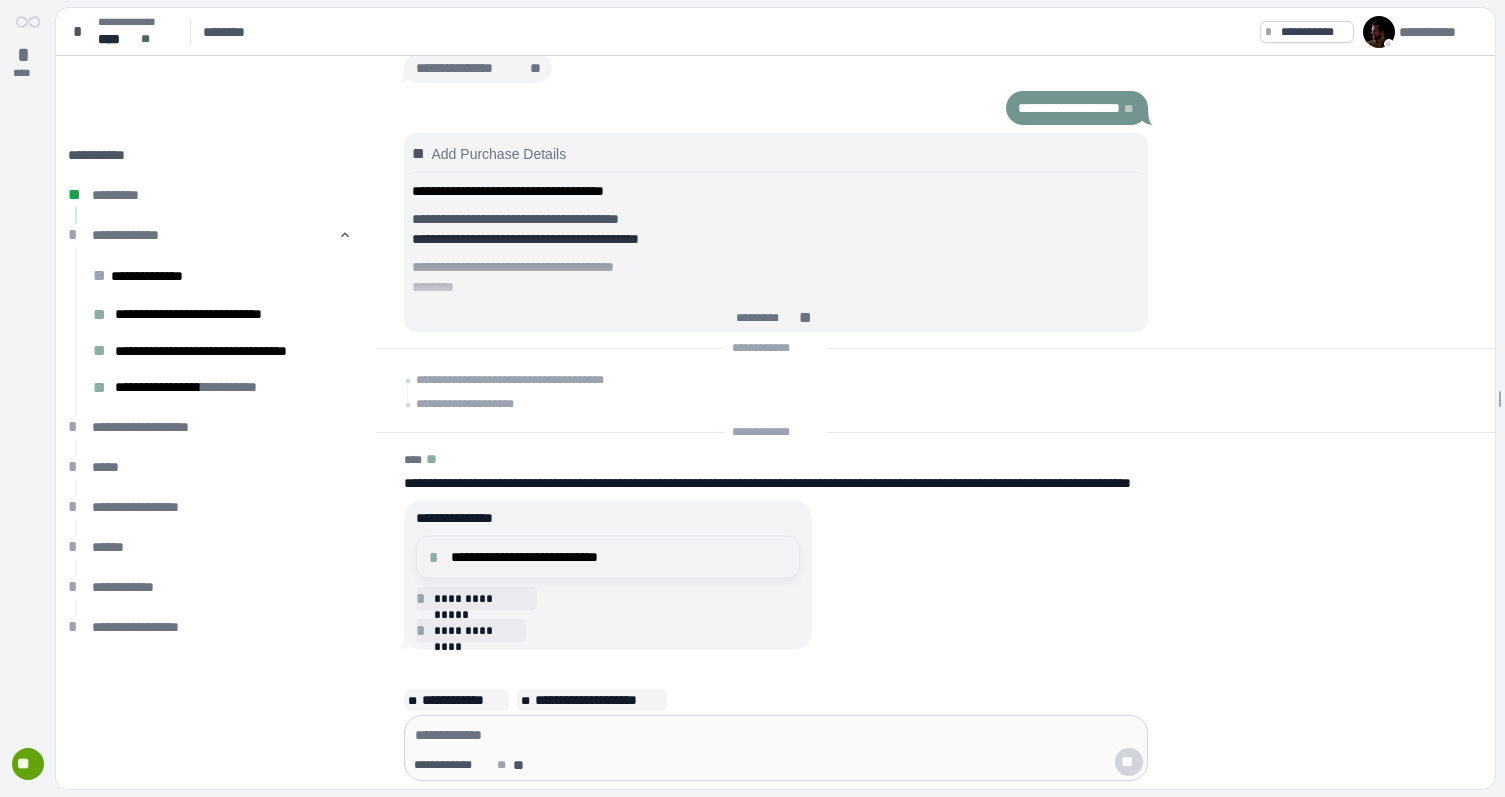 click on "**********" at bounding box center [619, 557] 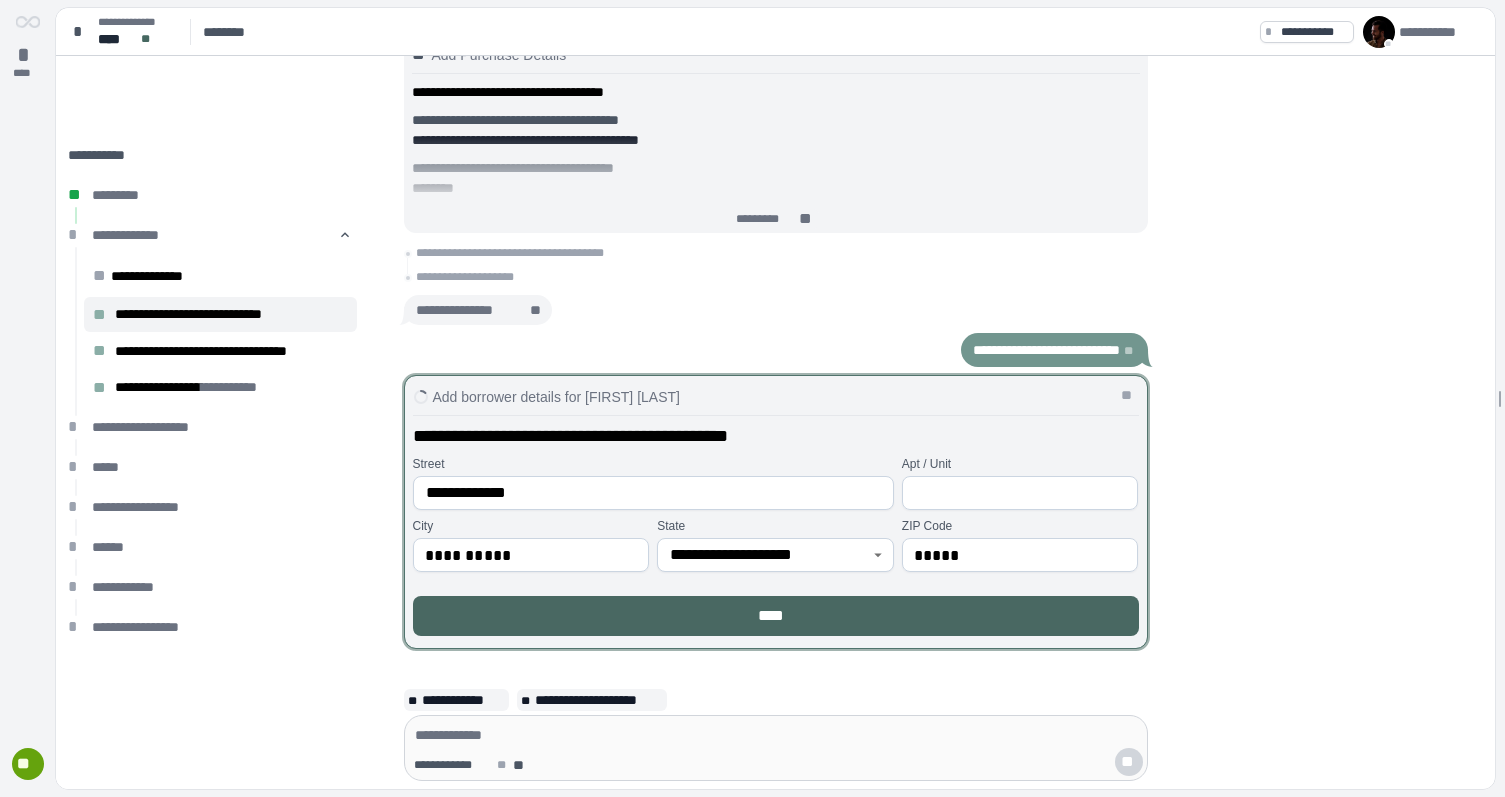 click on "****" at bounding box center [776, 616] 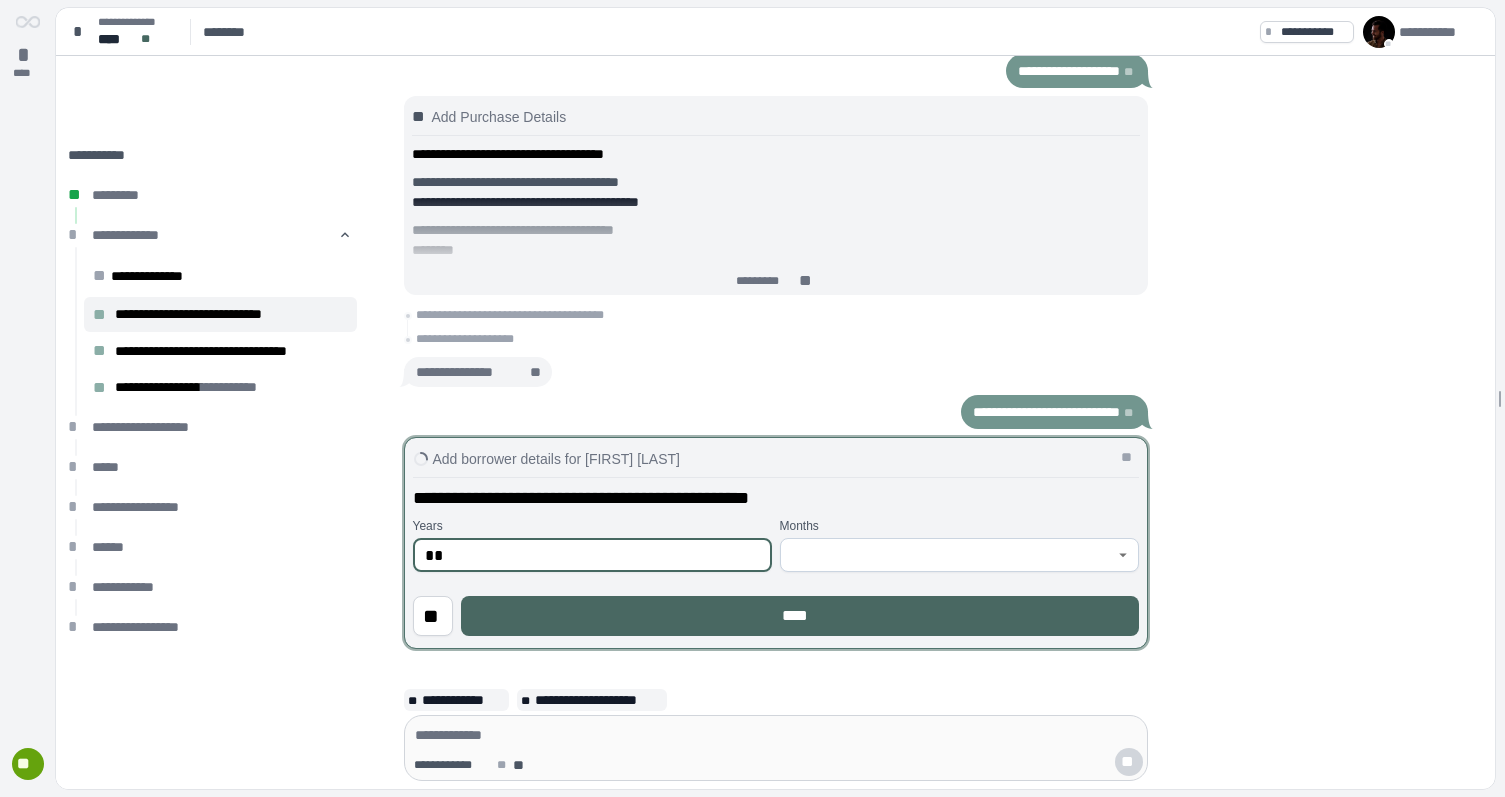 type on "**" 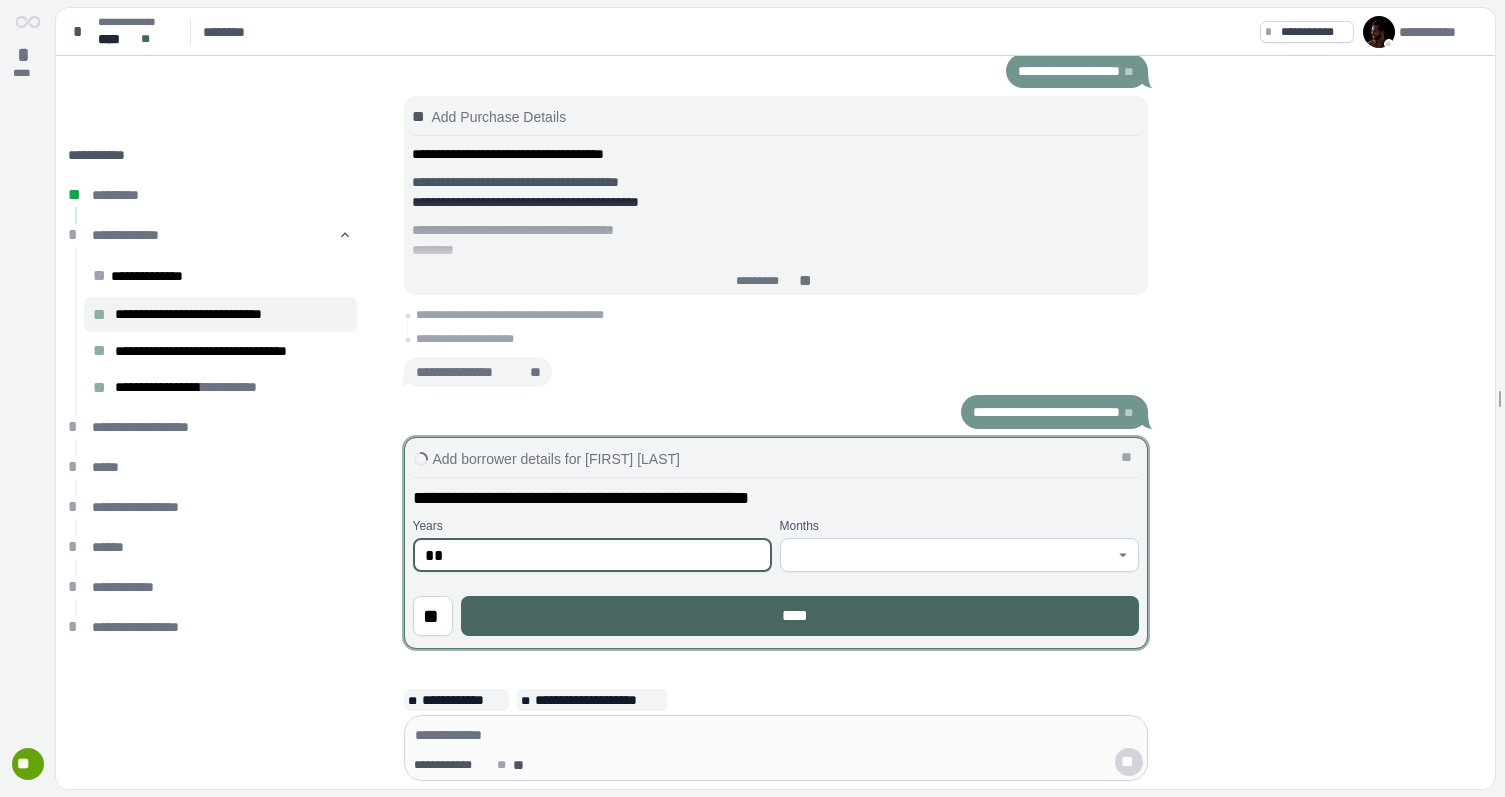 click on "****" at bounding box center (800, 616) 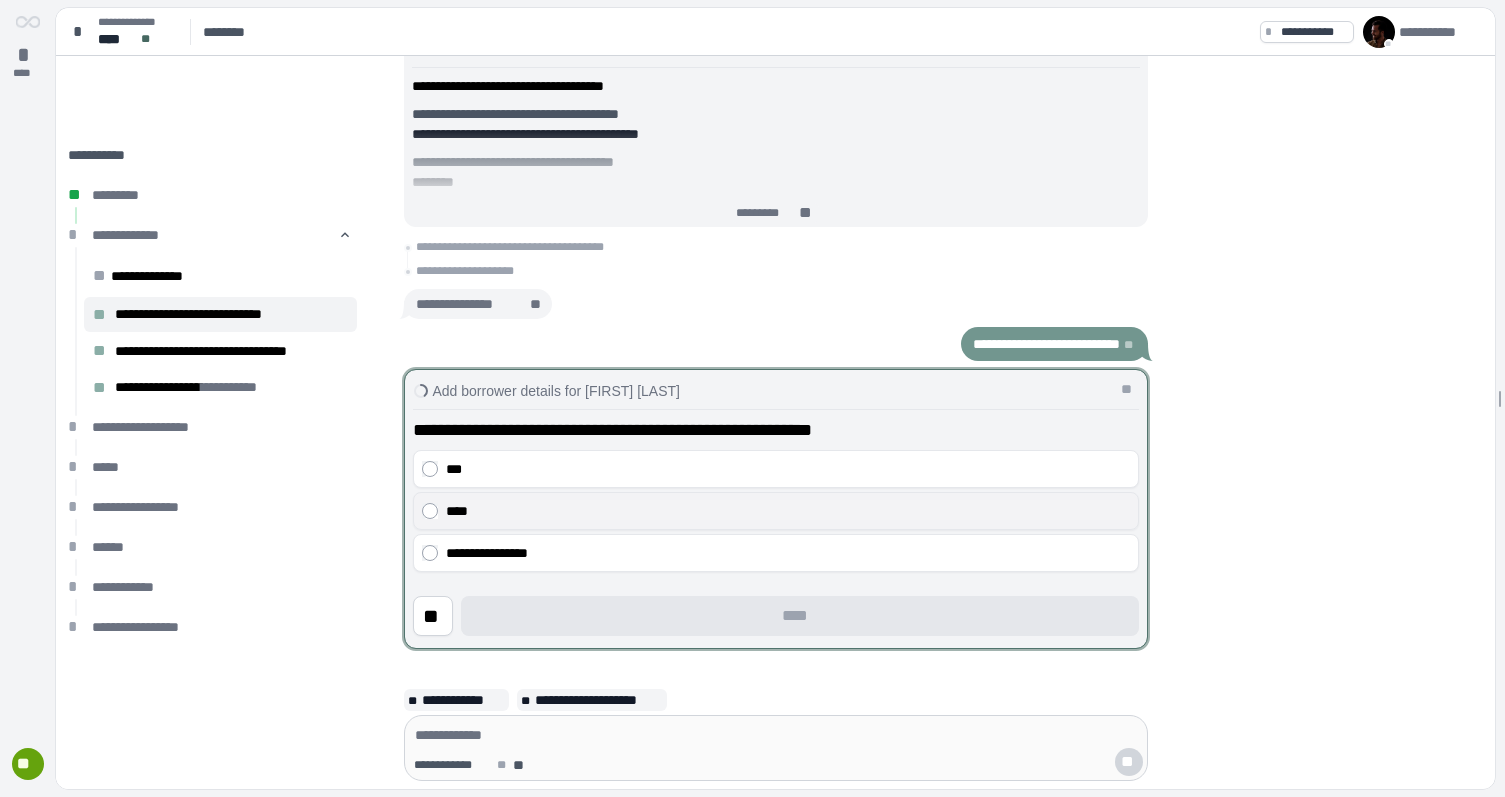 click on "****" at bounding box center (788, 511) 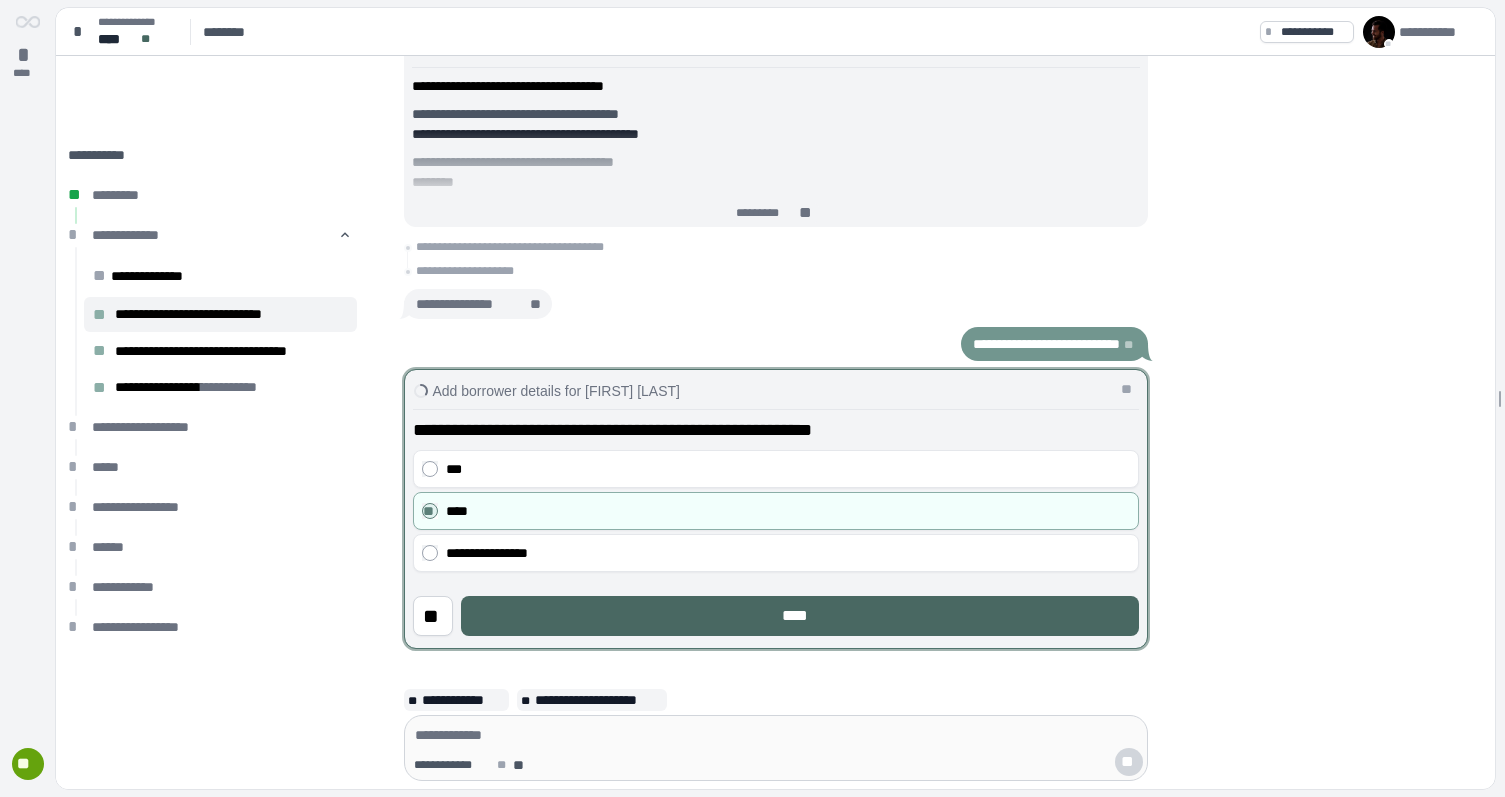 click on "****" at bounding box center (800, 616) 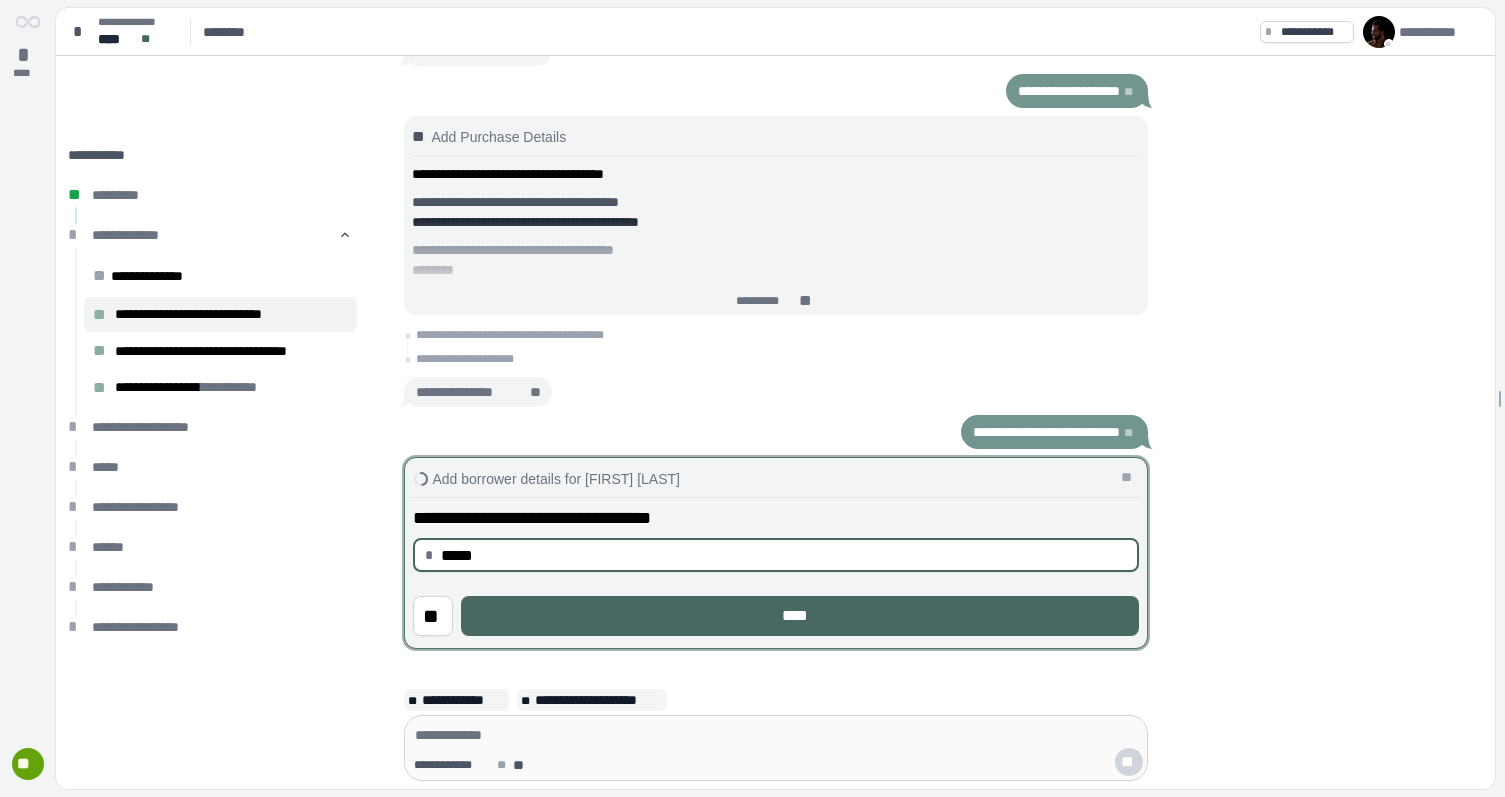 type on "********" 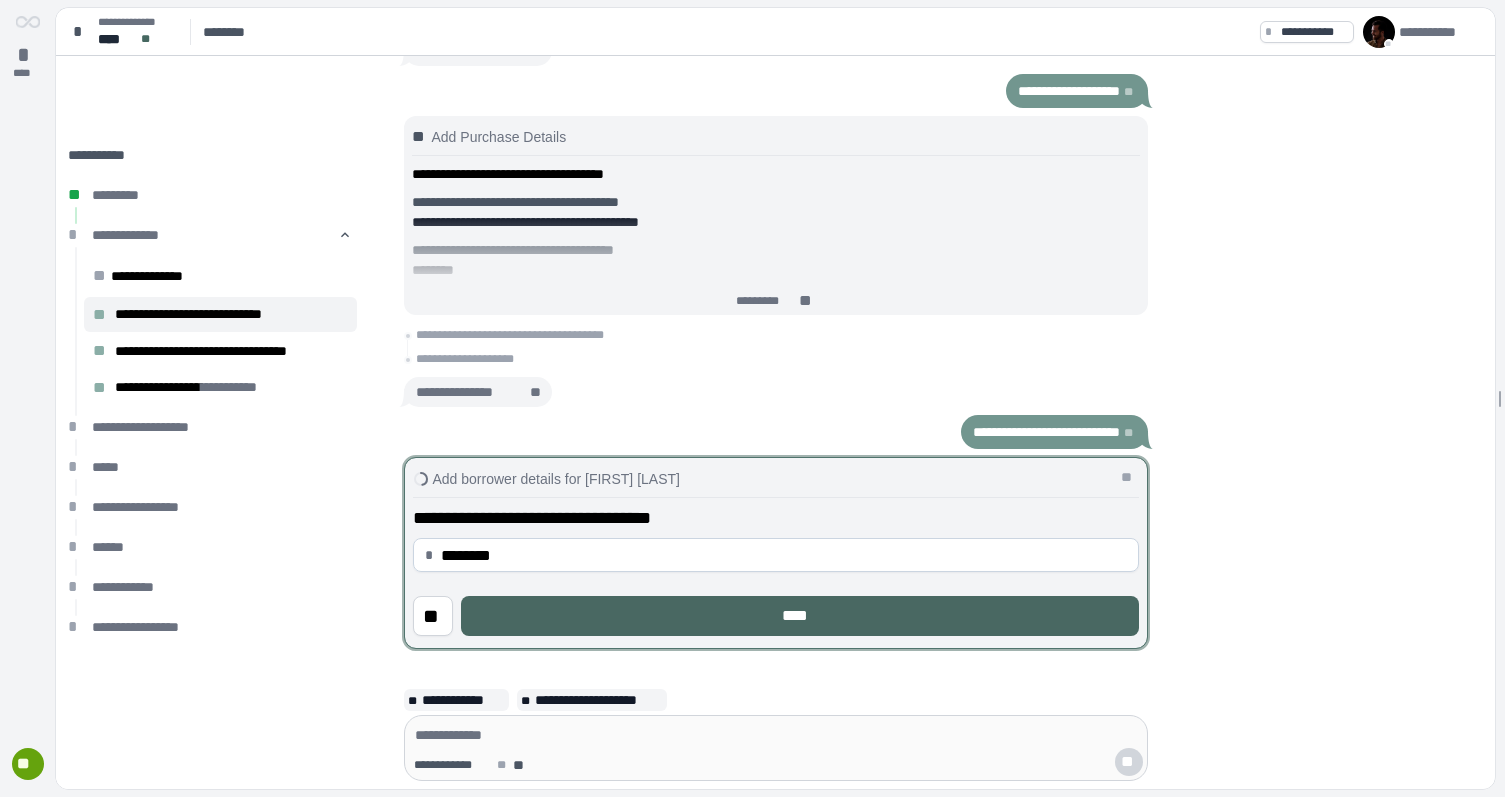 click on "****" at bounding box center [799, 616] 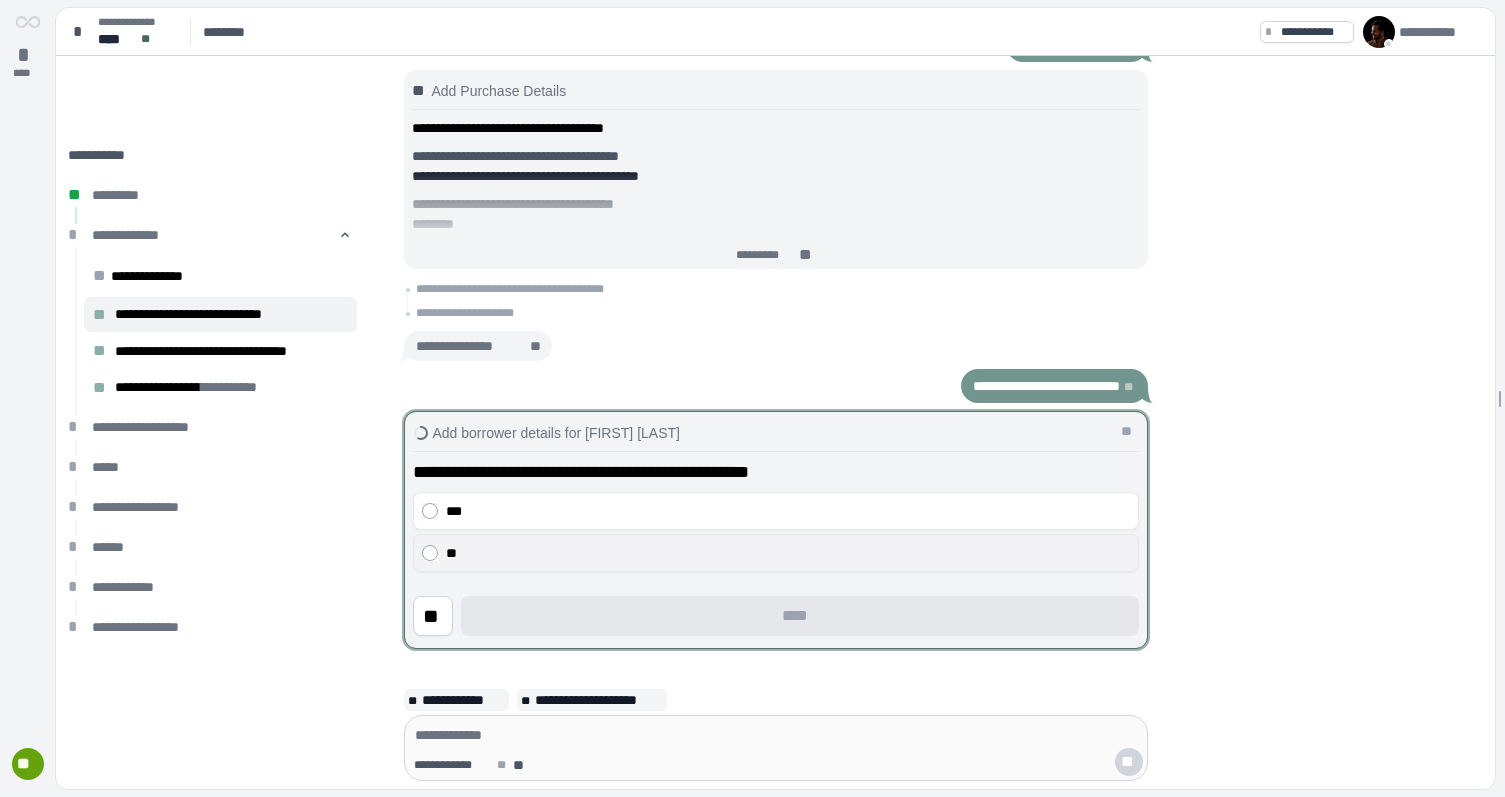 click on "**" at bounding box center (776, 553) 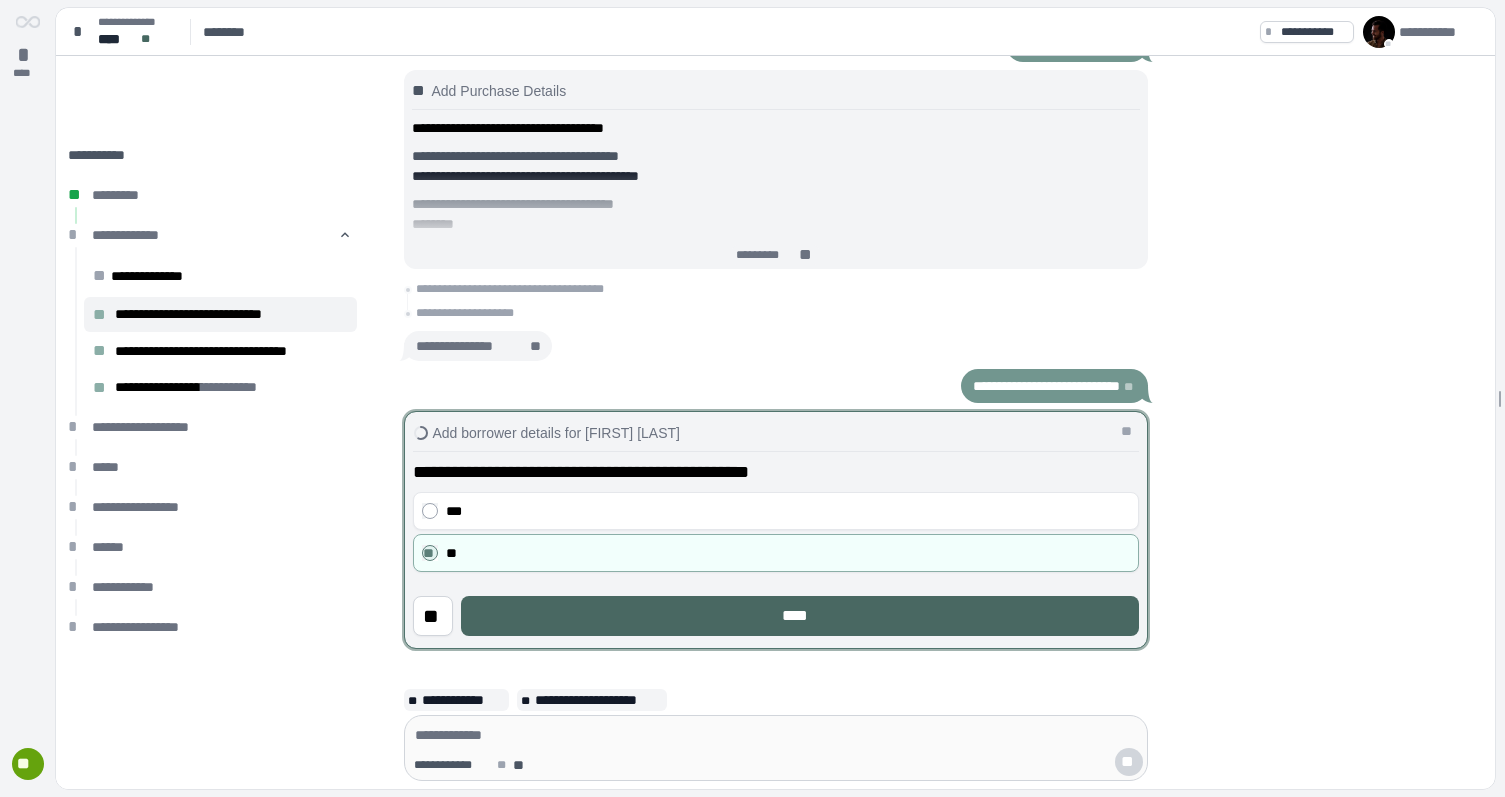 click on "****" at bounding box center [799, 616] 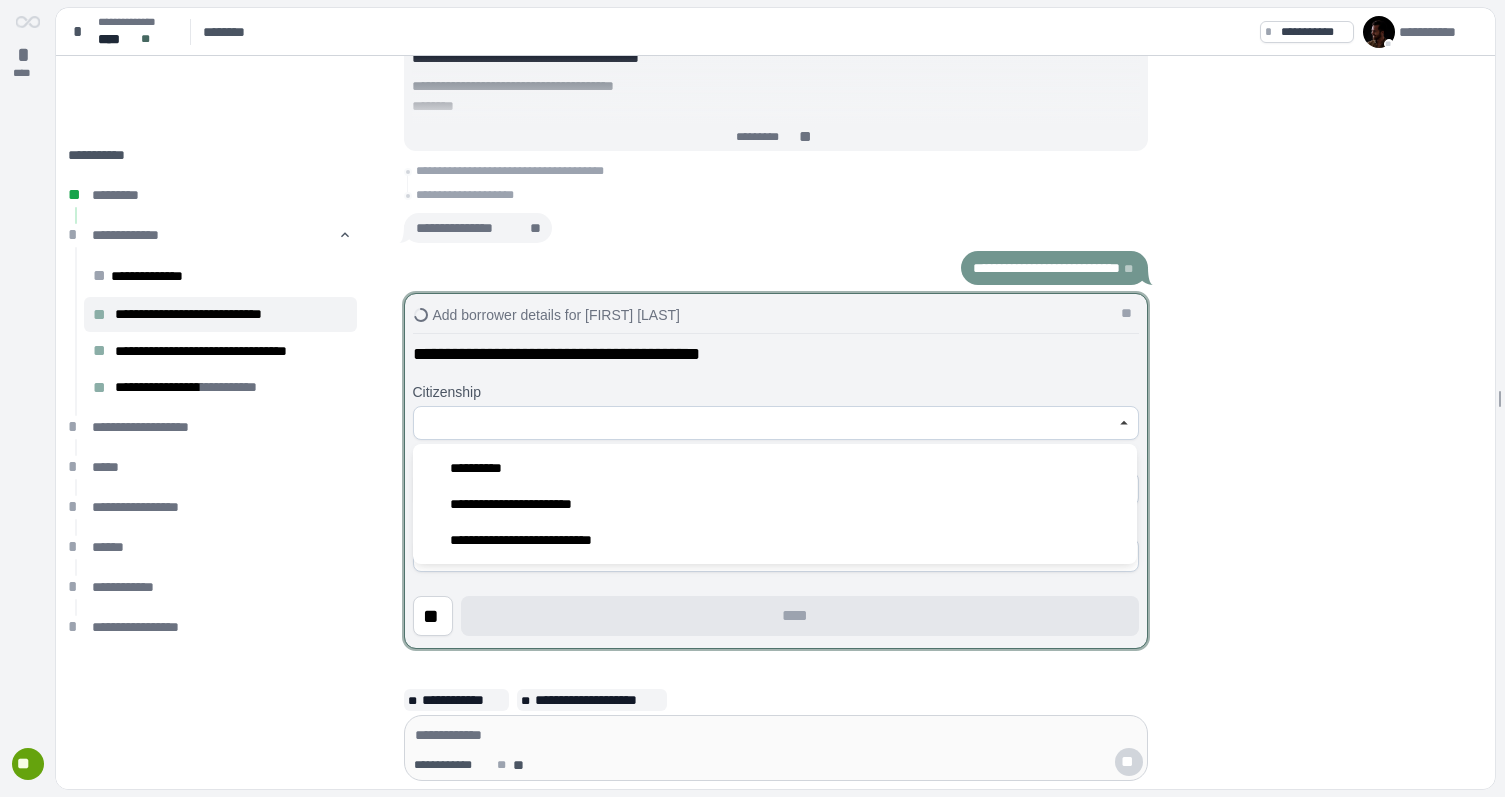 click at bounding box center [765, 423] 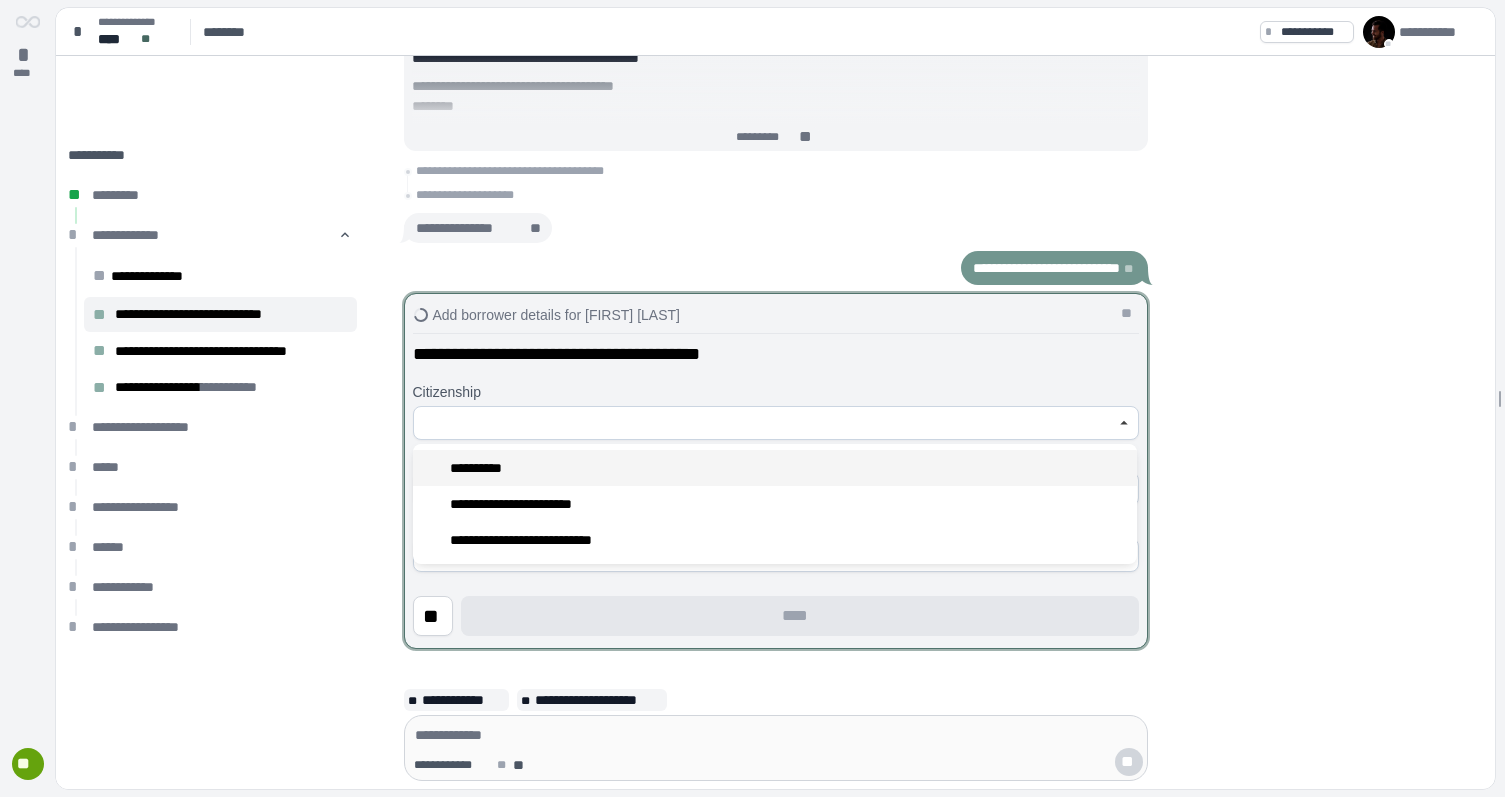 click on "**********" at bounding box center (775, 468) 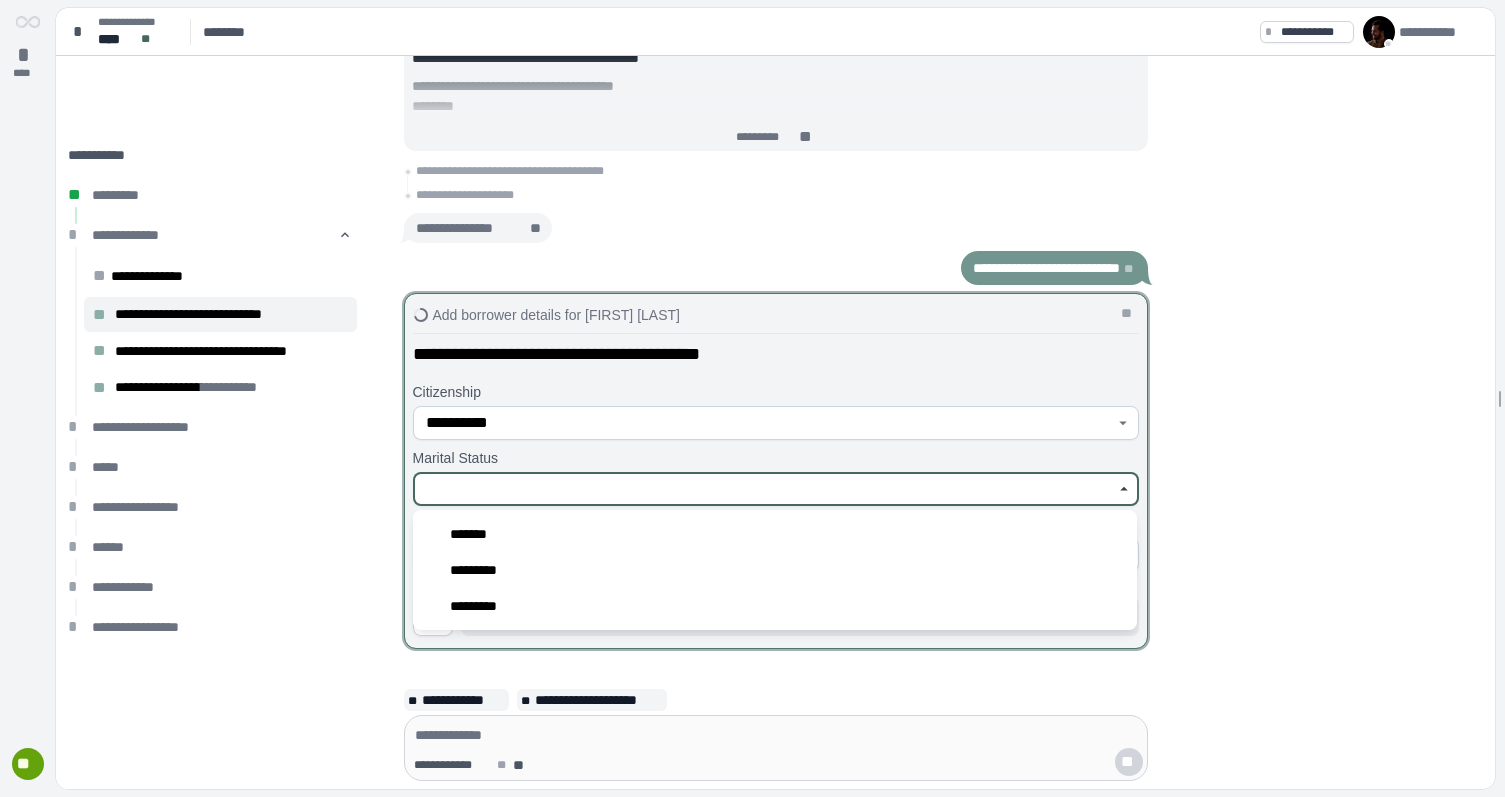 click at bounding box center (765, 489) 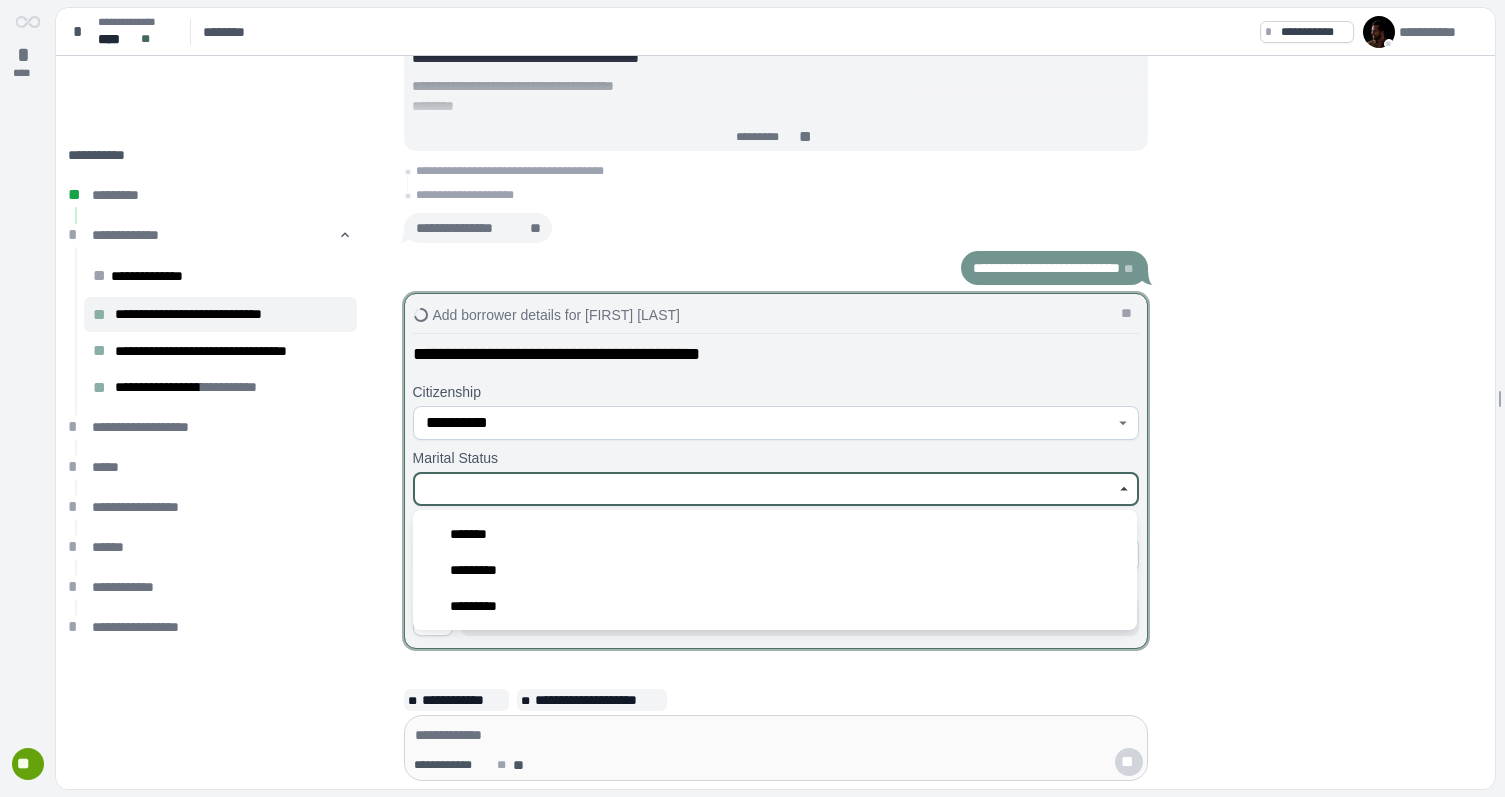 click on "*********" at bounding box center [775, 570] 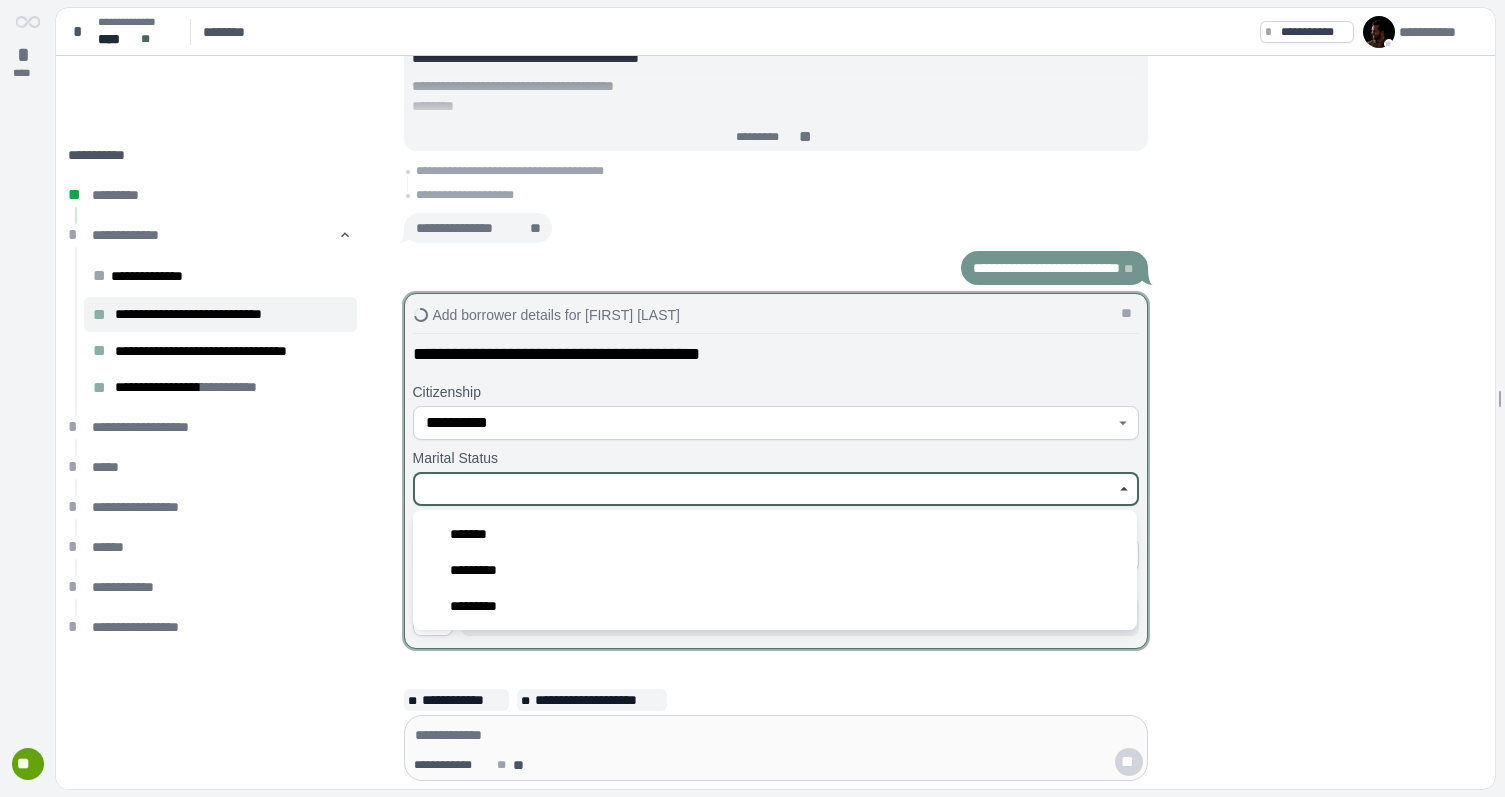 type on "*********" 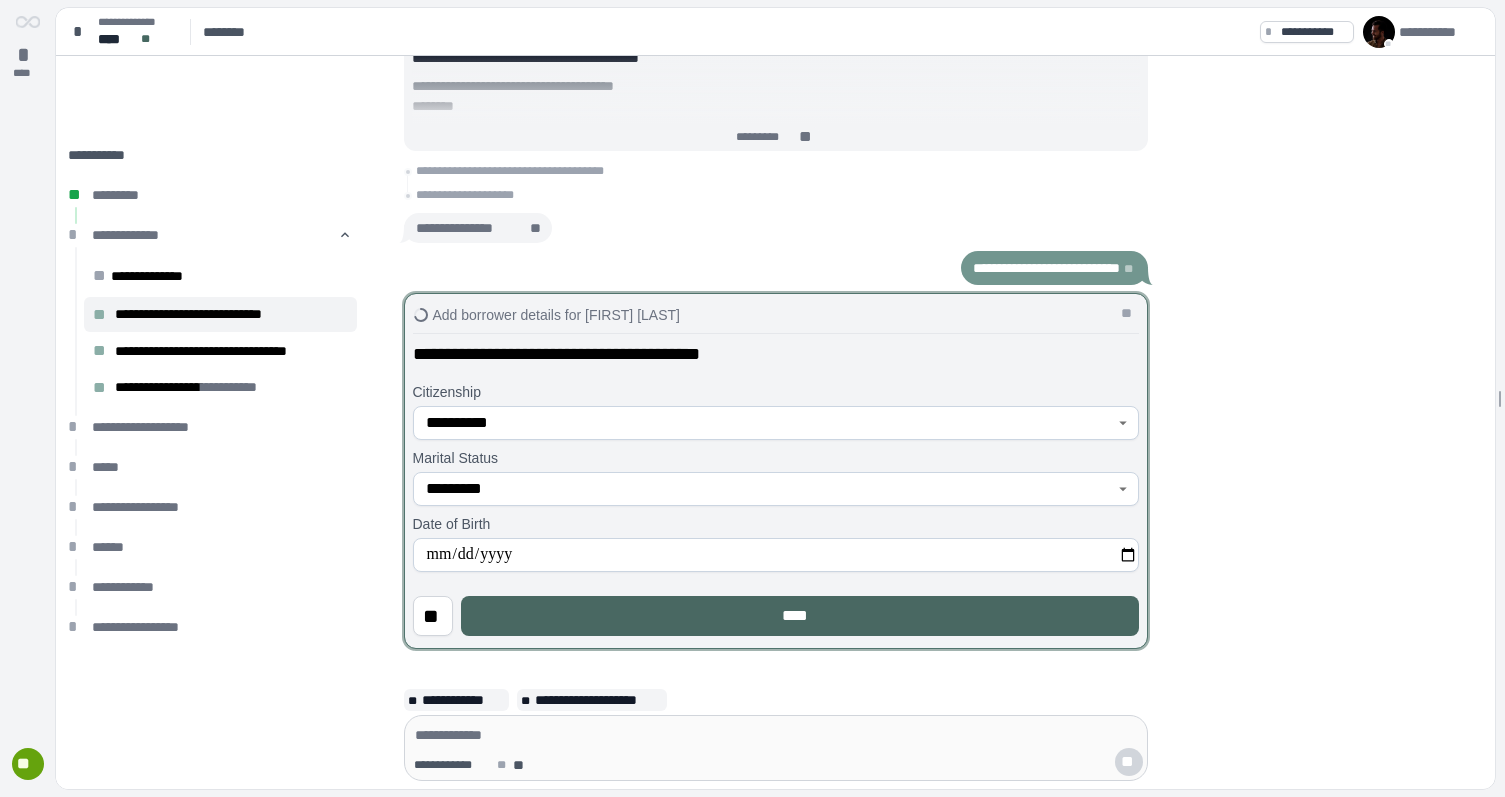 click on "****" at bounding box center [800, 616] 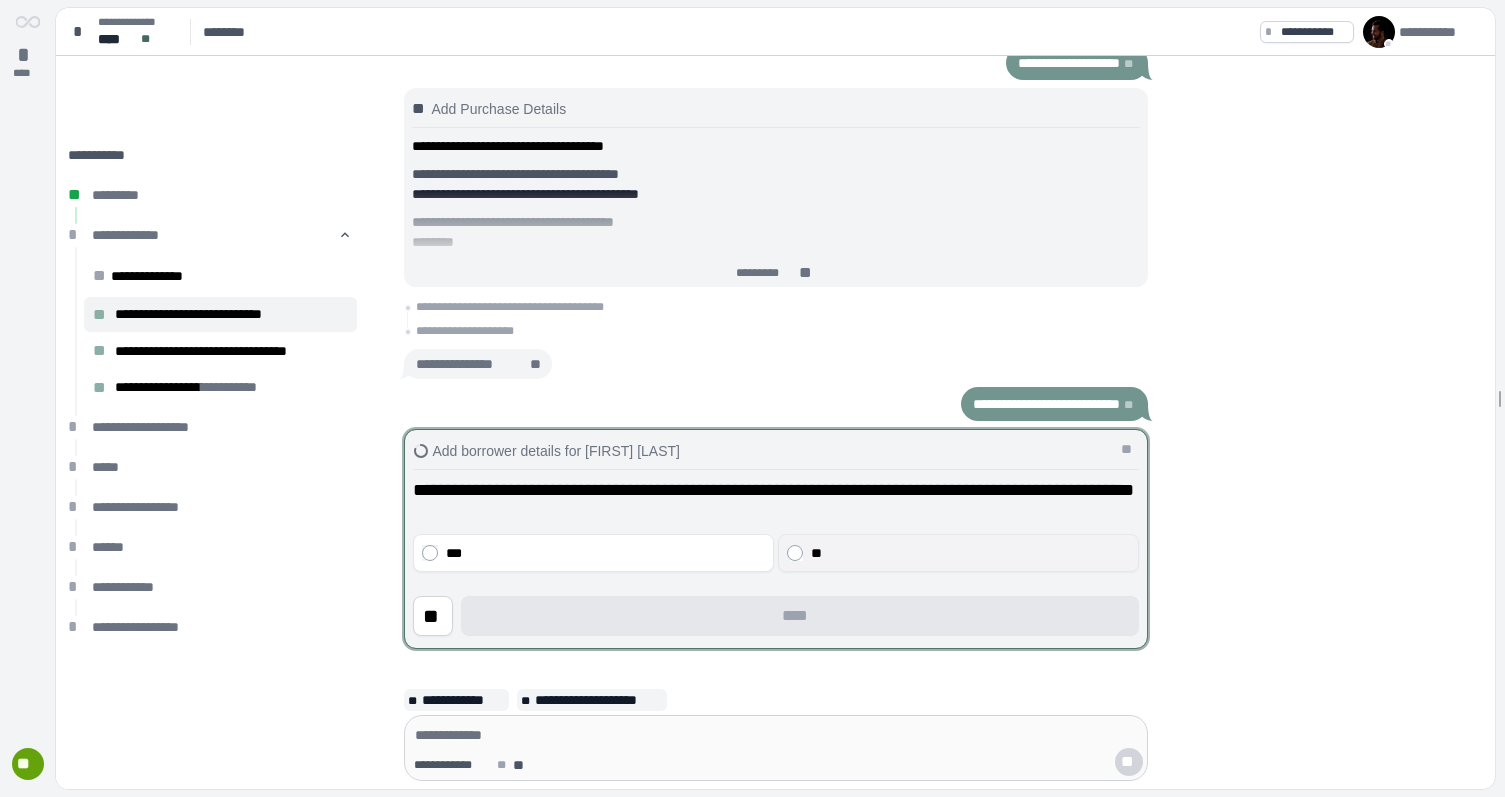 click on "**" at bounding box center [970, 553] 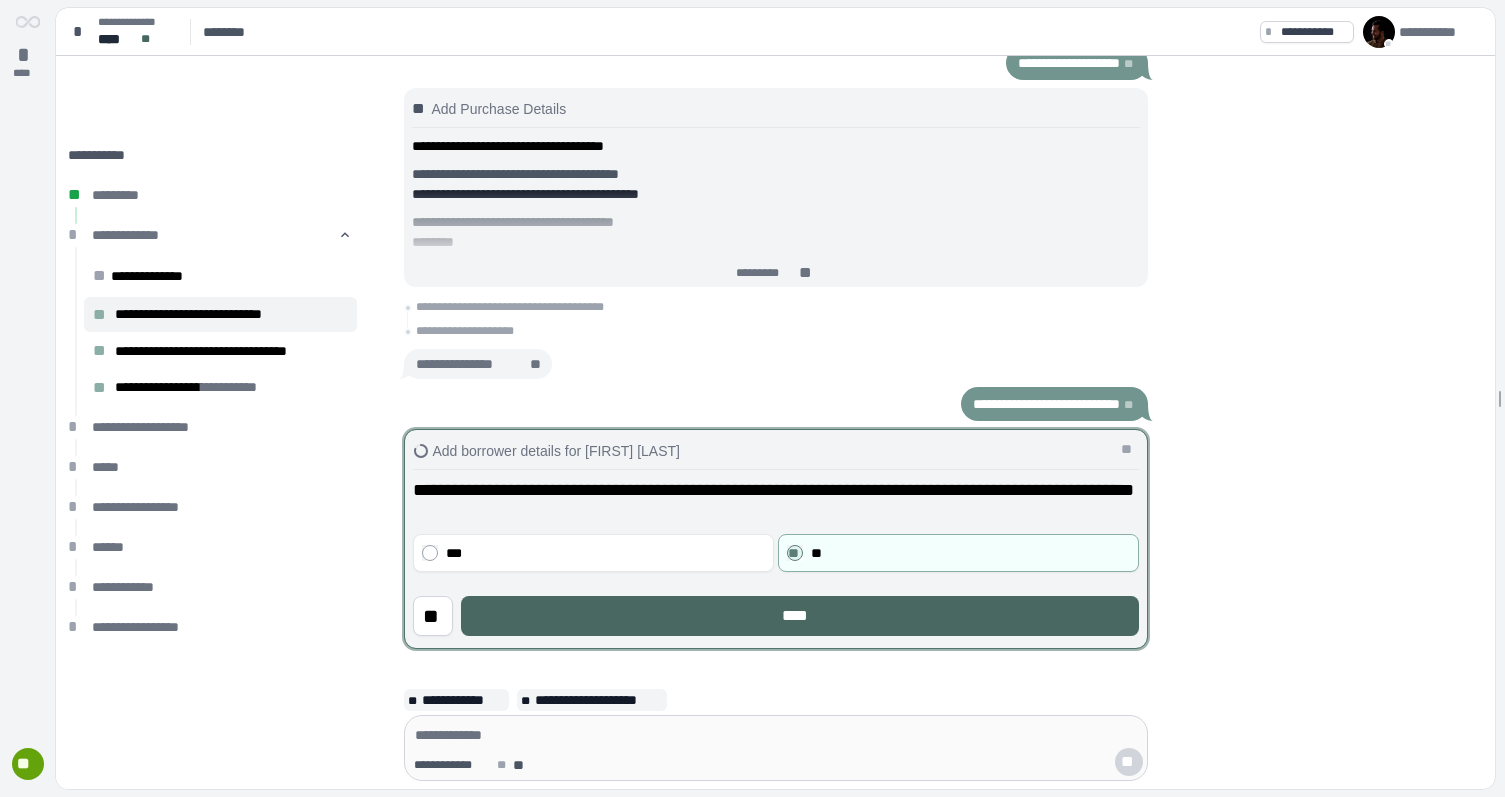 click on "****" at bounding box center (799, 616) 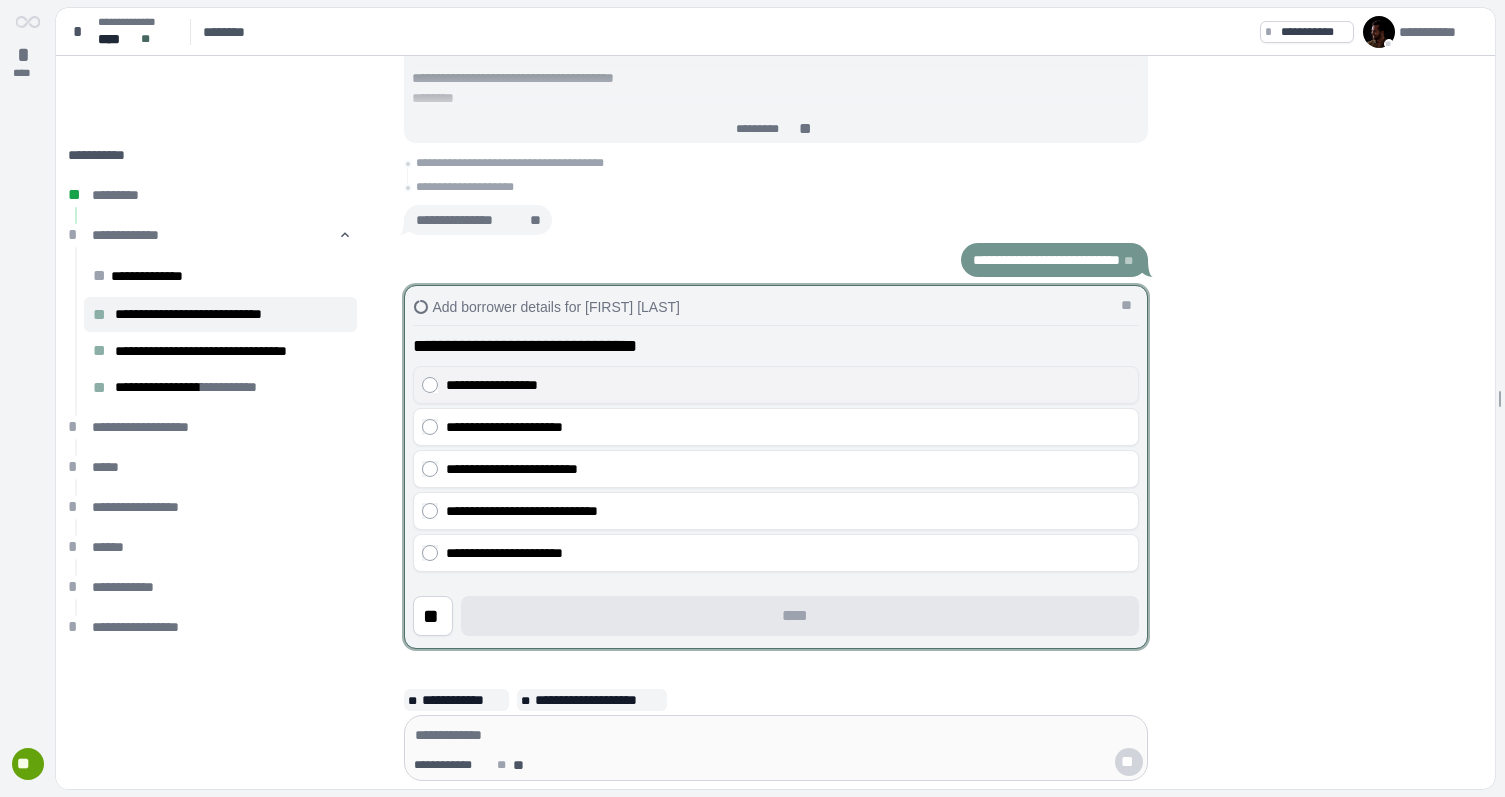 click on "**********" at bounding box center (788, 385) 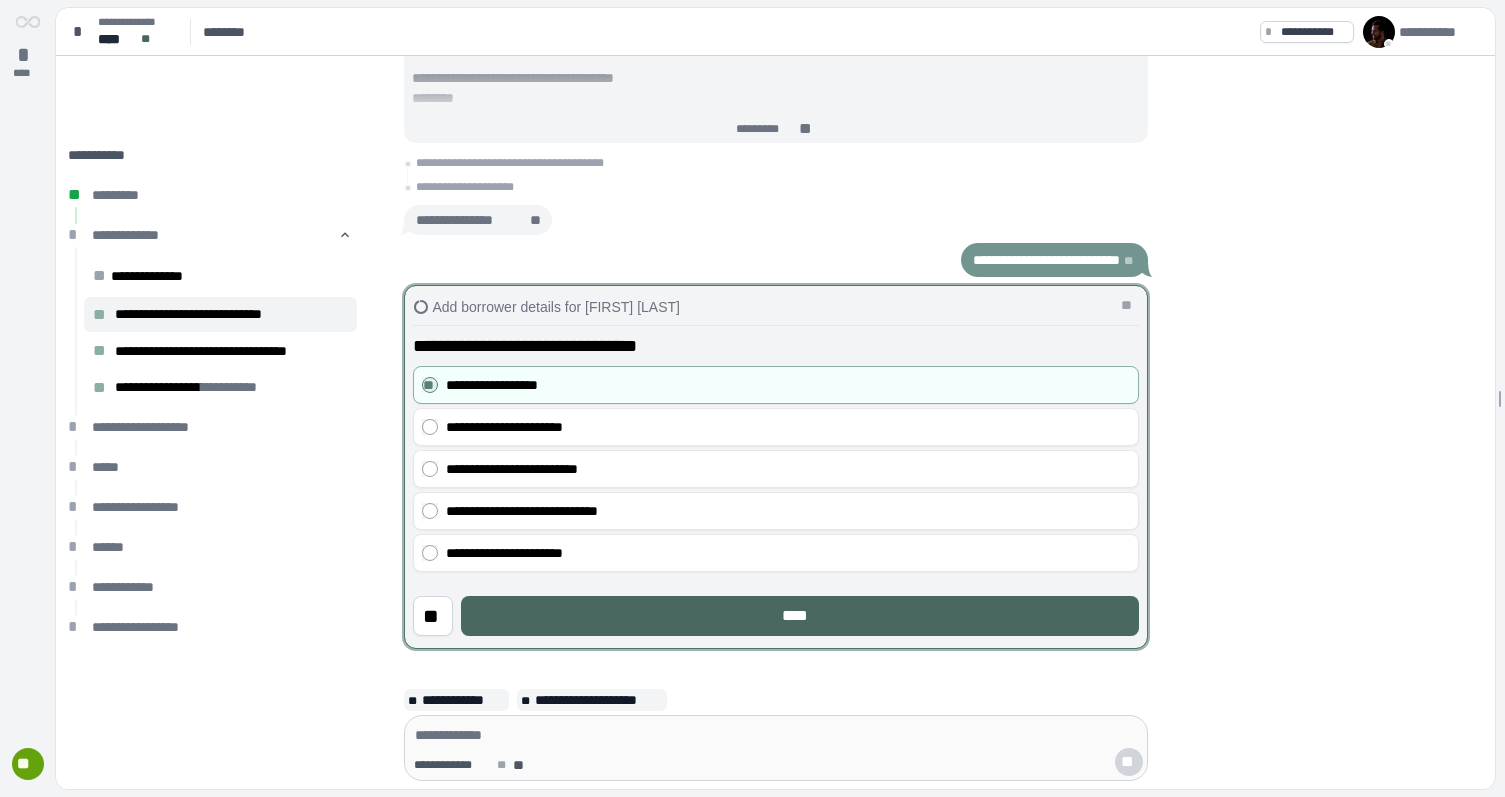 click on "****" at bounding box center (800, 616) 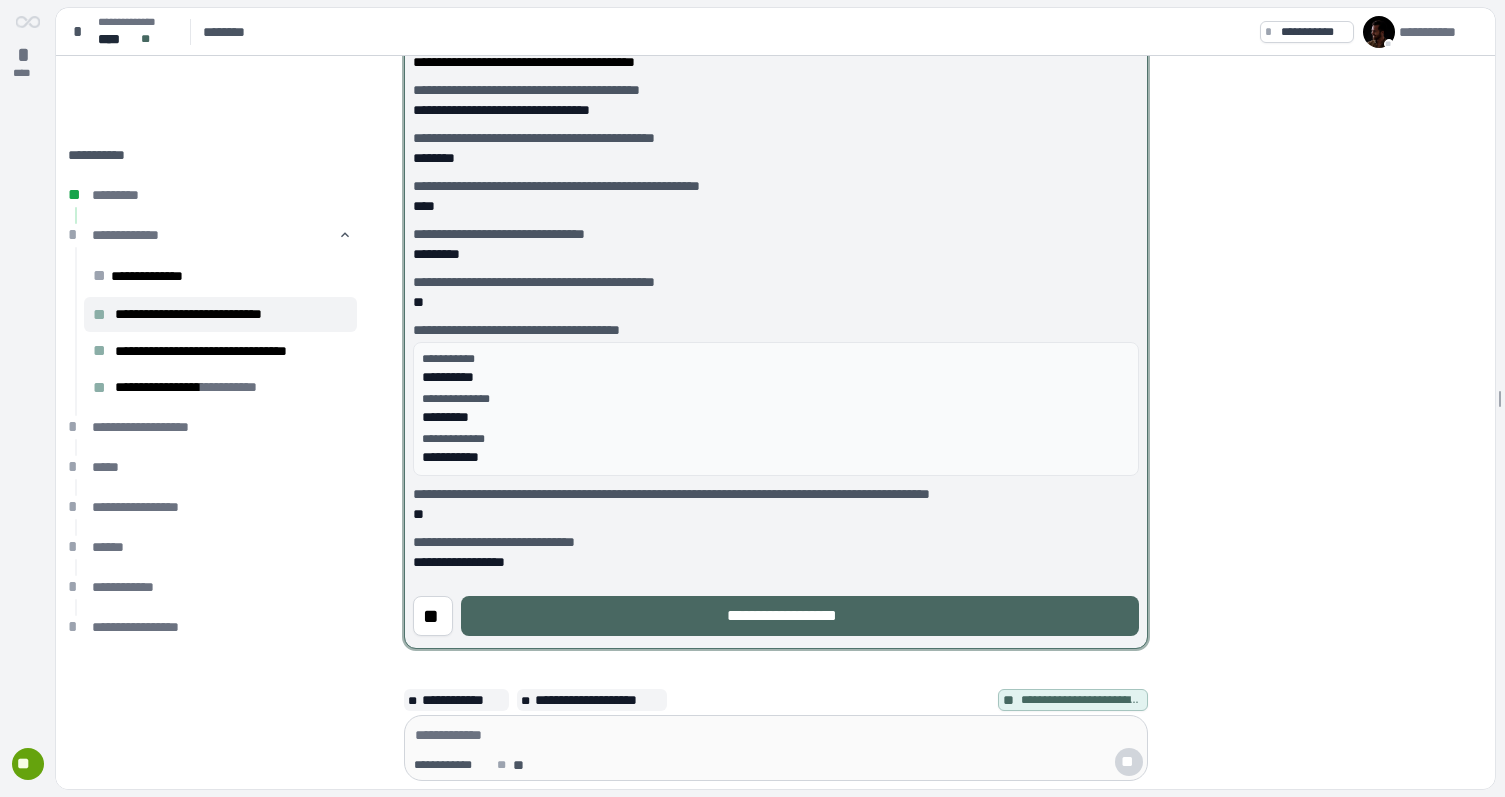 click on "**********" at bounding box center (800, 616) 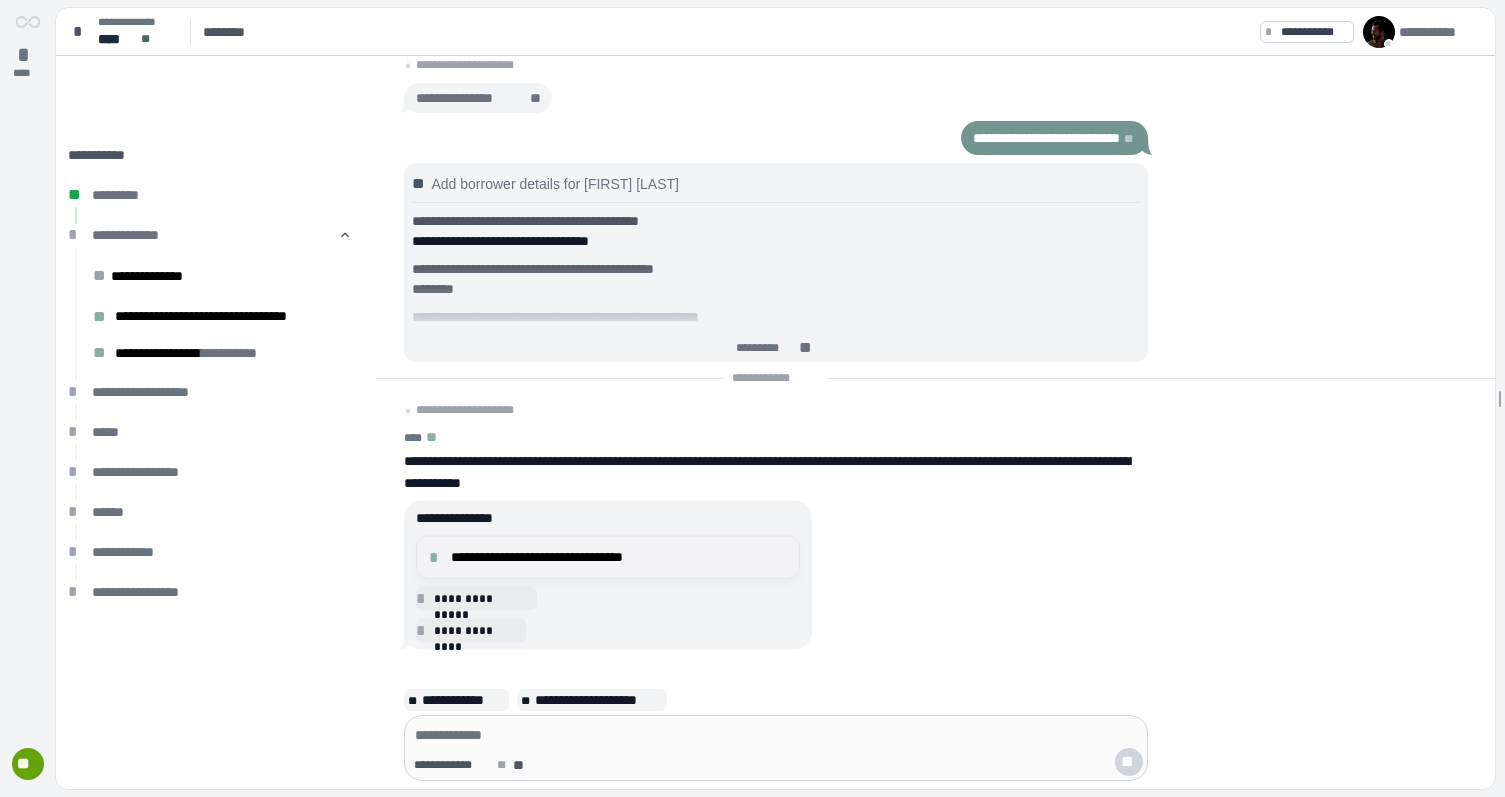 click on "**********" at bounding box center (619, 557) 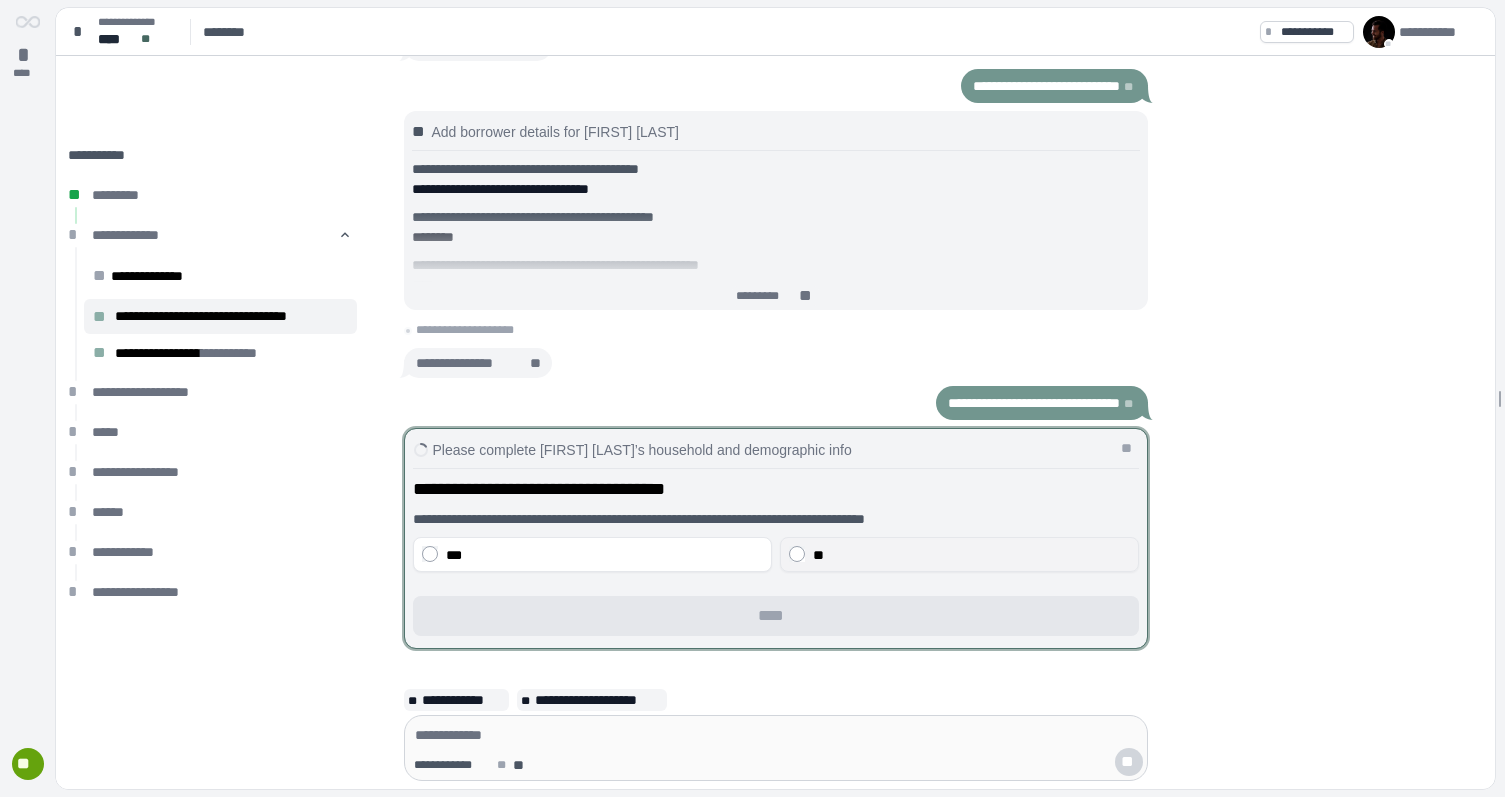 click on "**" at bounding box center (818, 555) 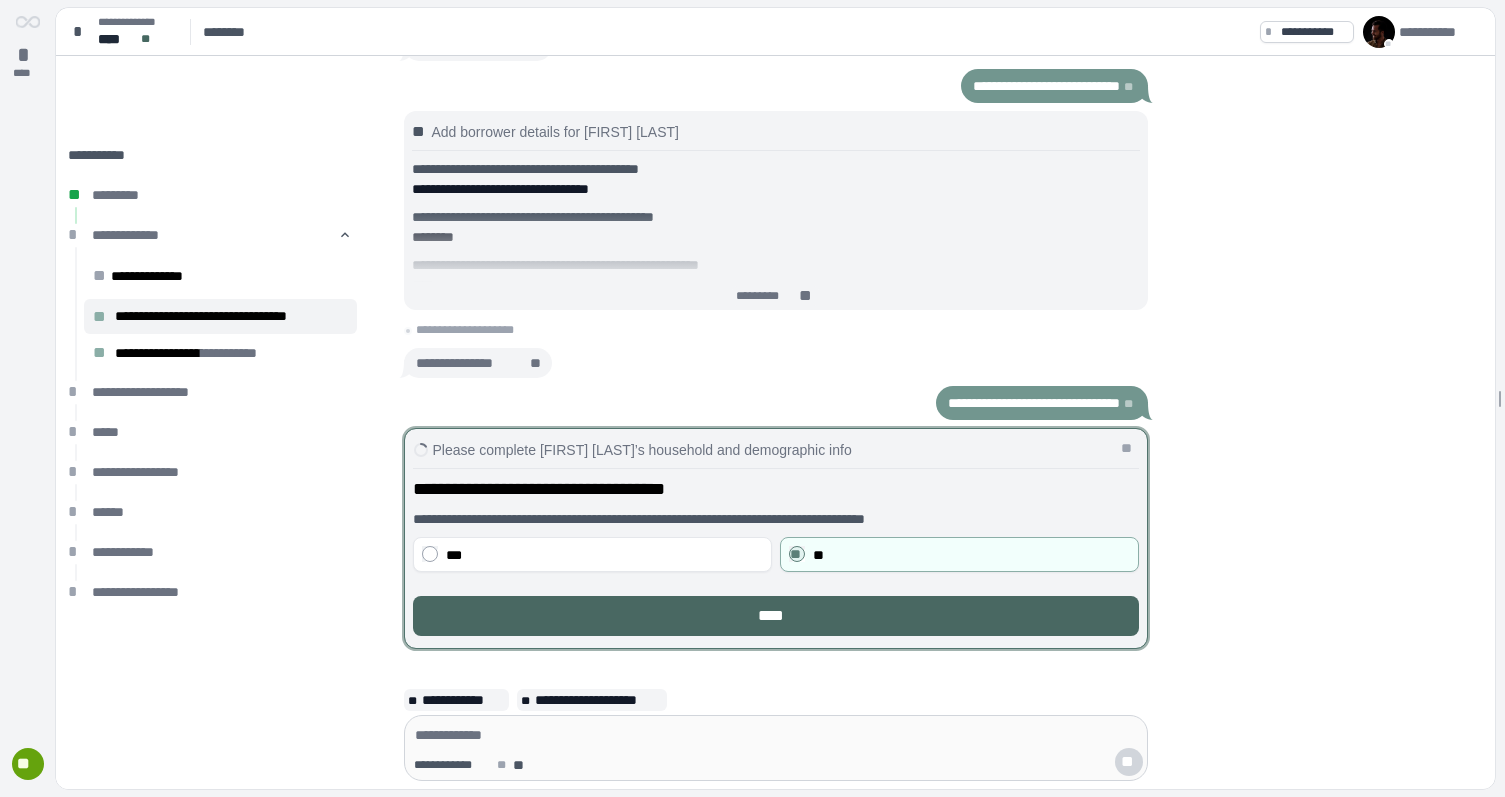 click on "****" at bounding box center [776, 616] 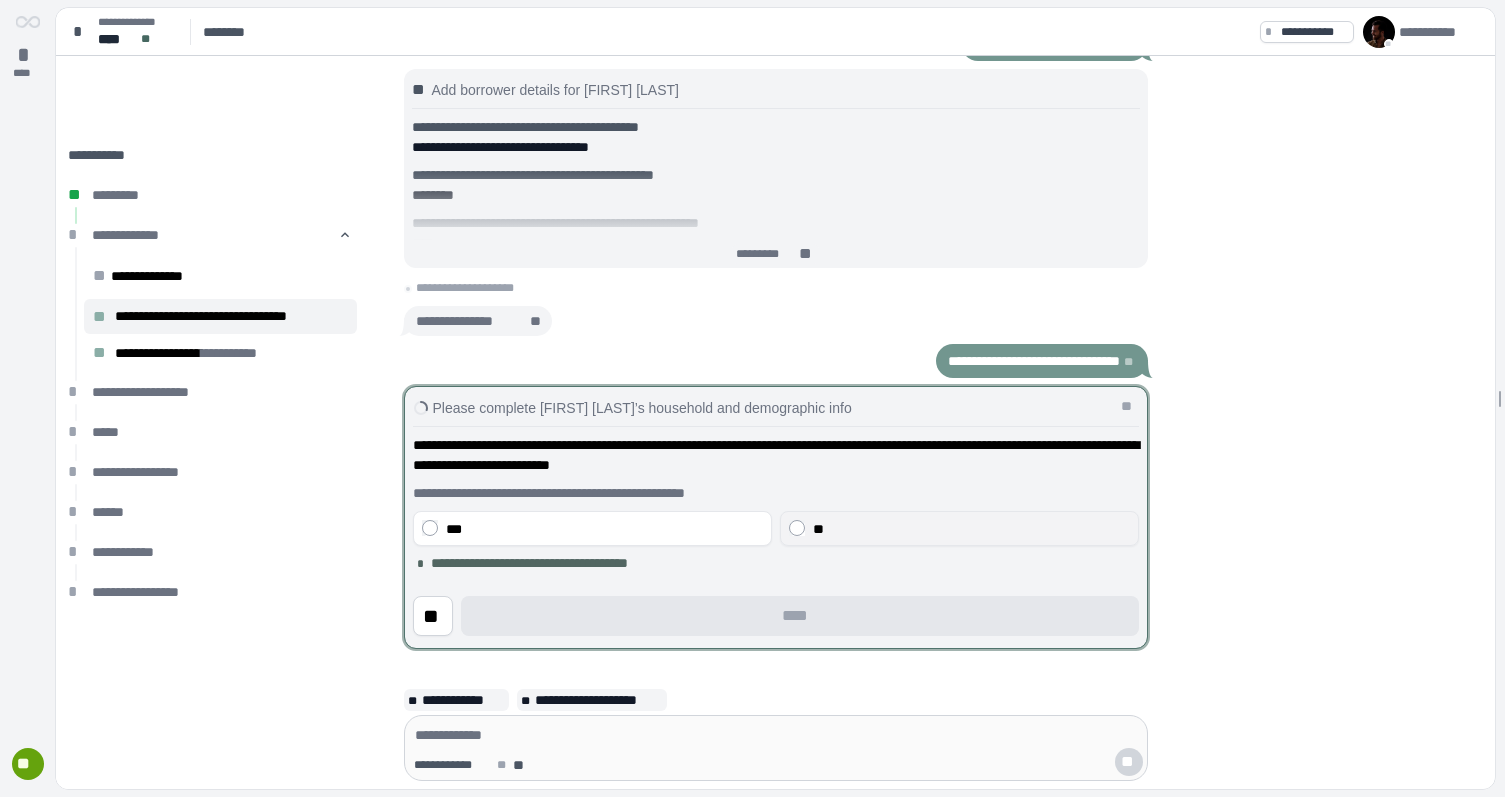 click on "**" at bounding box center [818, 529] 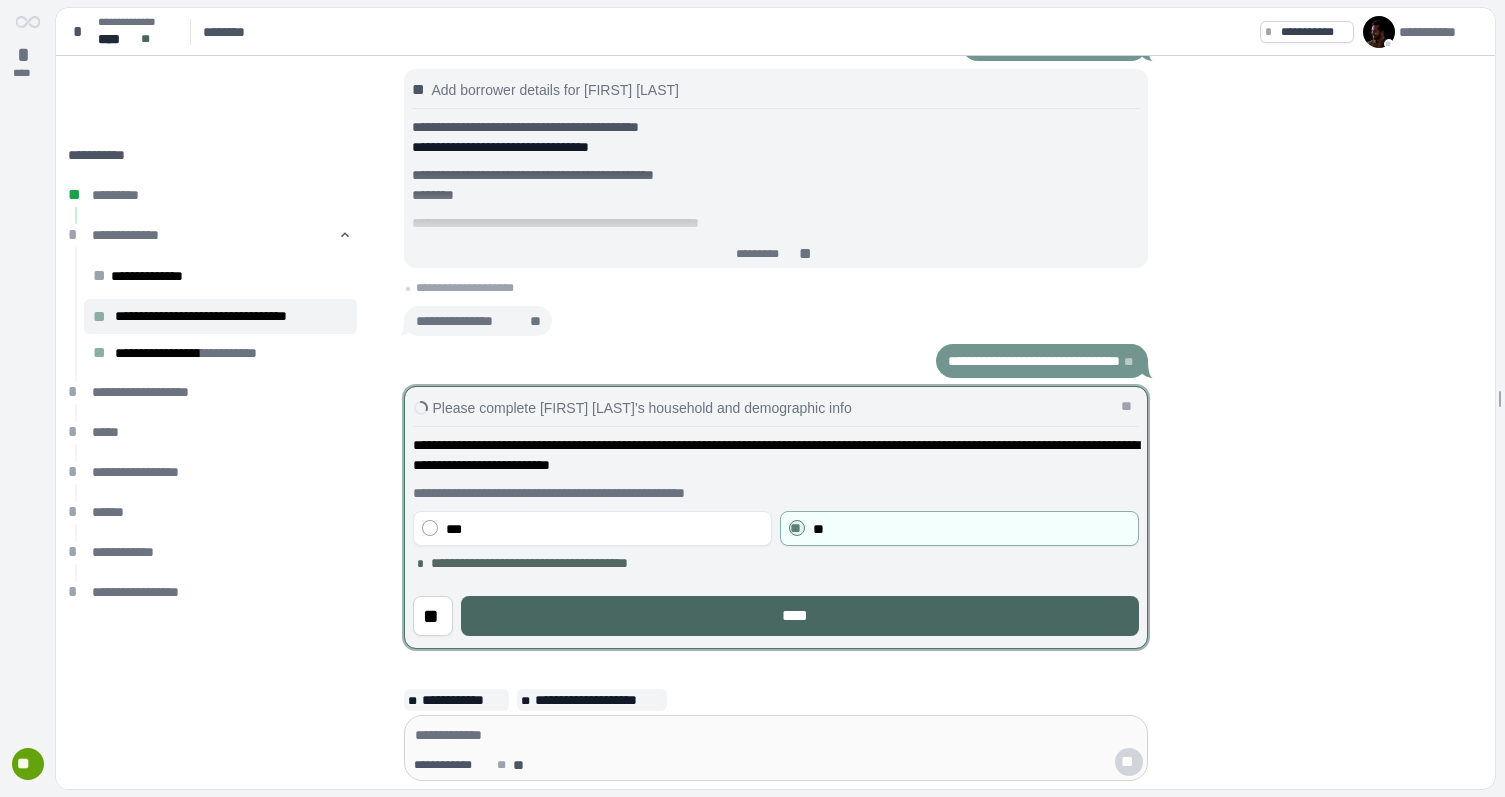 click on "****" at bounding box center [800, 616] 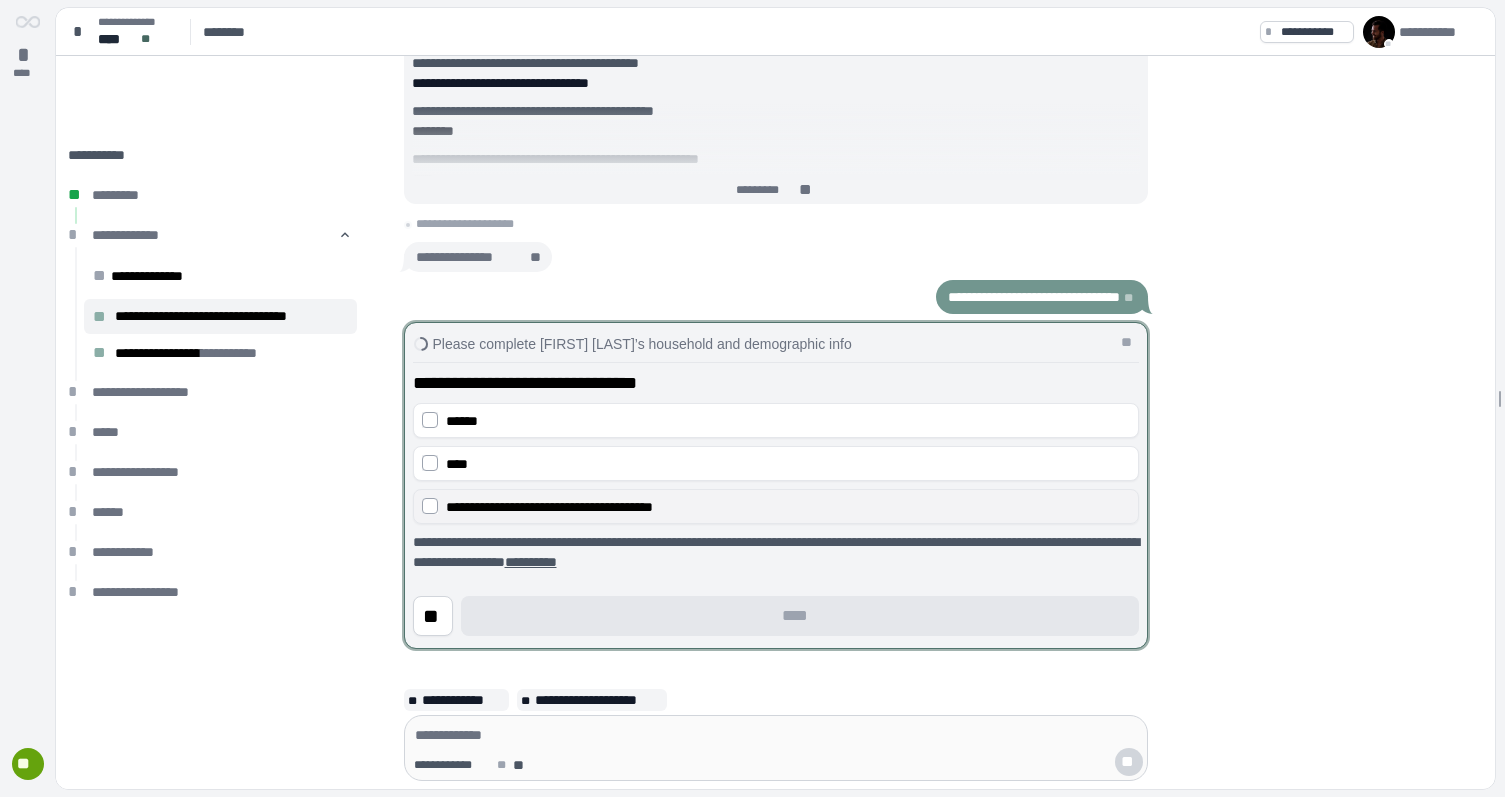 click on "**********" at bounding box center [549, 507] 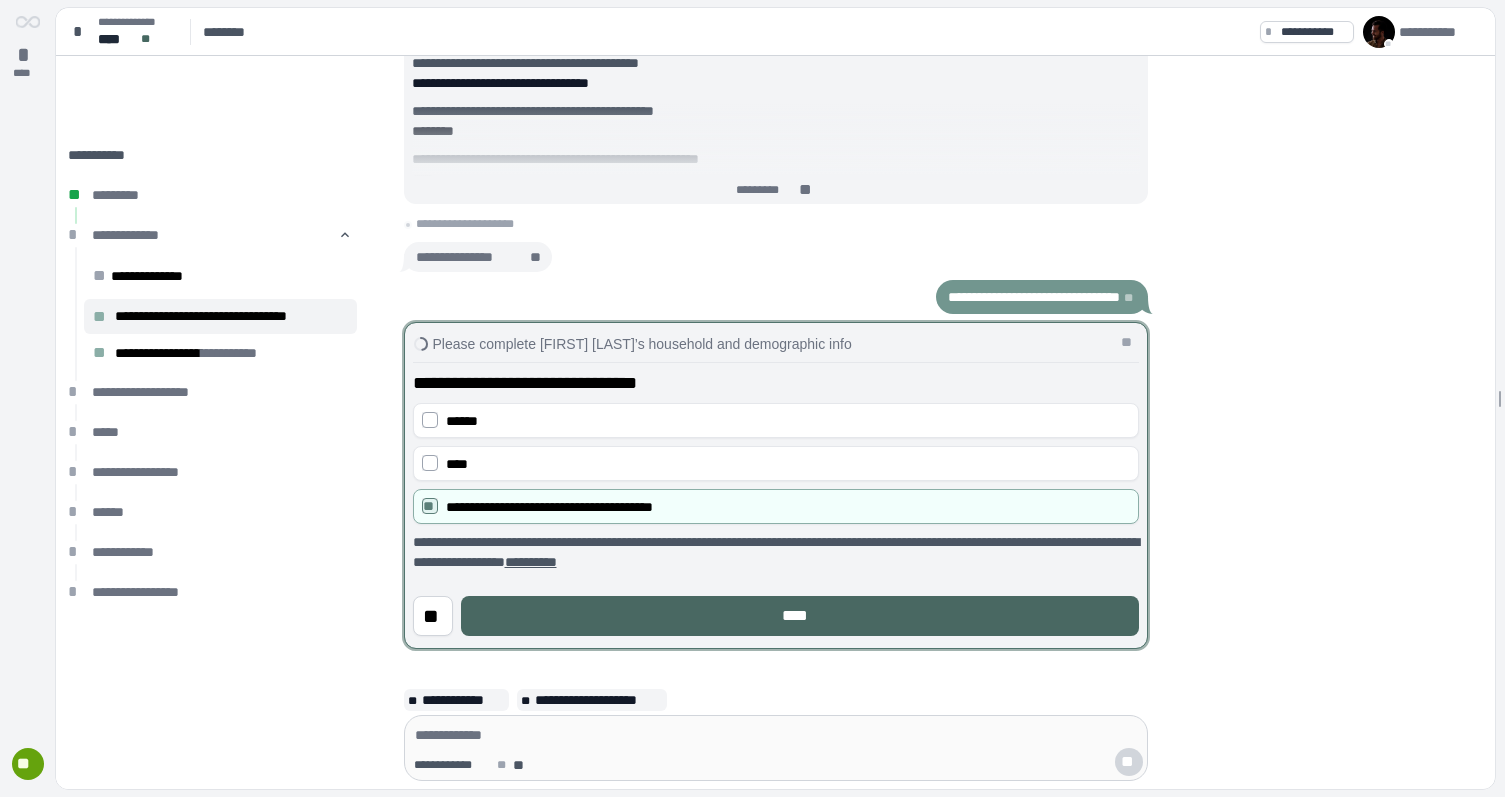 drag, startPoint x: 786, startPoint y: 631, endPoint x: 778, endPoint y: 622, distance: 12.0415945 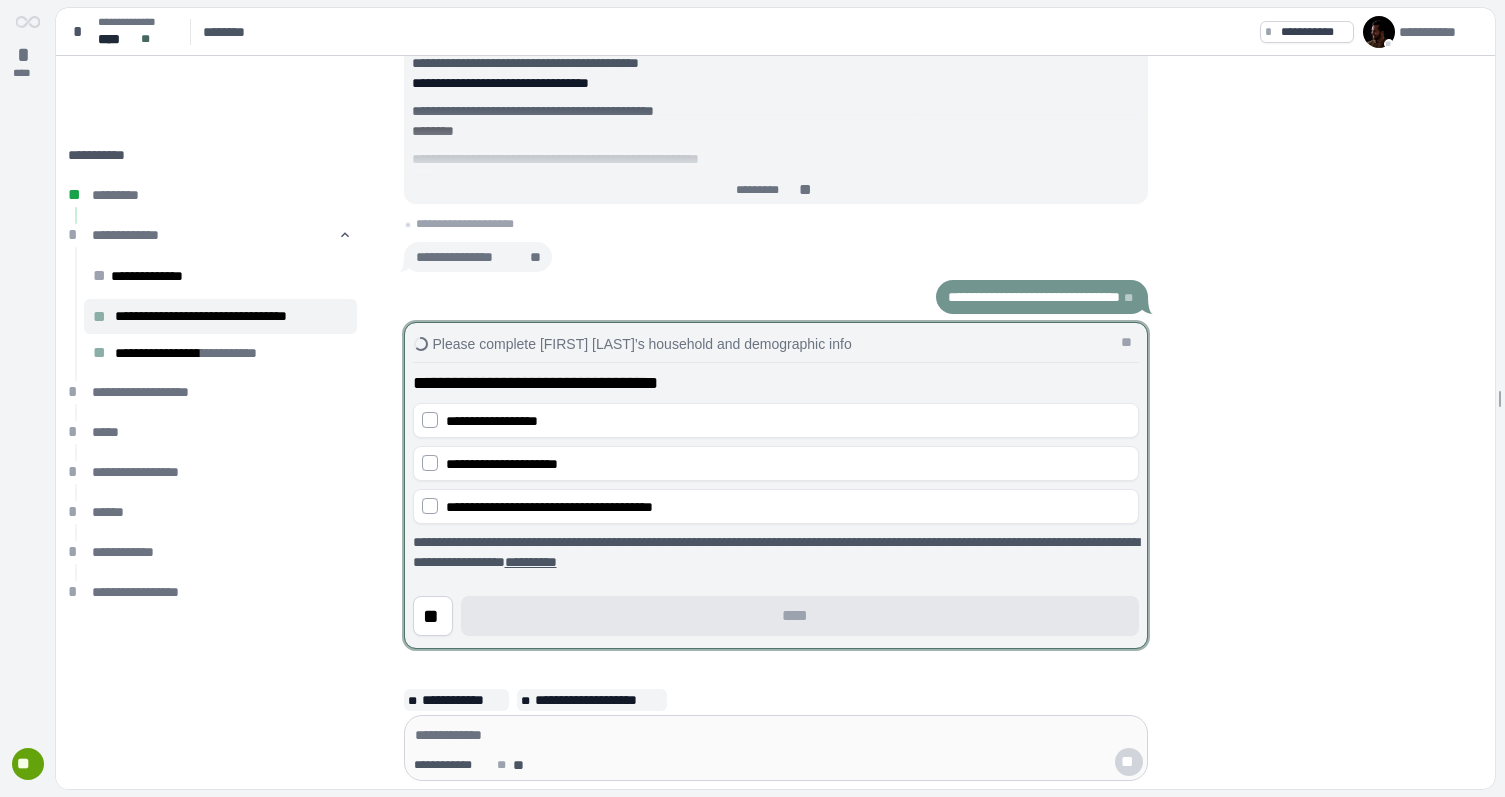 drag, startPoint x: 721, startPoint y: 519, endPoint x: 745, endPoint y: 603, distance: 87.36132 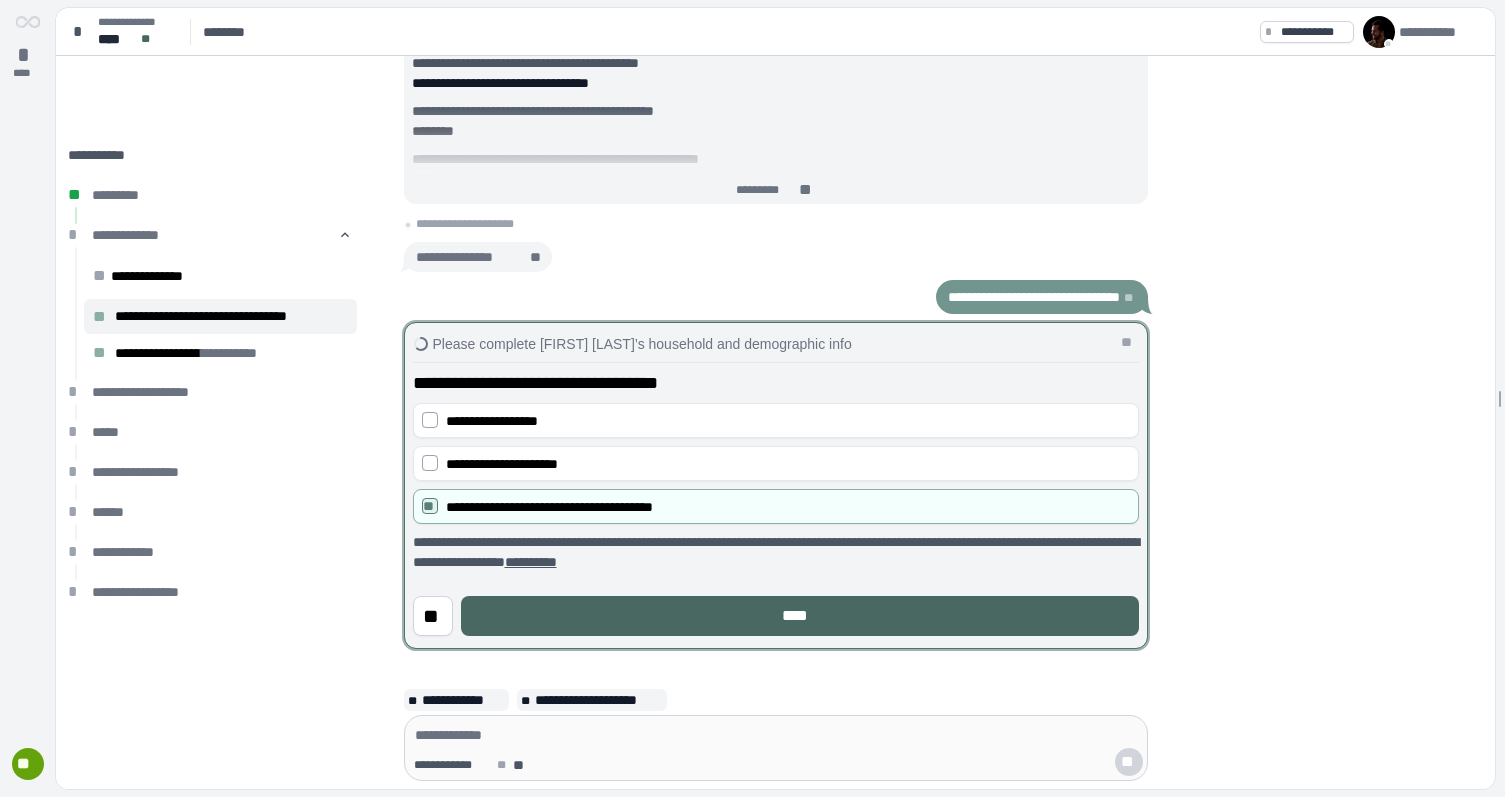 click on "****" at bounding box center [799, 616] 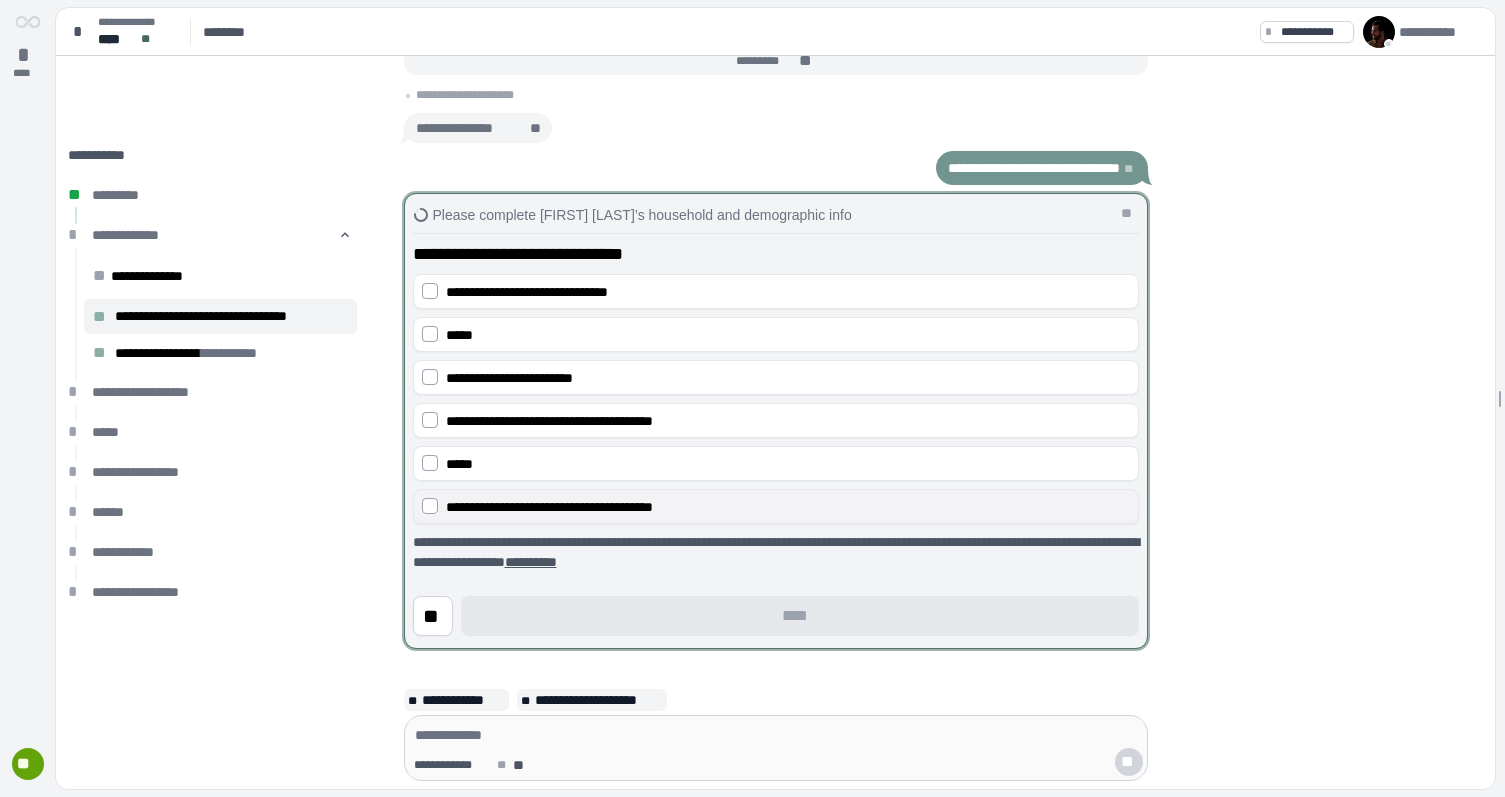 click on "**********" at bounding box center (549, 507) 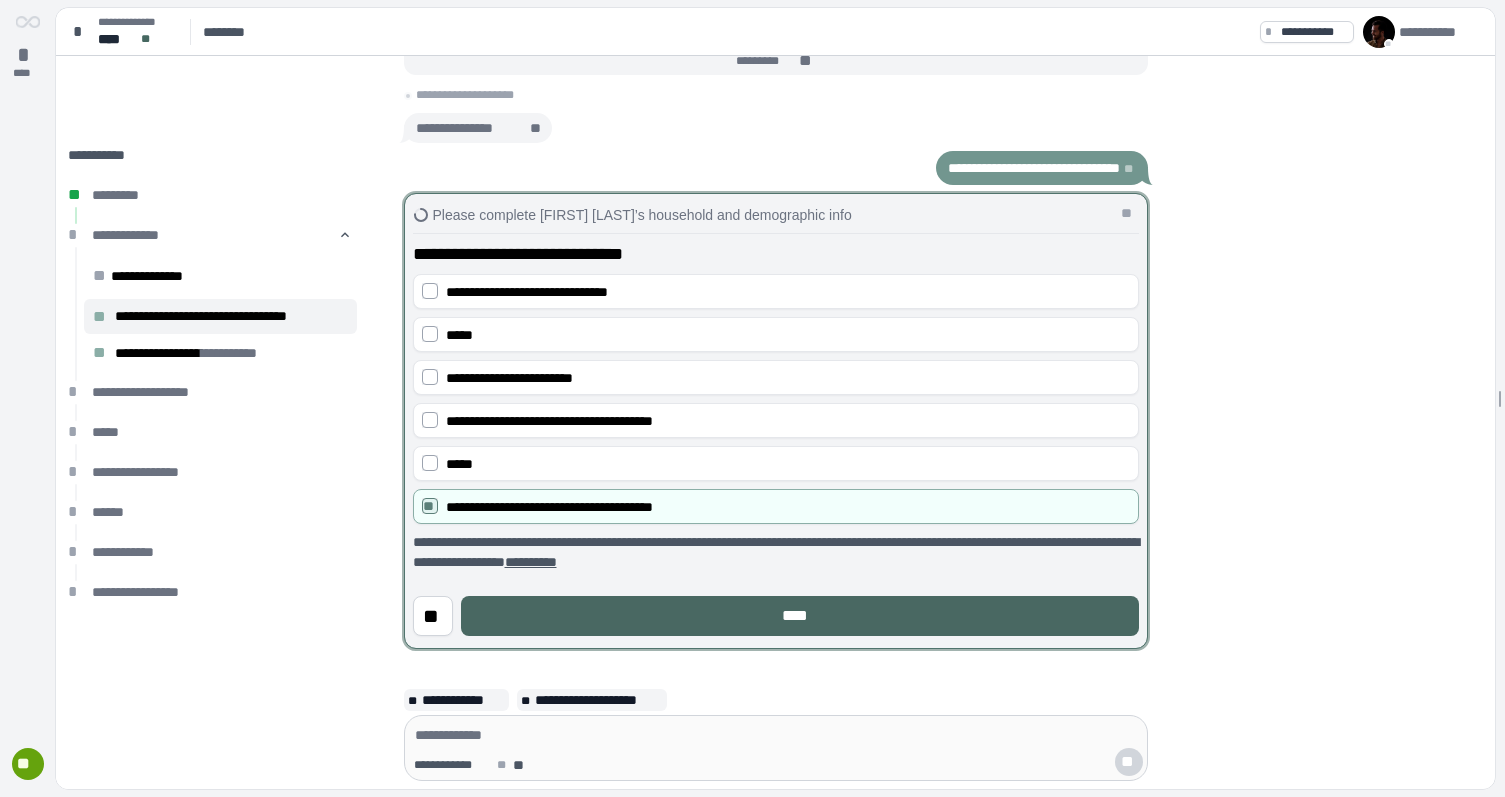 click on "****" at bounding box center (800, 616) 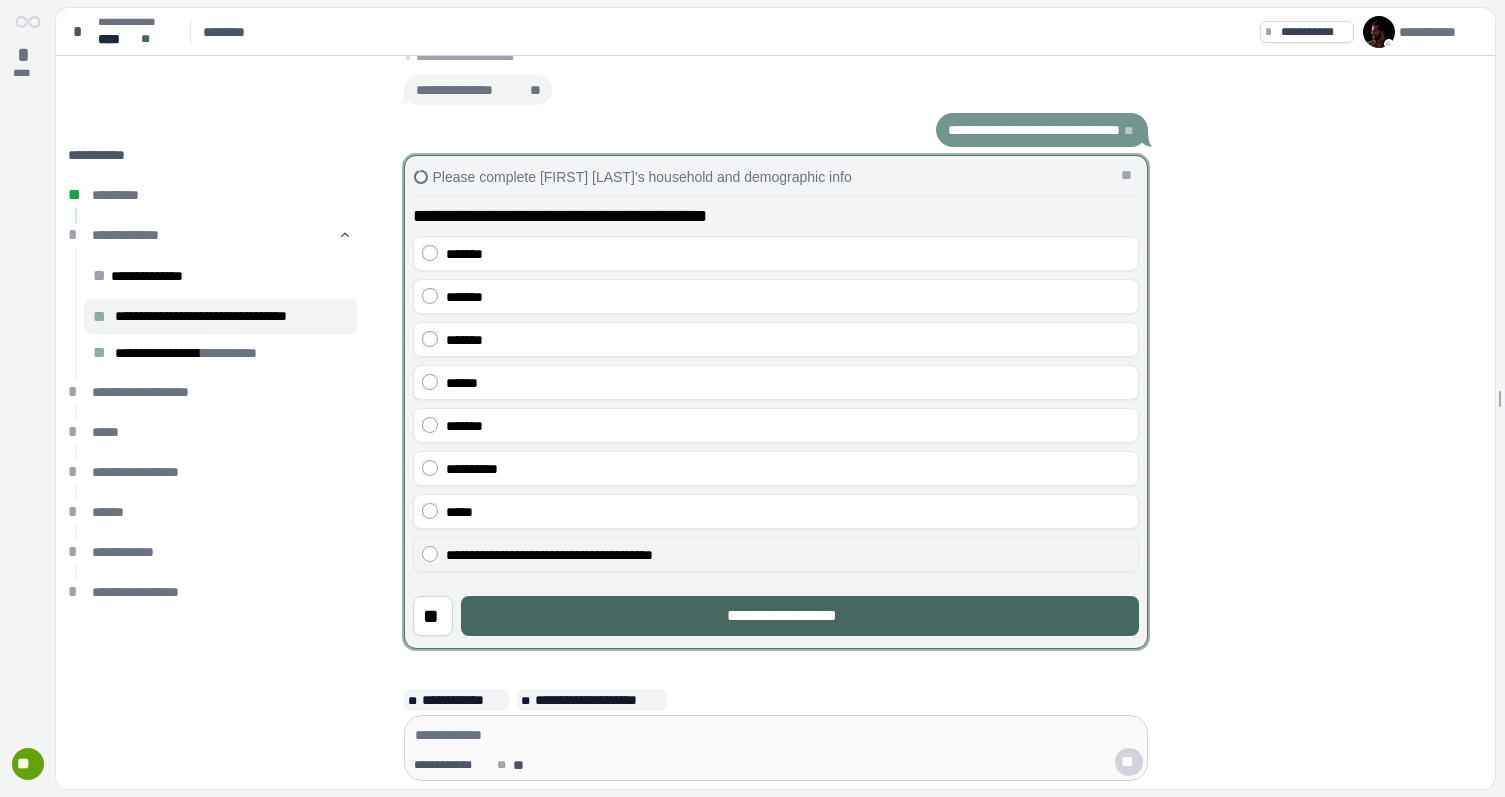 click on "**********" at bounding box center [549, 555] 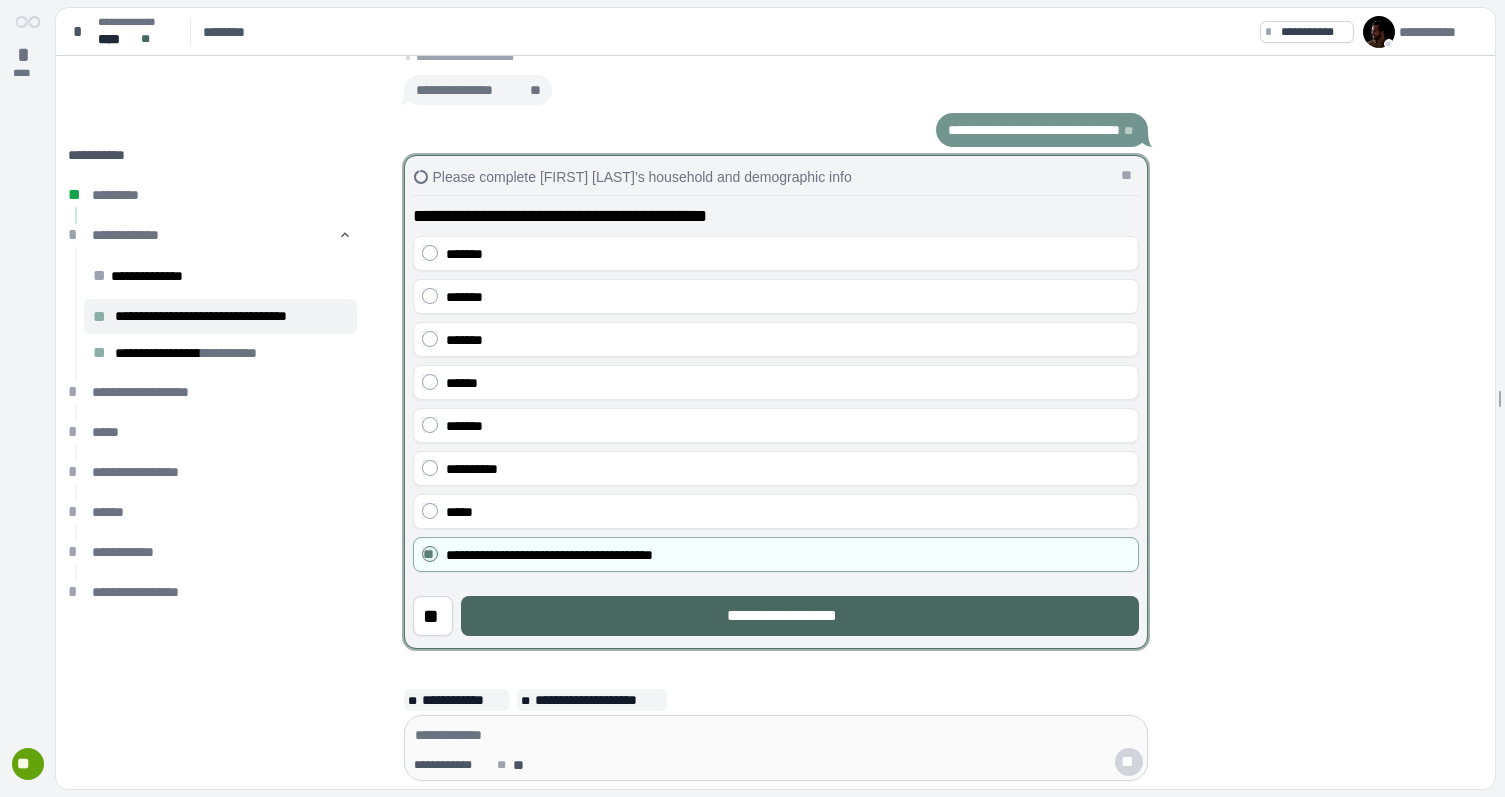 click on "**********" at bounding box center [800, 616] 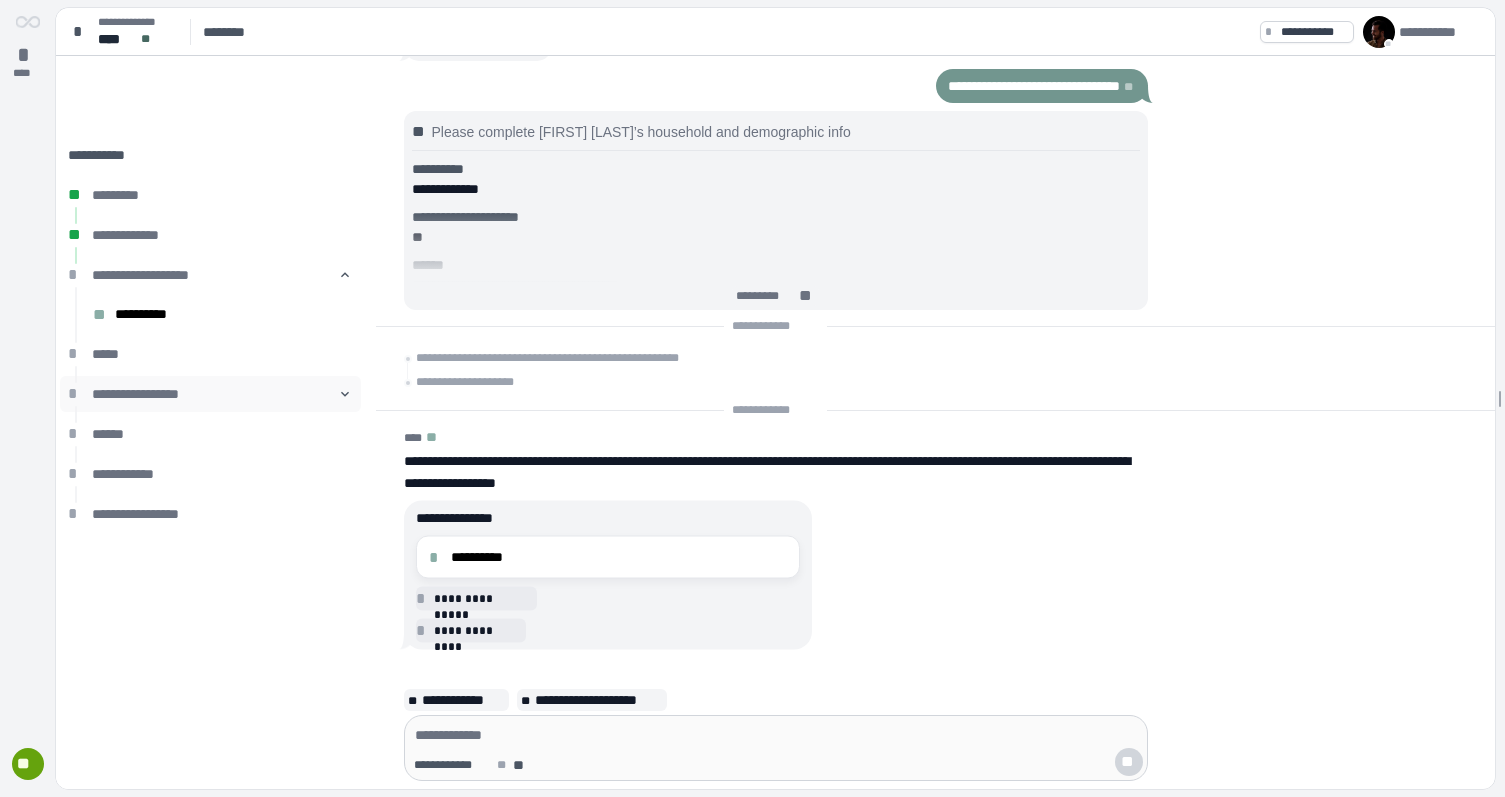 click on "**********" at bounding box center [215, 394] 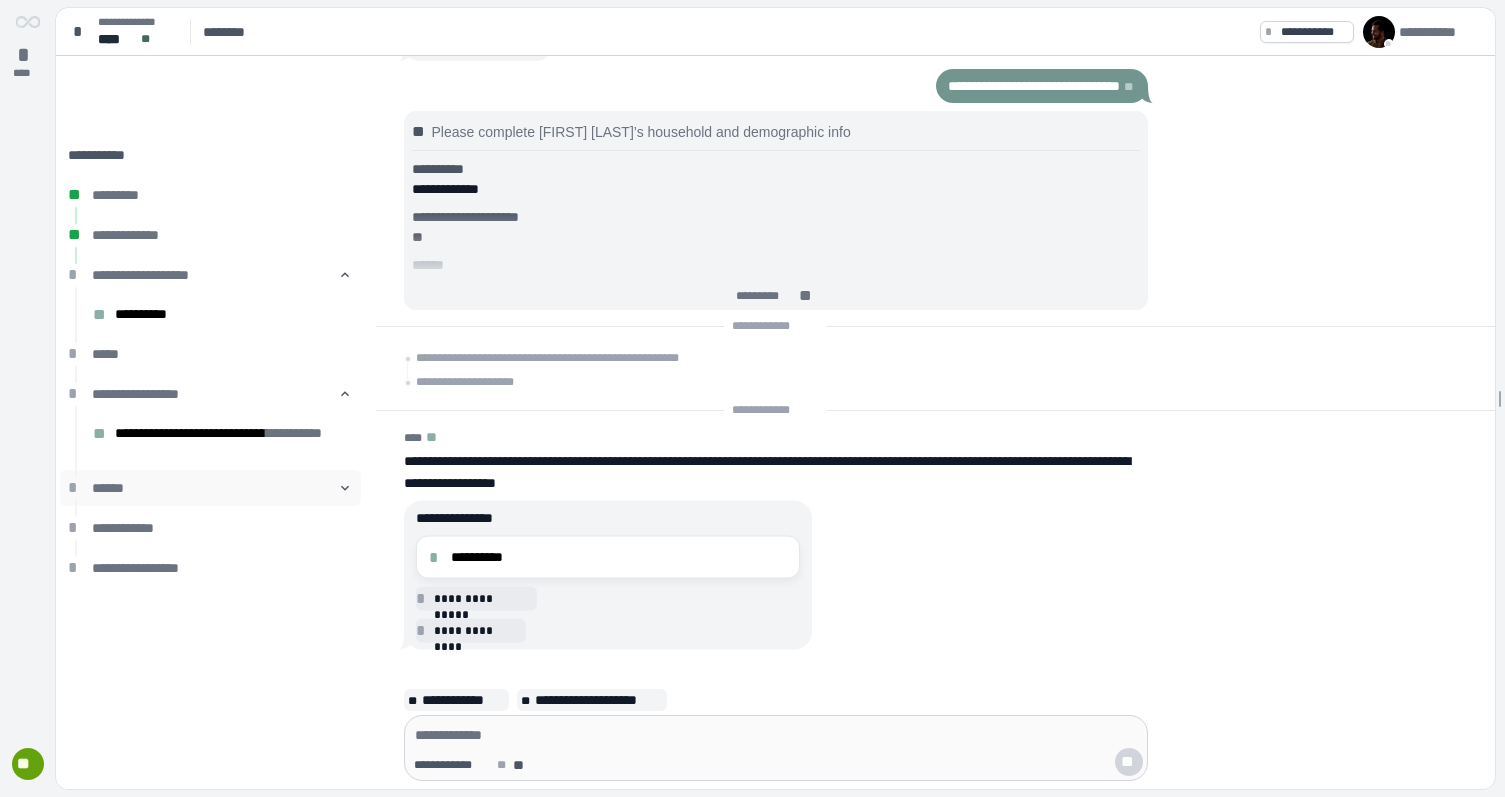 click on "* ****** 󰅀" at bounding box center (210, 488) 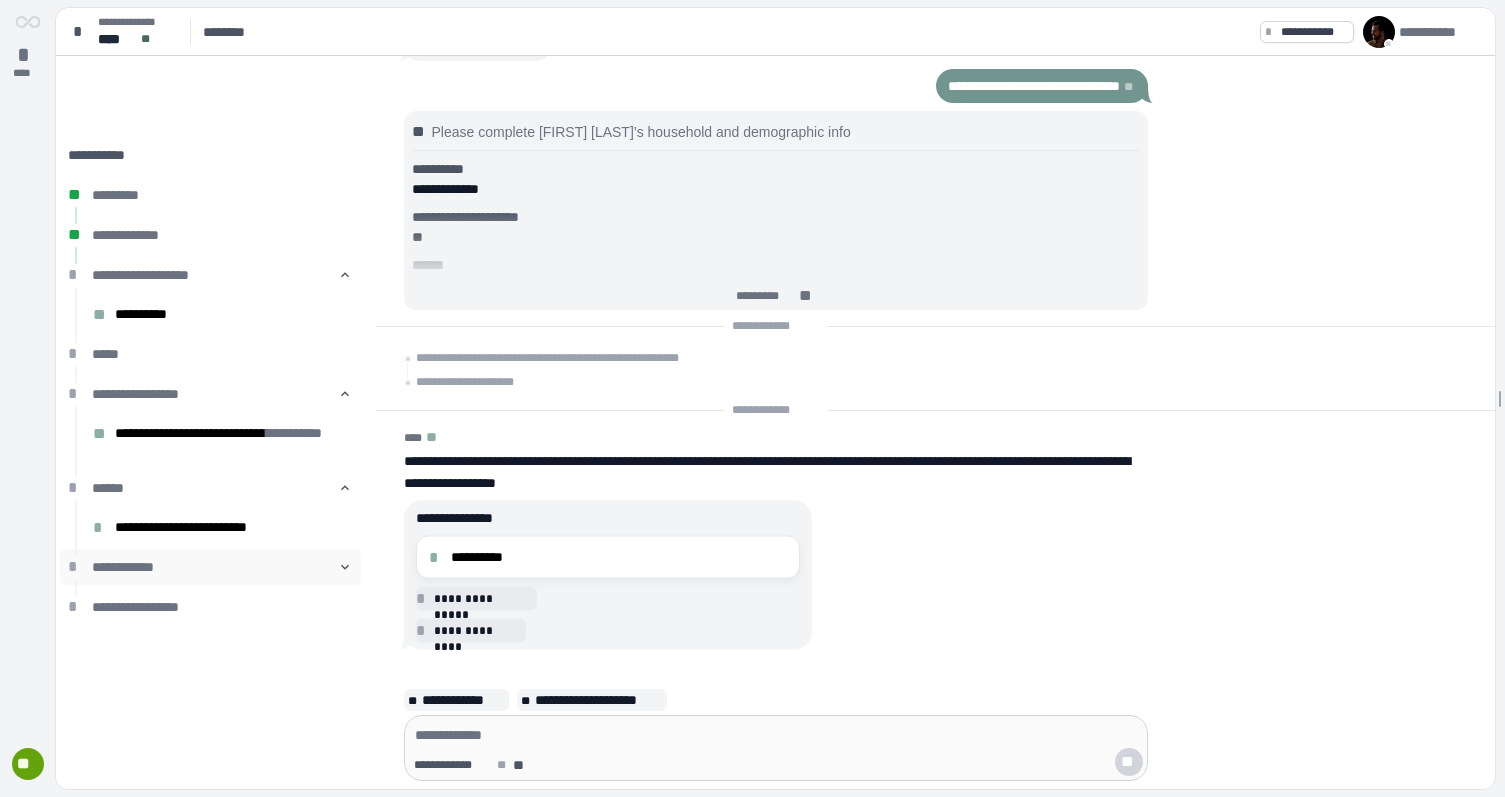 click on "**********" at bounding box center (215, 567) 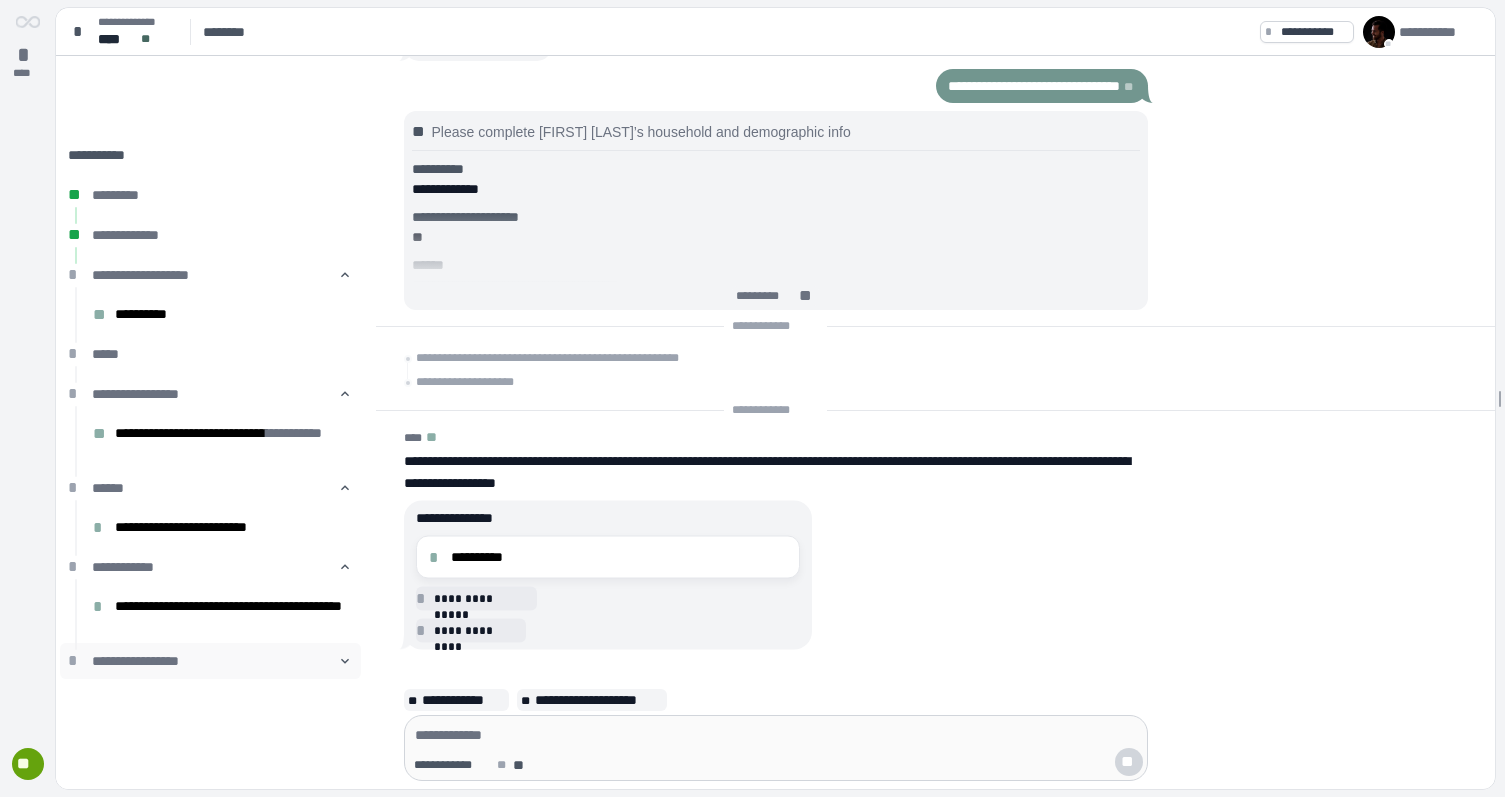 click on "**********" at bounding box center [215, 661] 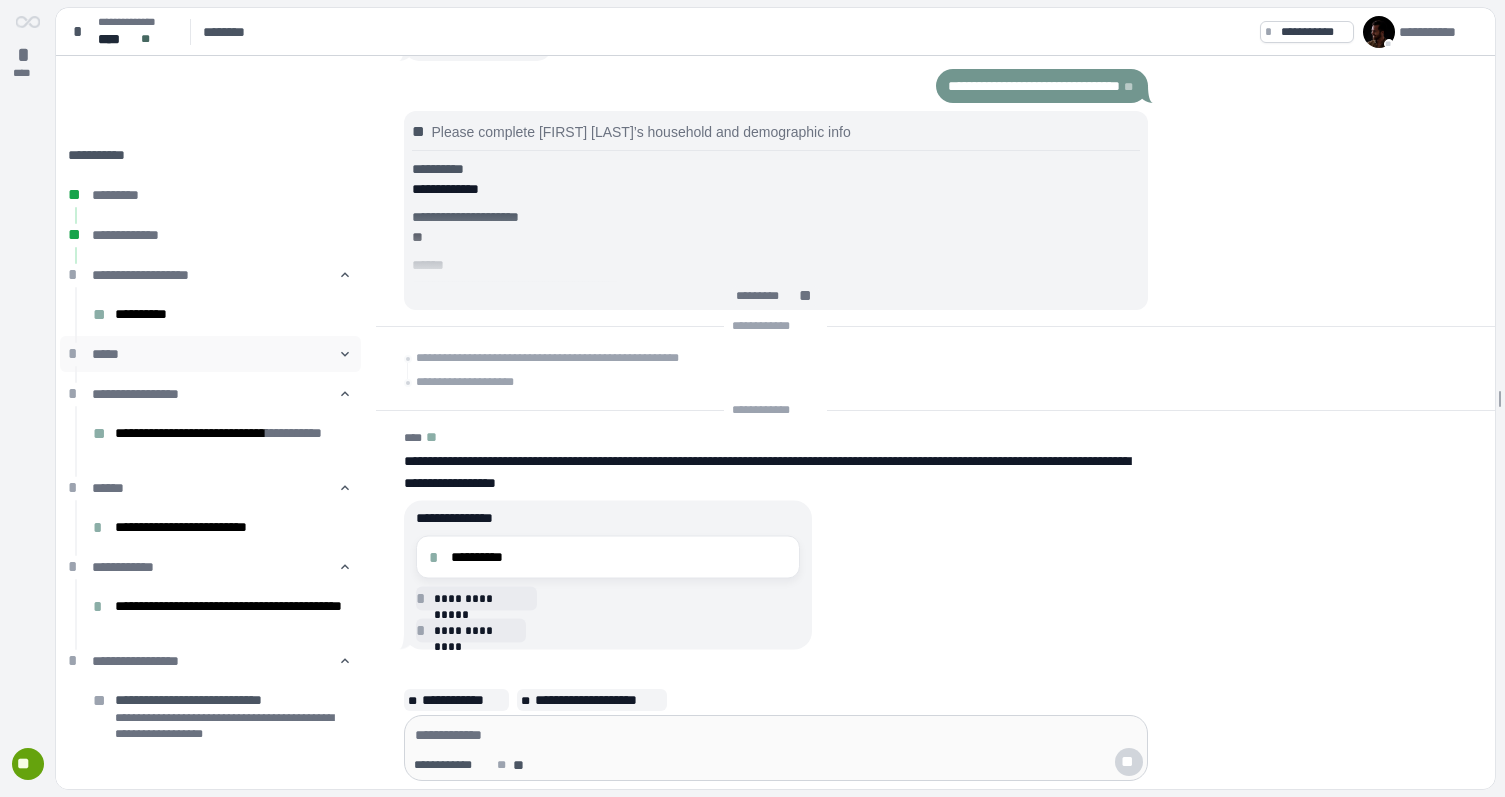 click on "* ***** 󰅀" at bounding box center [210, 354] 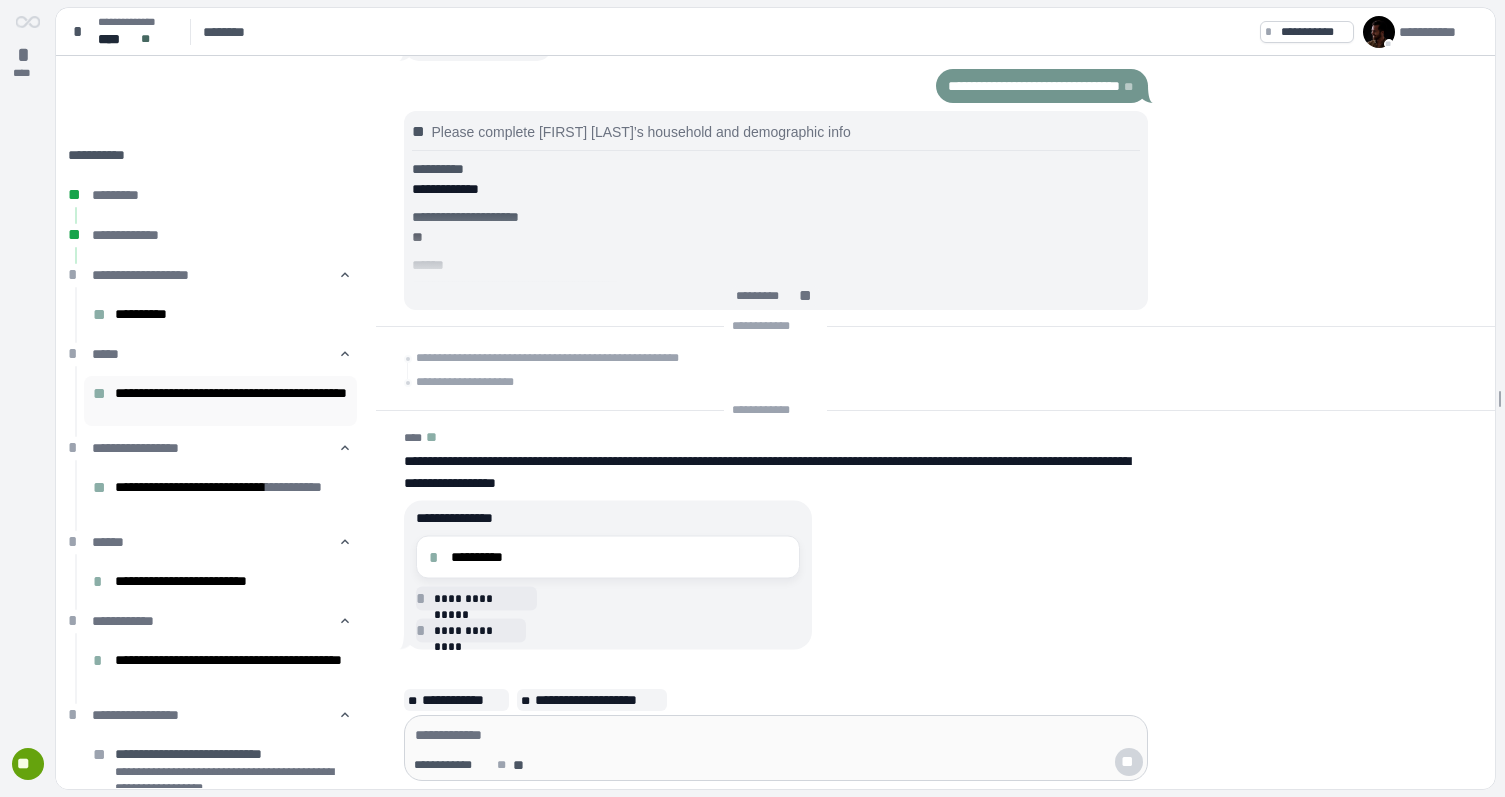 click on "**********" at bounding box center (236, 401) 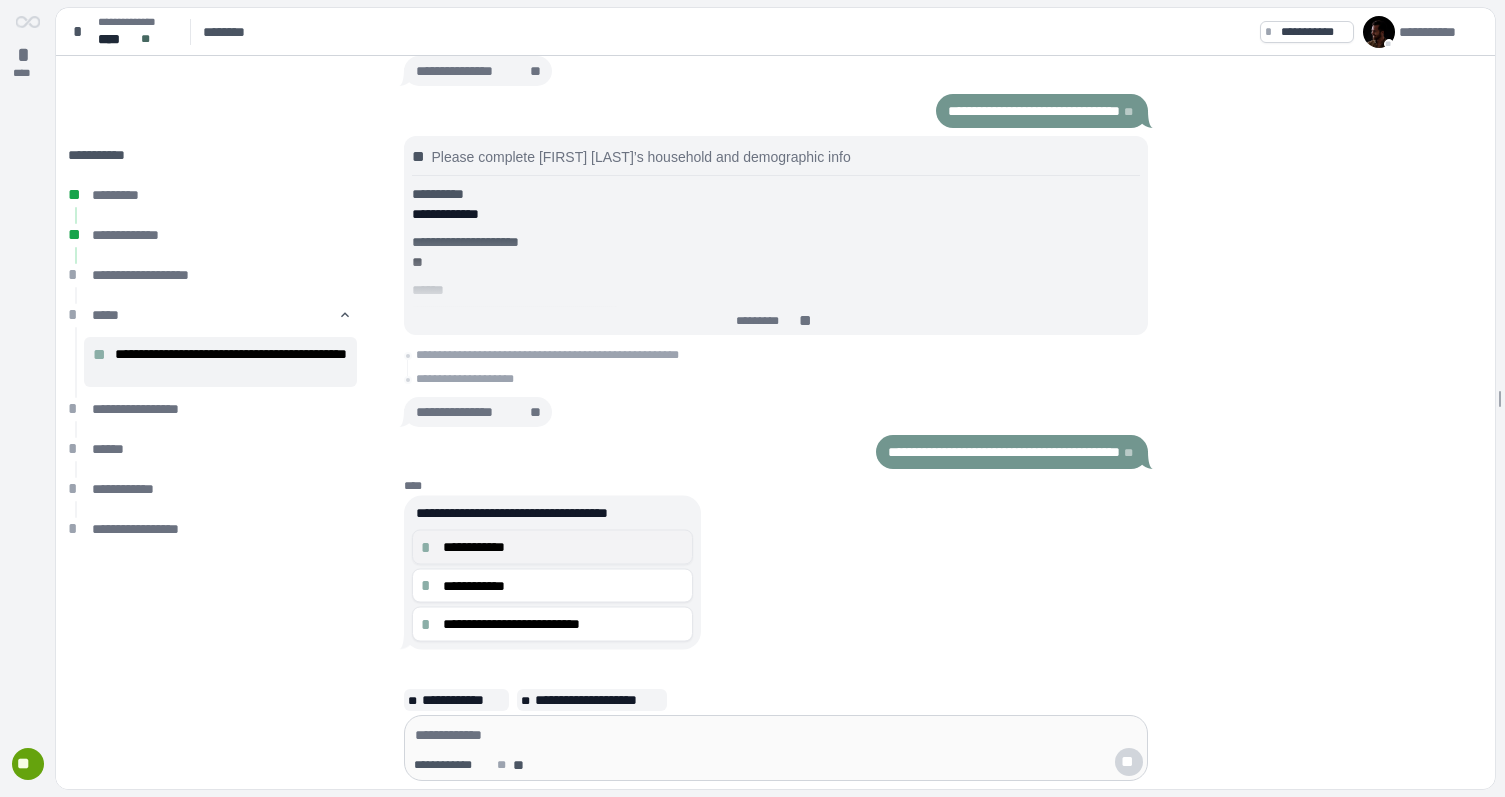 click on "**********" at bounding box center [564, 547] 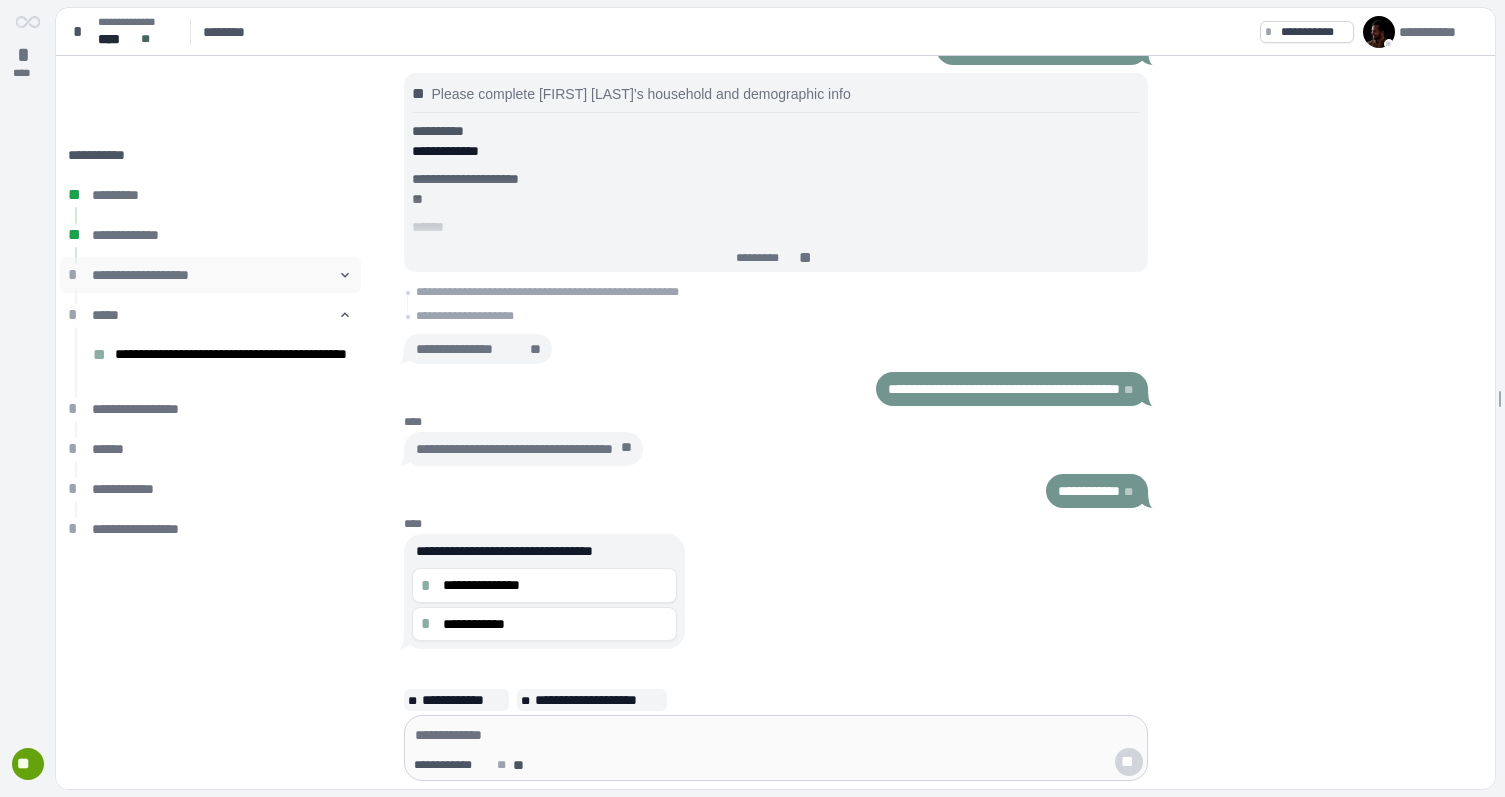 click on "**********" at bounding box center [210, 275] 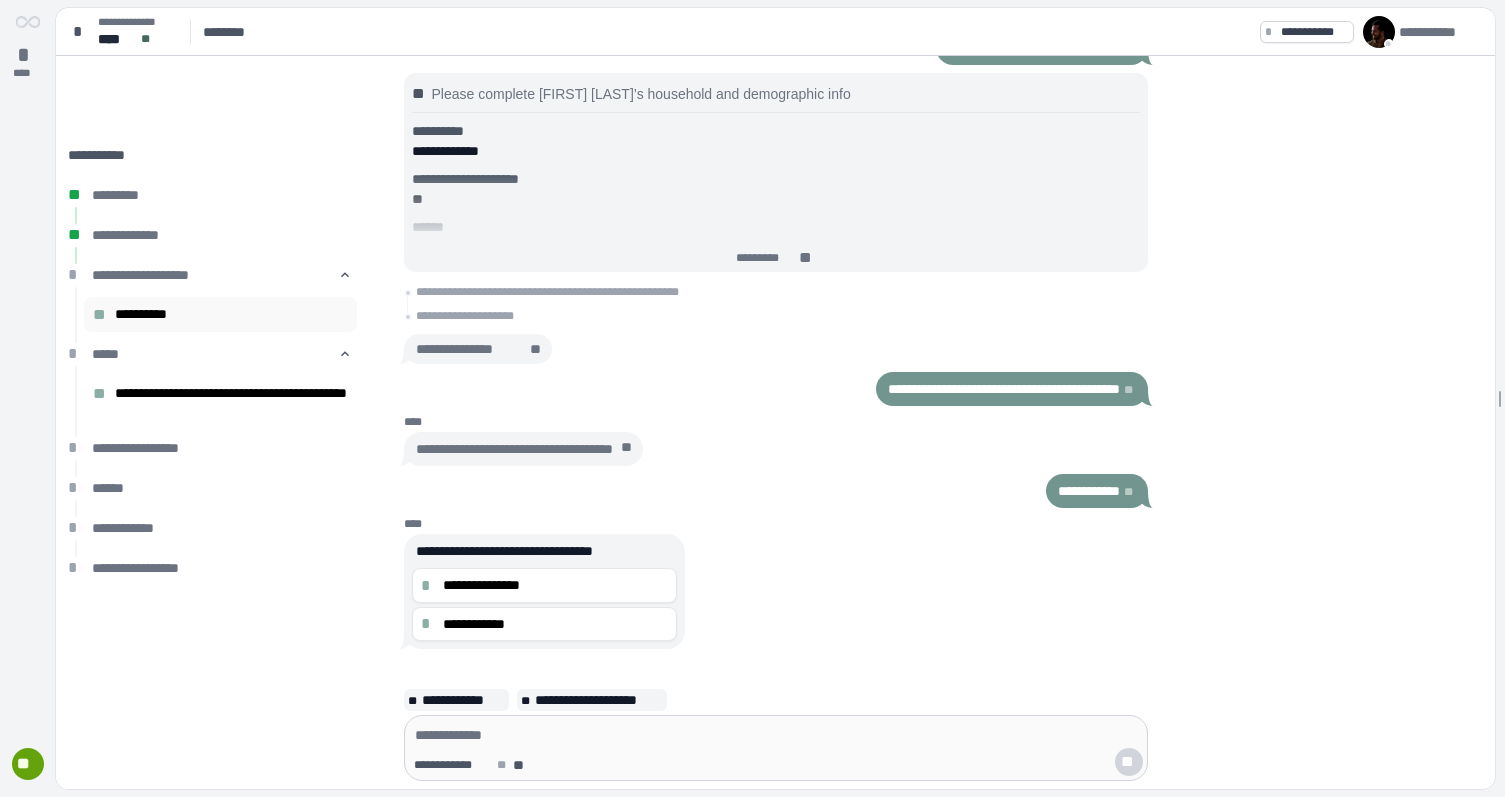 click on "**********" at bounding box center (236, 314) 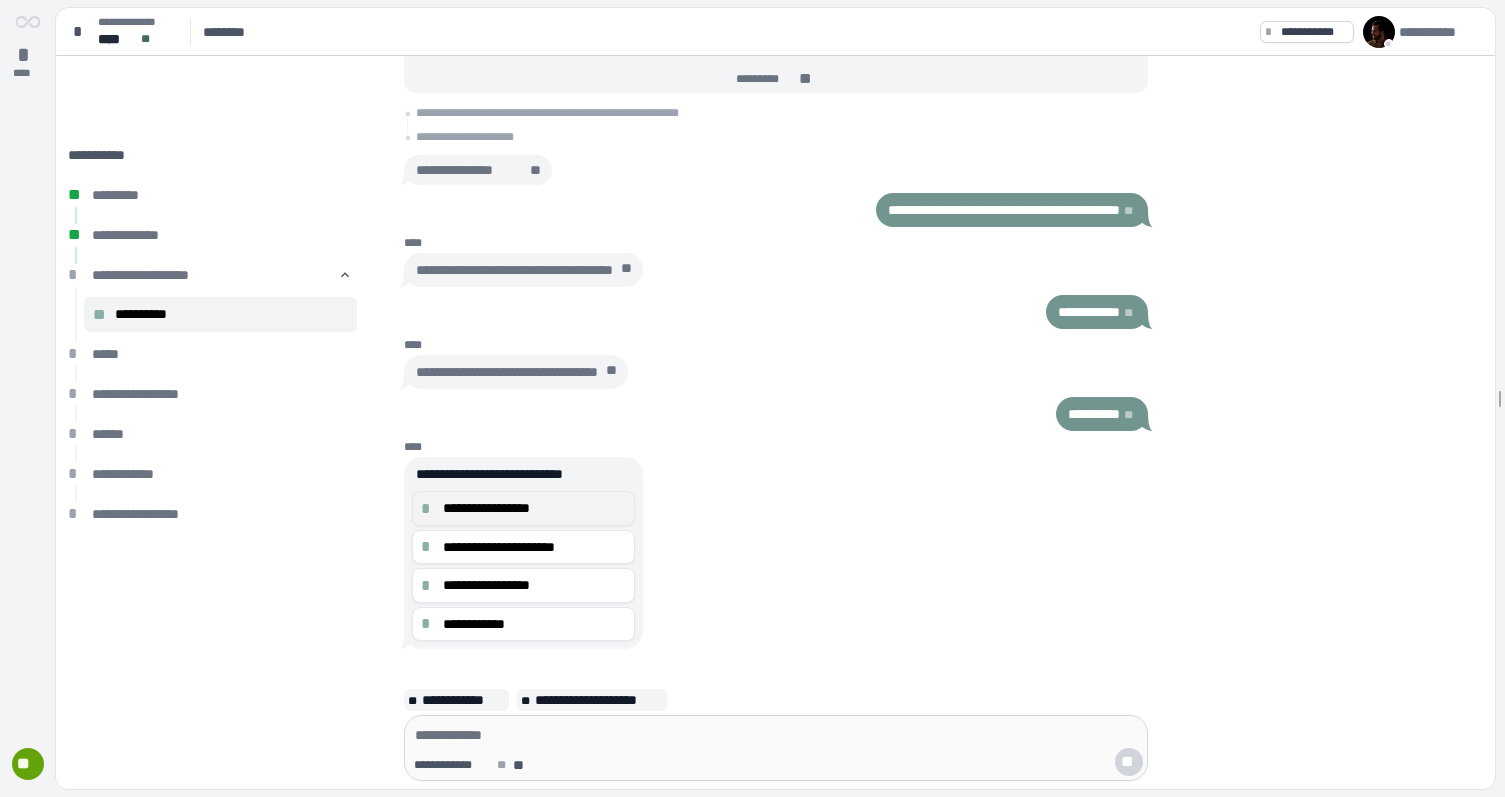 click on "**********" at bounding box center [524, 508] 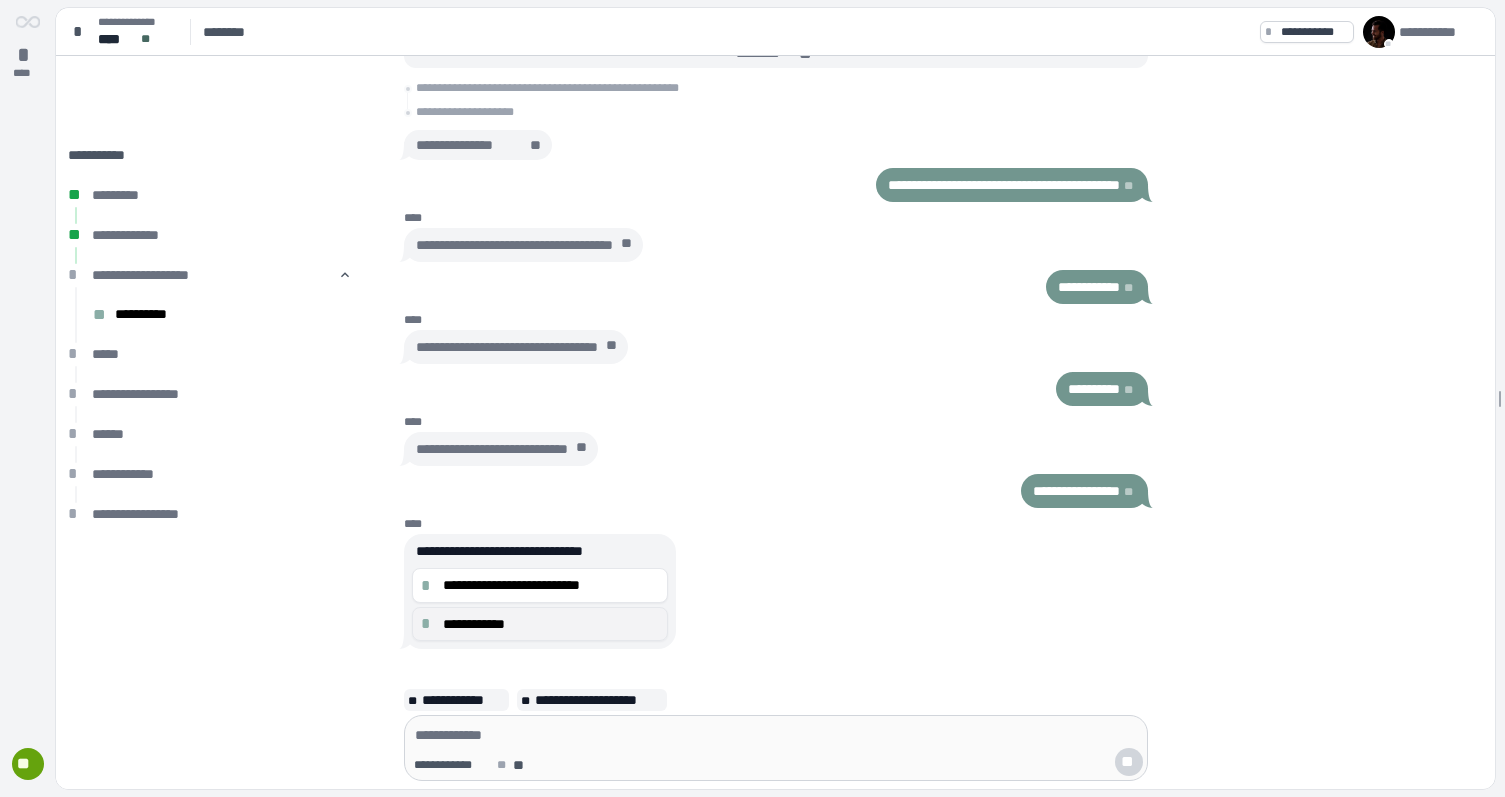 click on "**********" at bounding box center [551, 624] 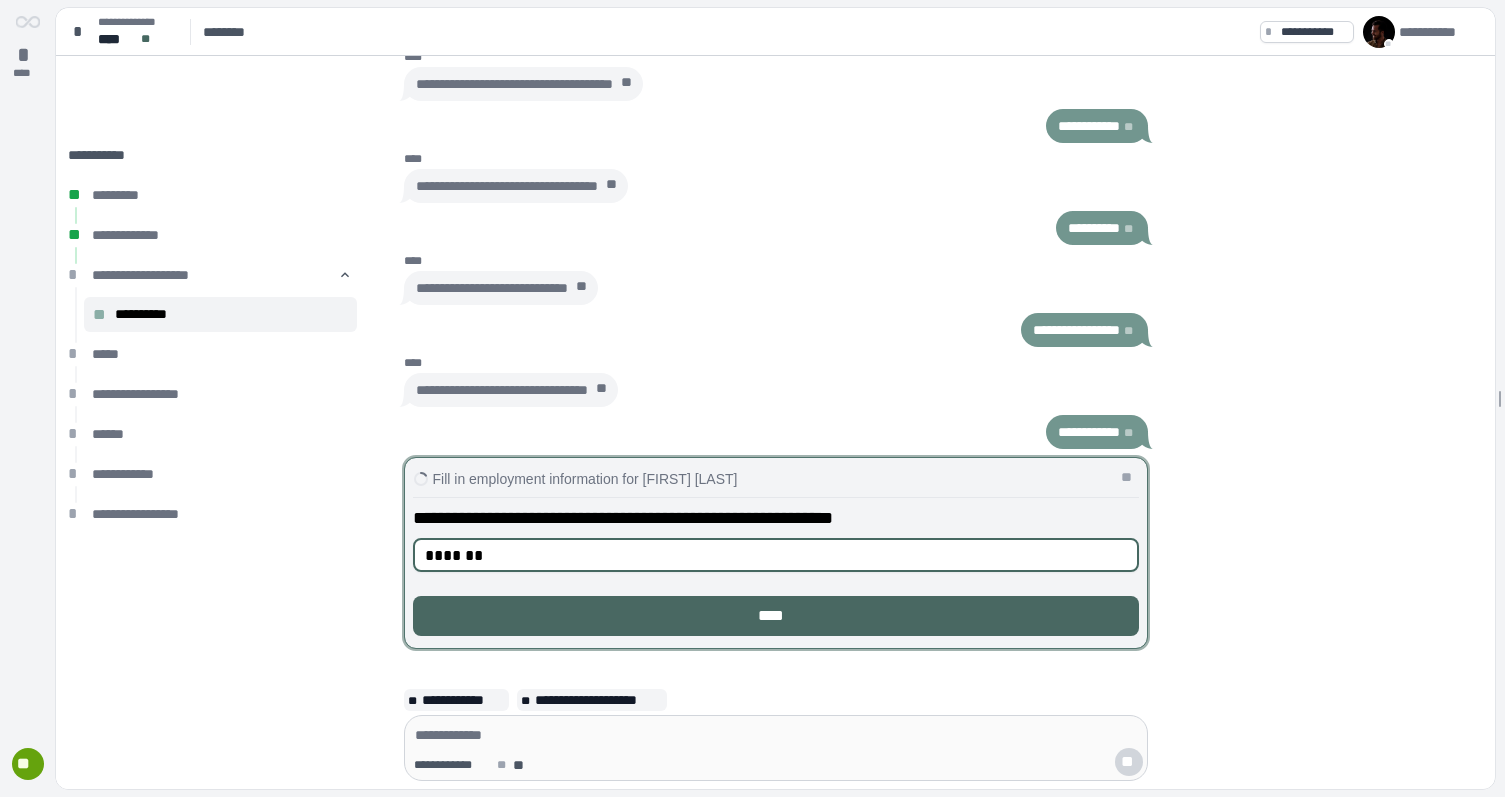 type on "*******" 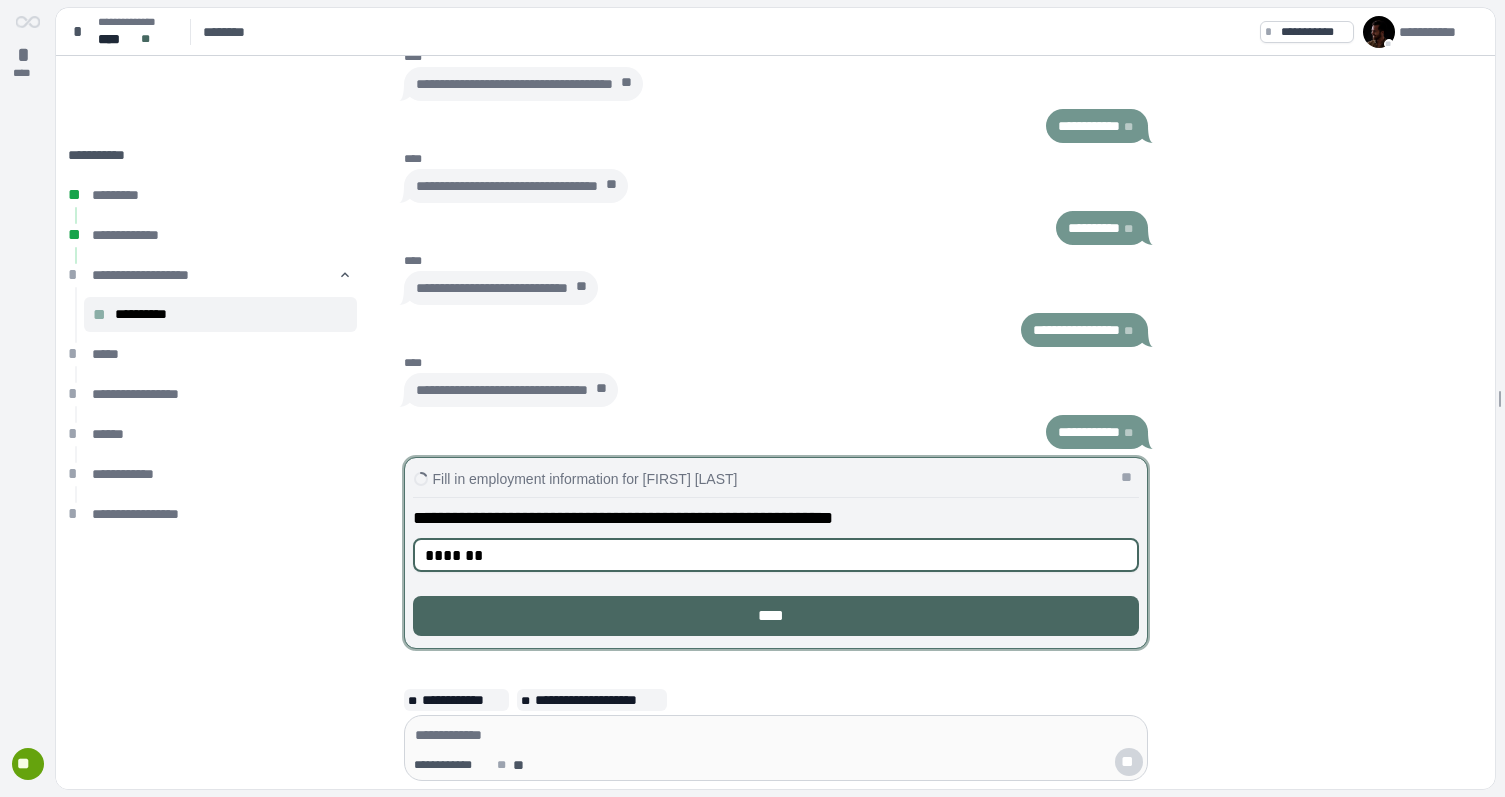 click on "****" at bounding box center (776, 616) 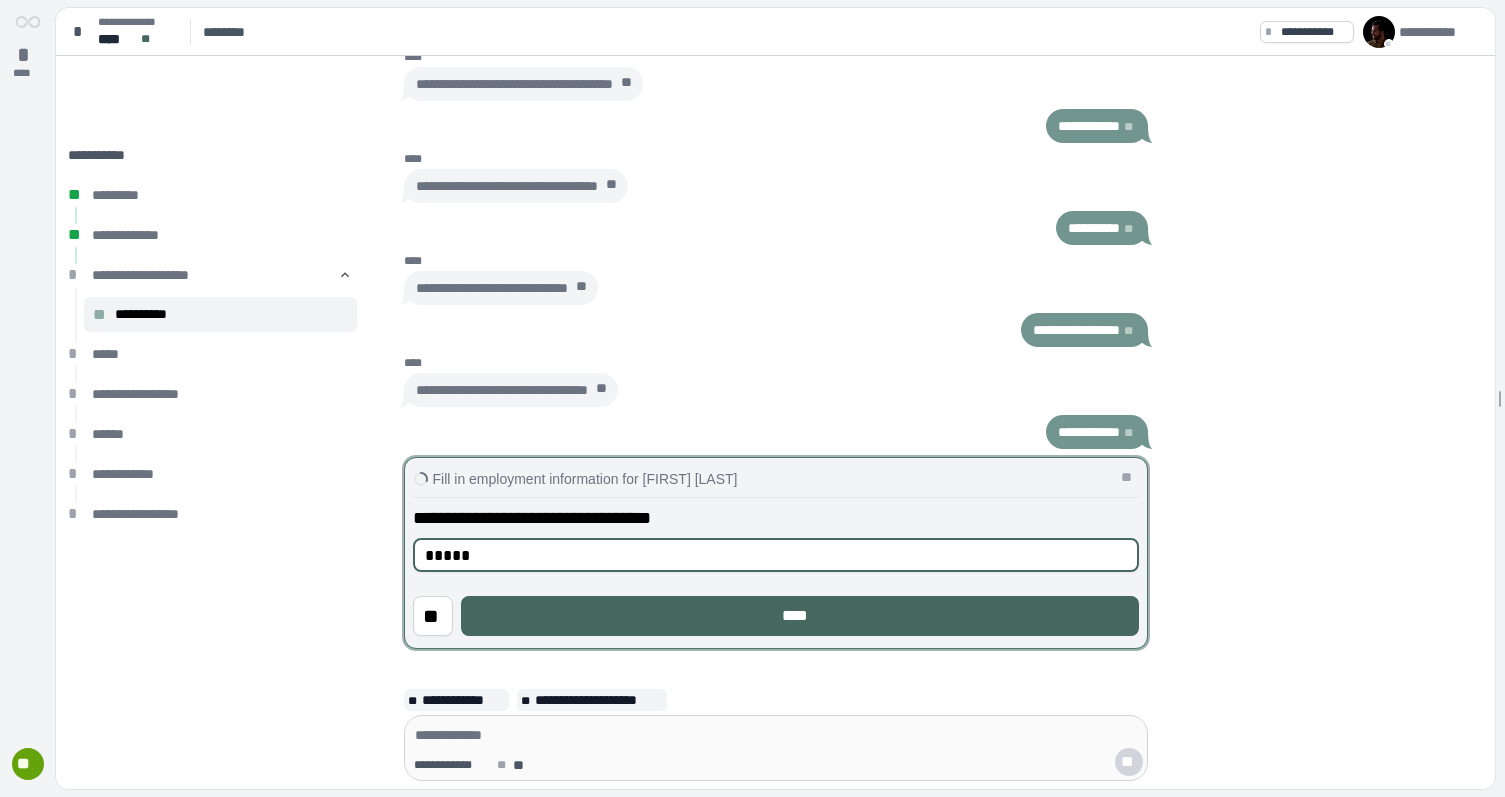 type on "******" 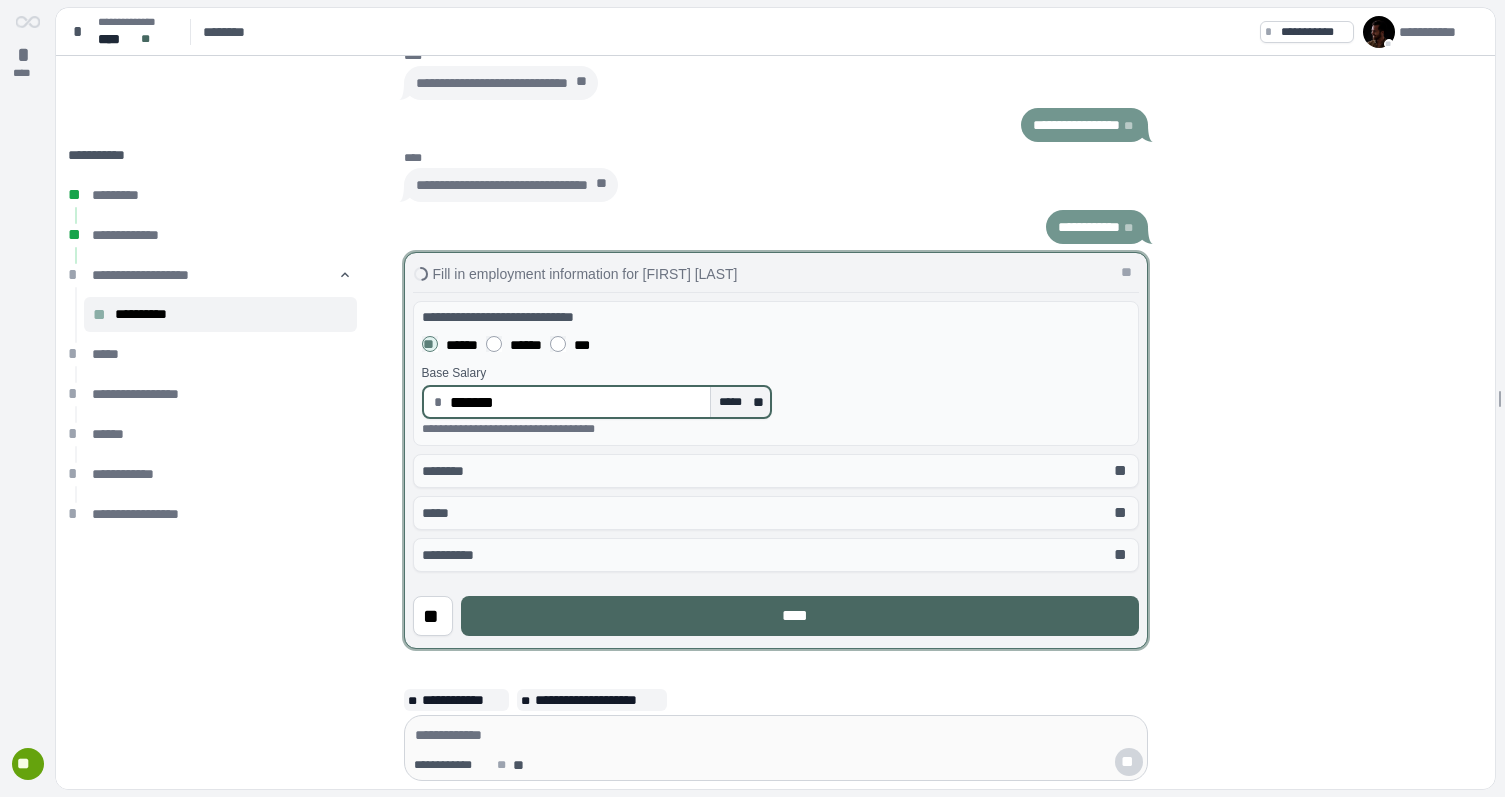 type on "**********" 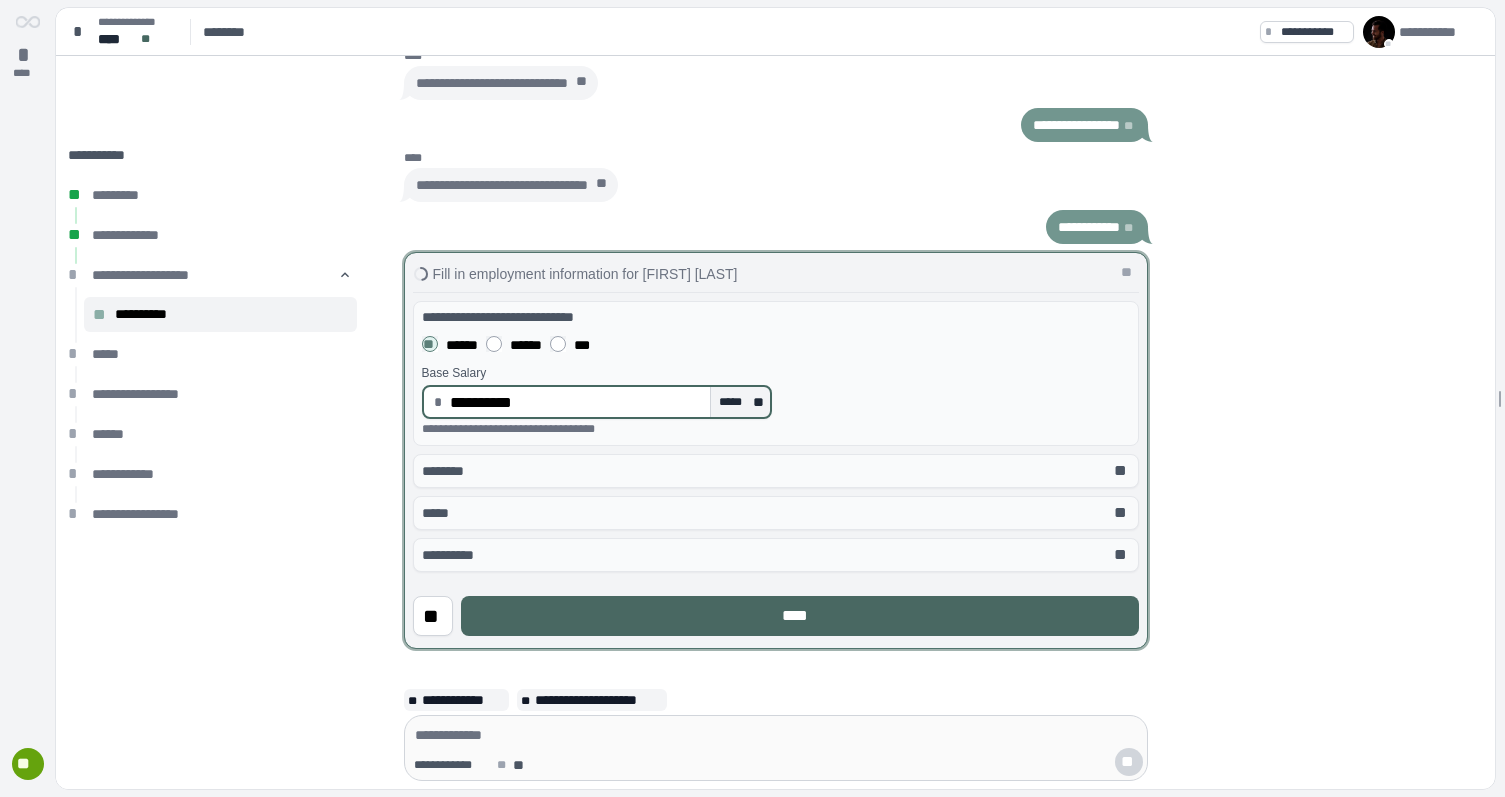 click on "****" at bounding box center [800, 616] 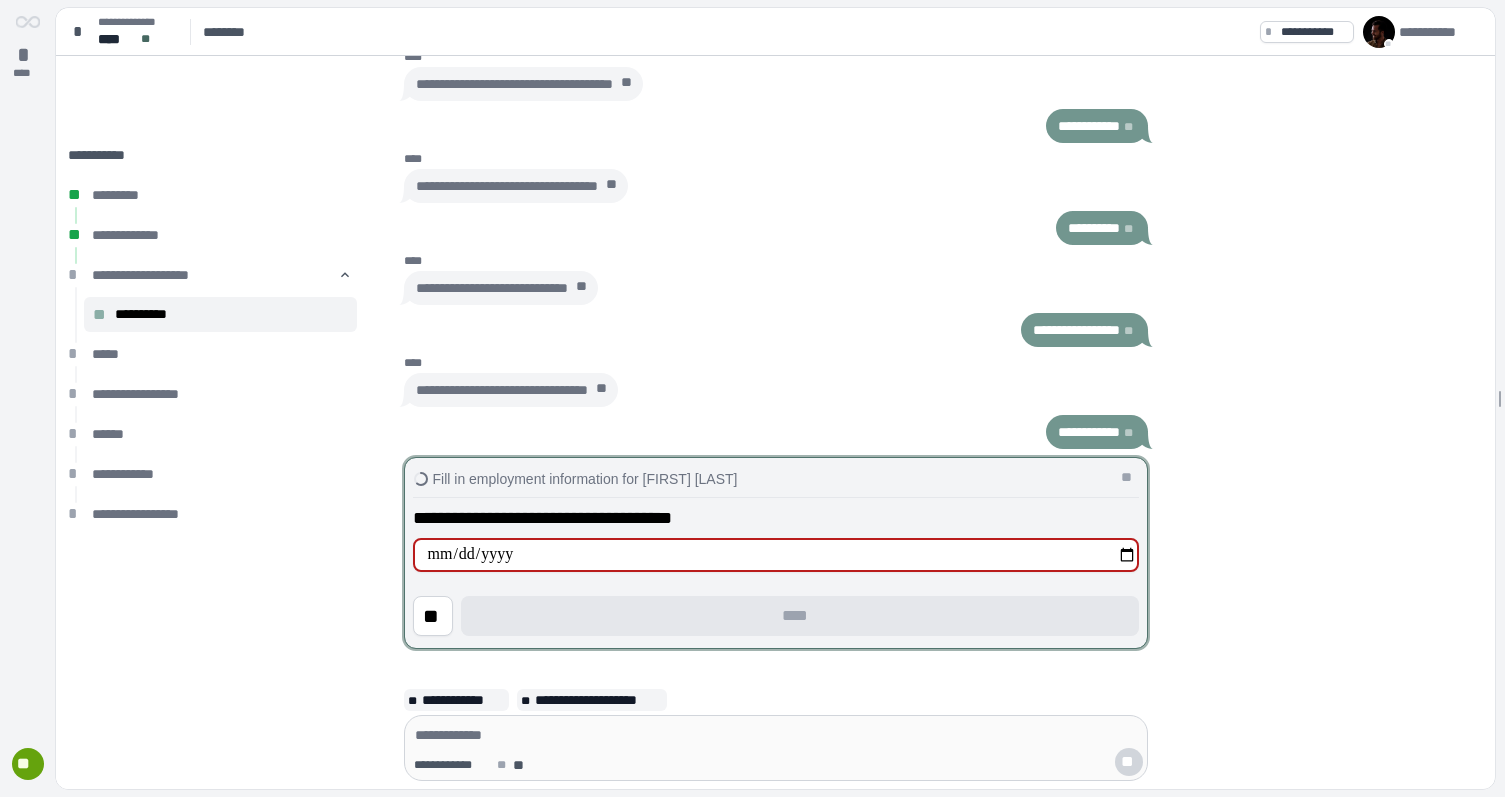 type on "**********" 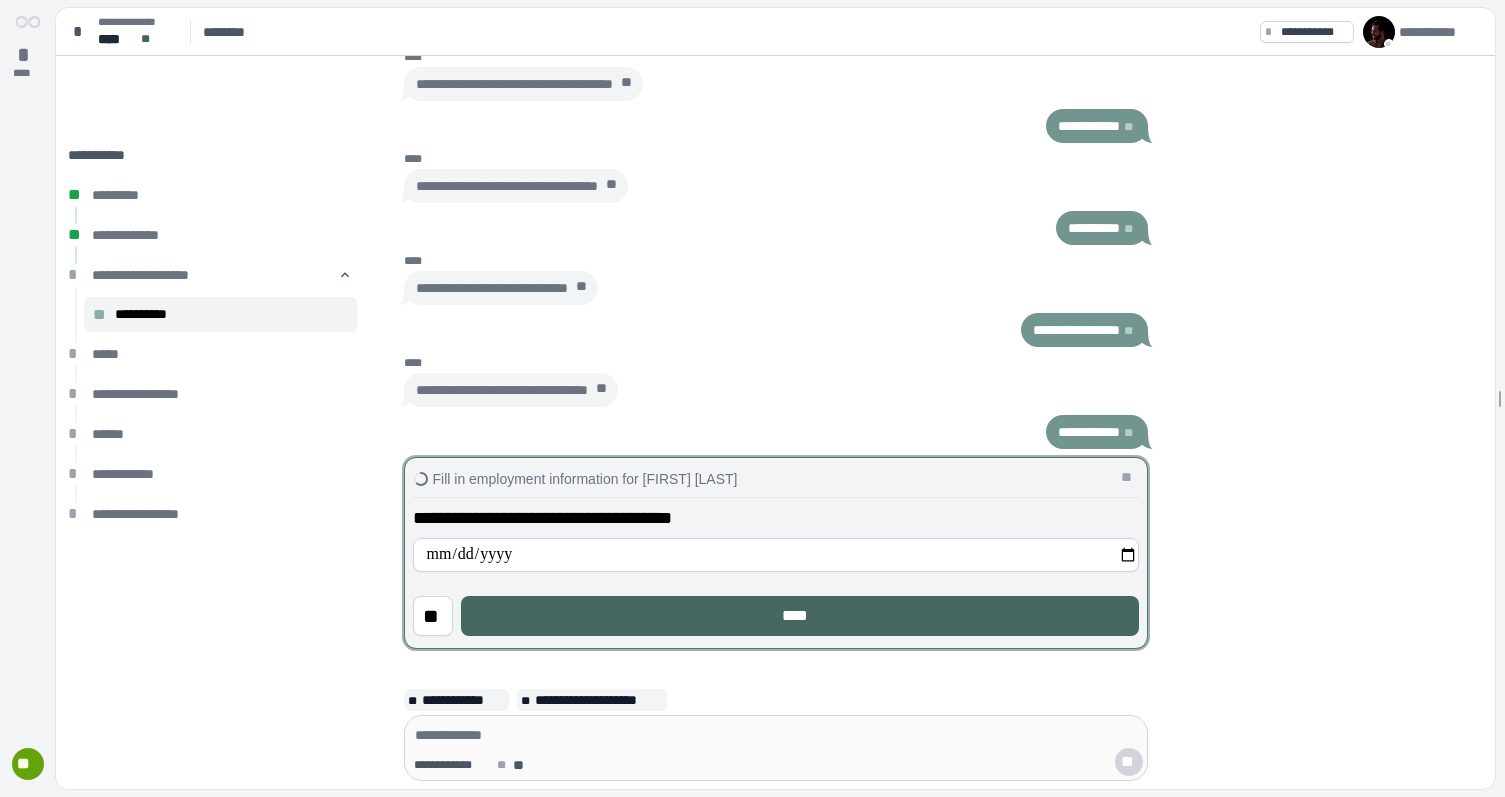click on "****" at bounding box center (800, 616) 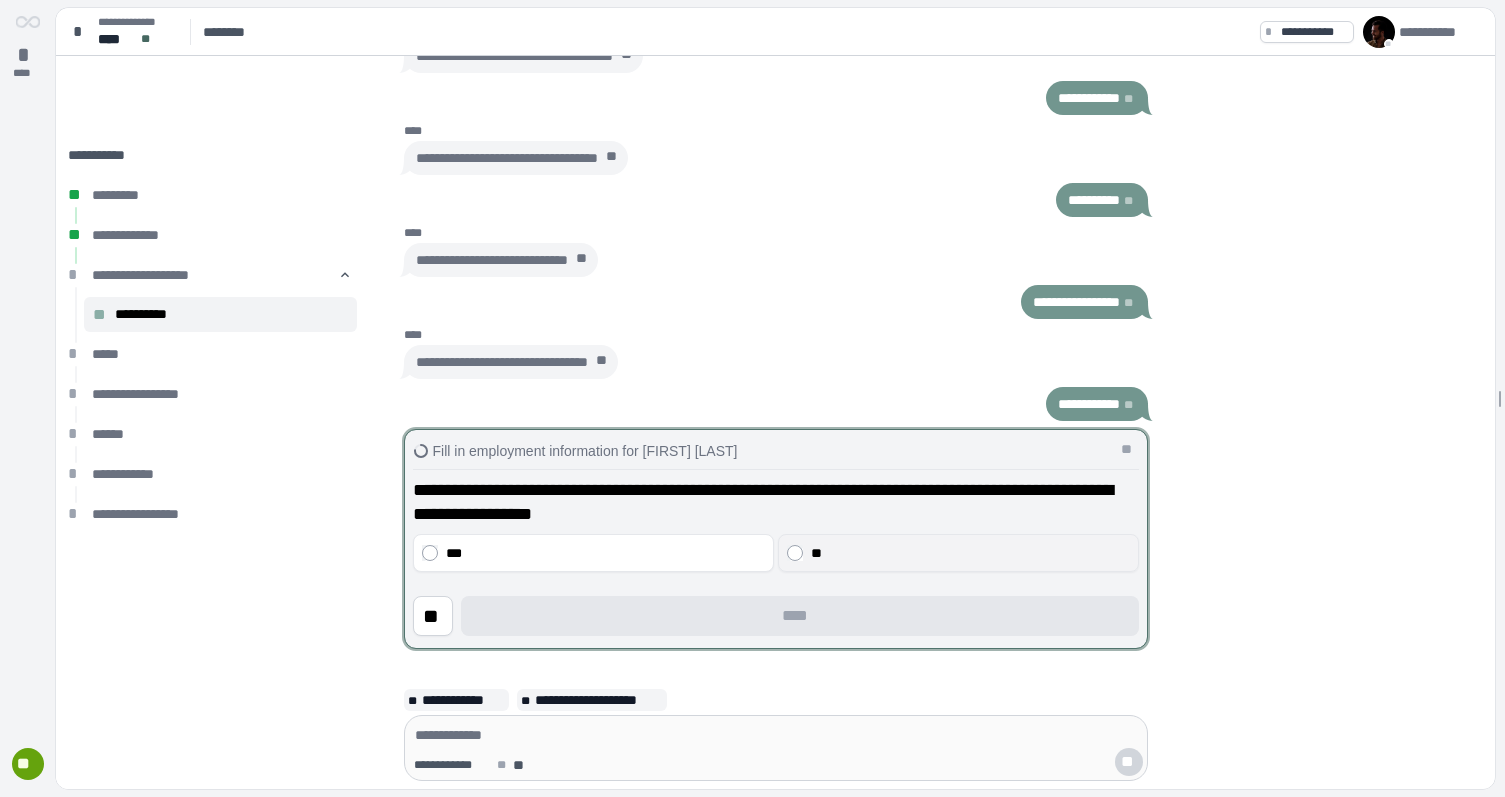 click on "**" at bounding box center (970, 553) 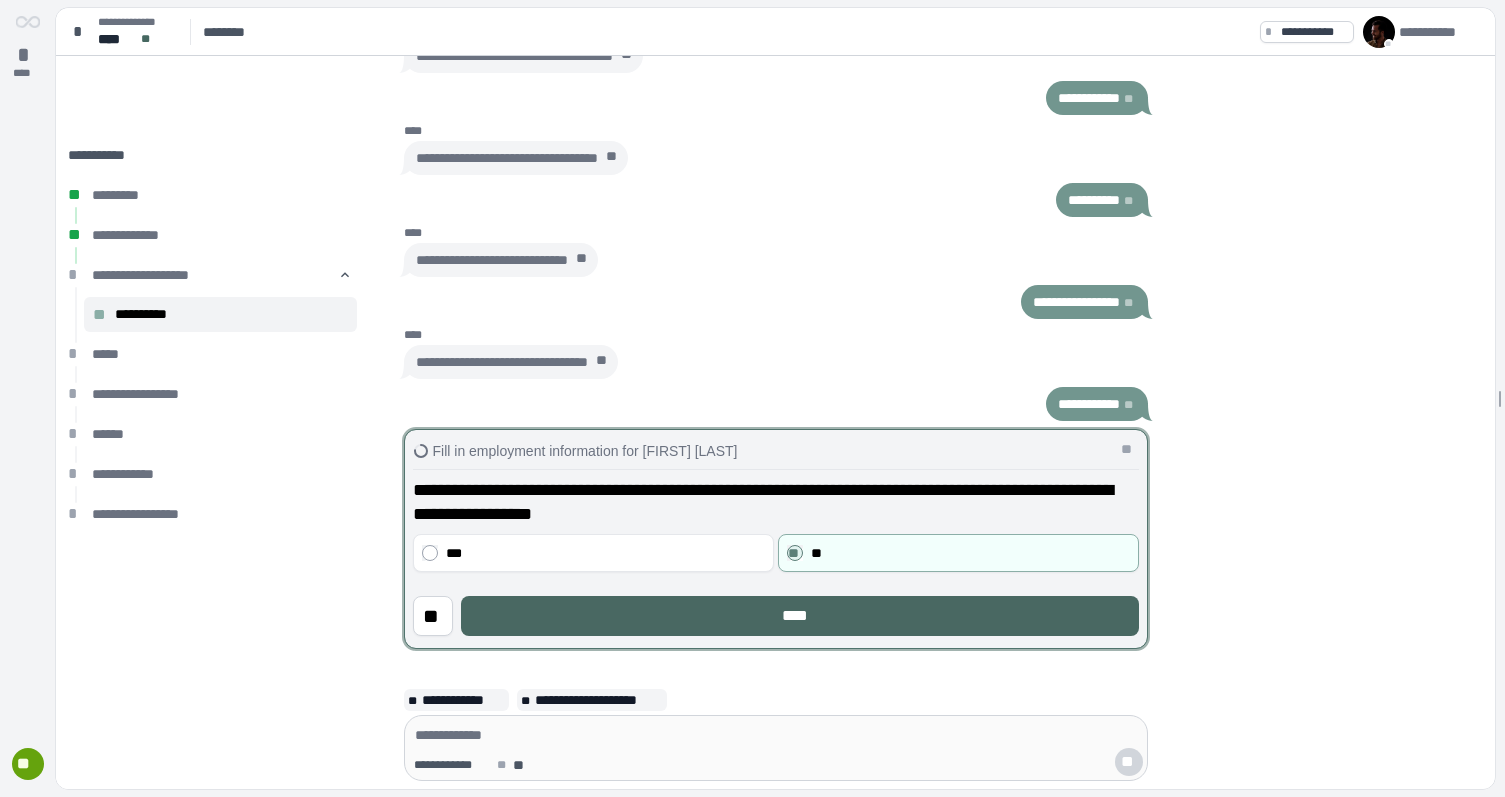 click on "****" at bounding box center (800, 616) 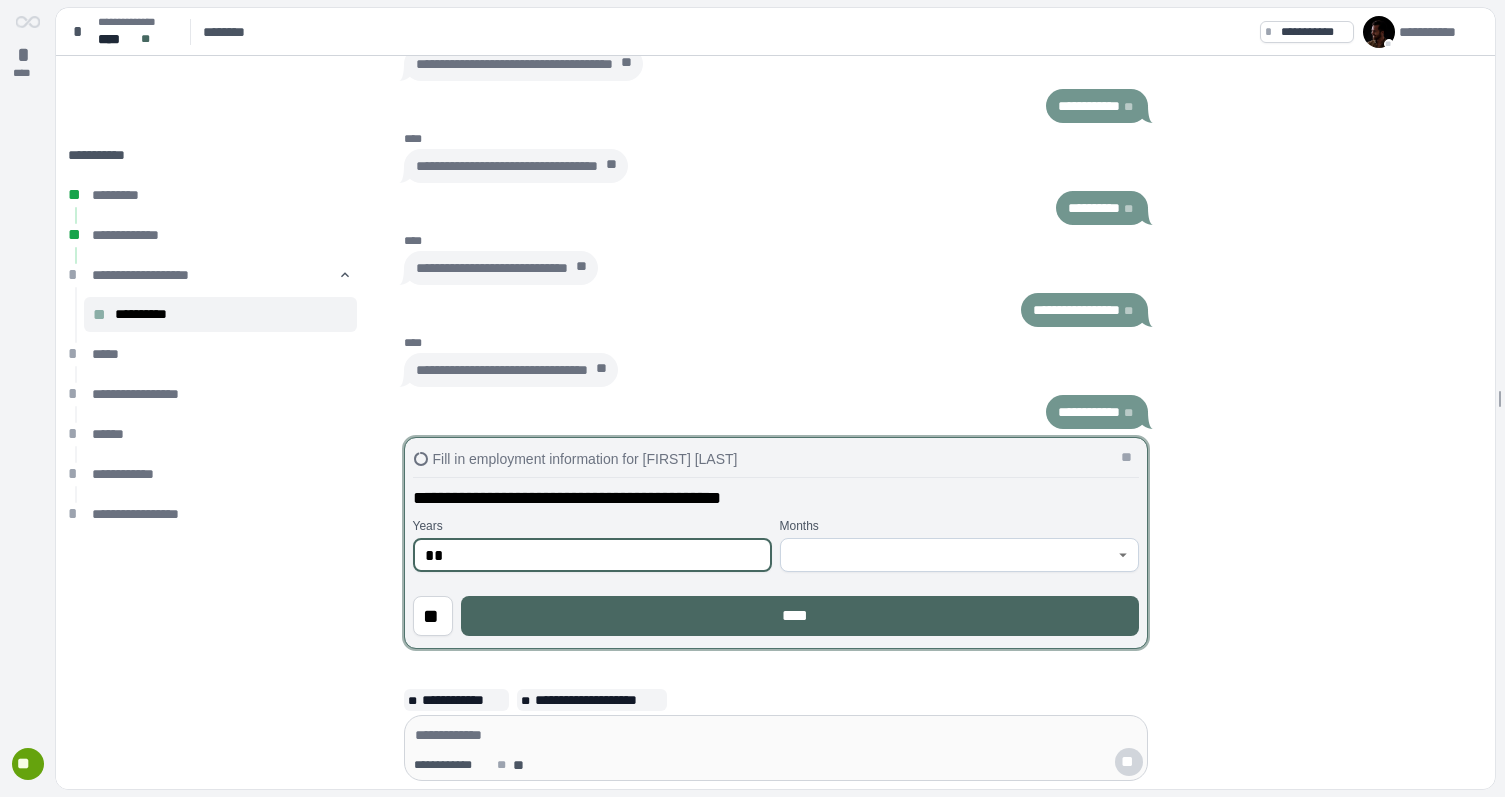 type on "**" 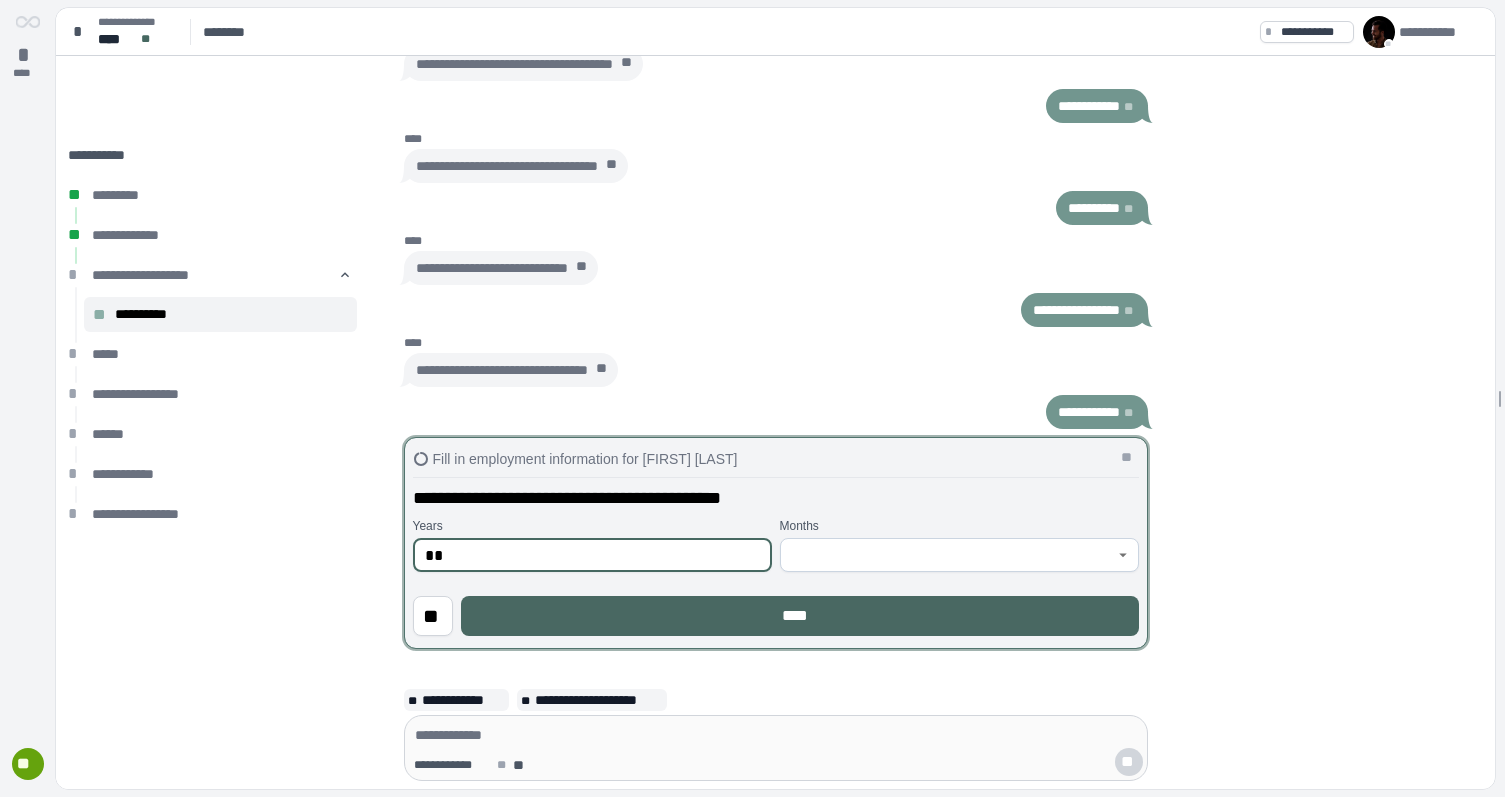 click on "****" at bounding box center (799, 616) 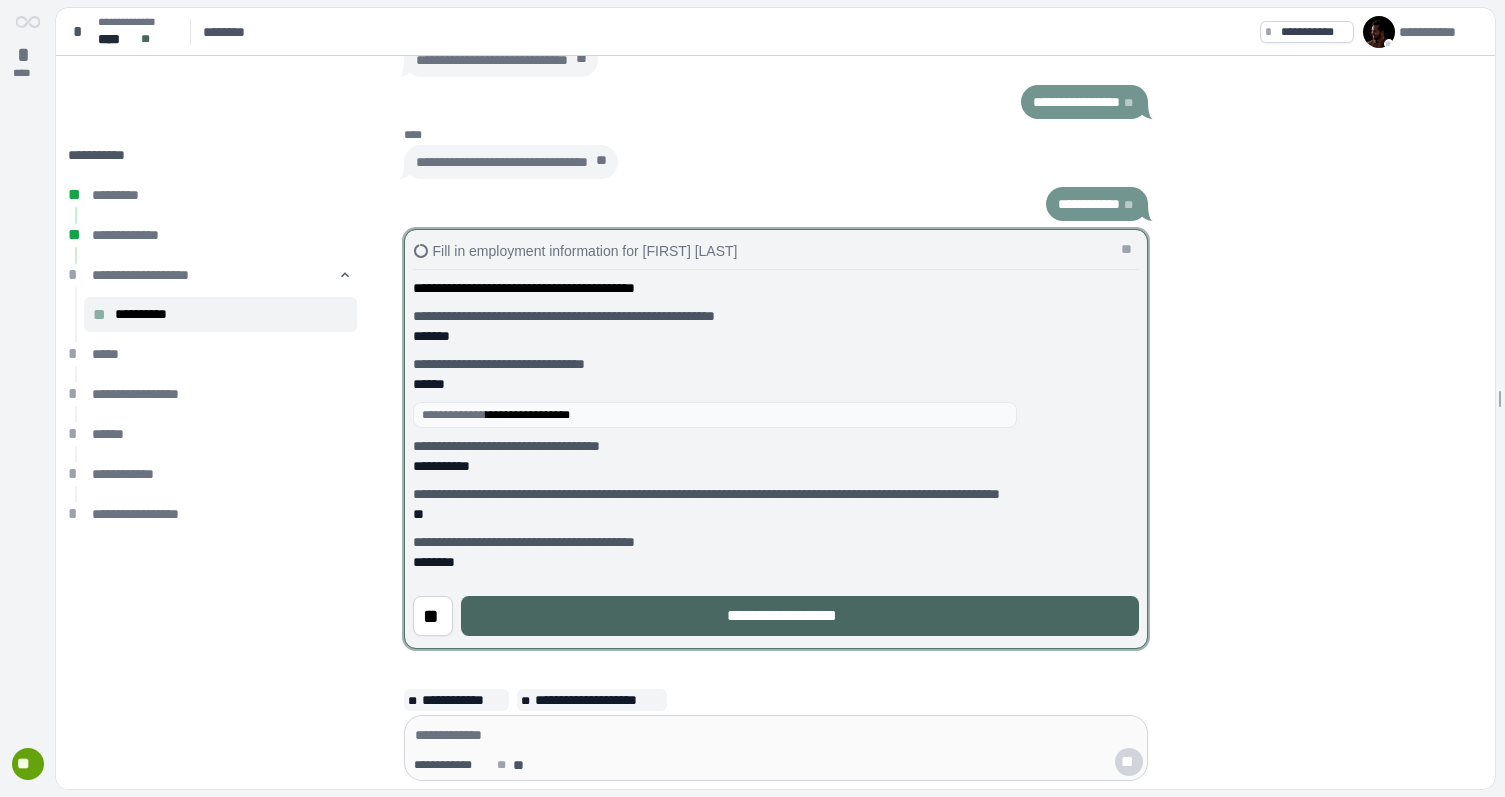 click on "**********" at bounding box center [800, 616] 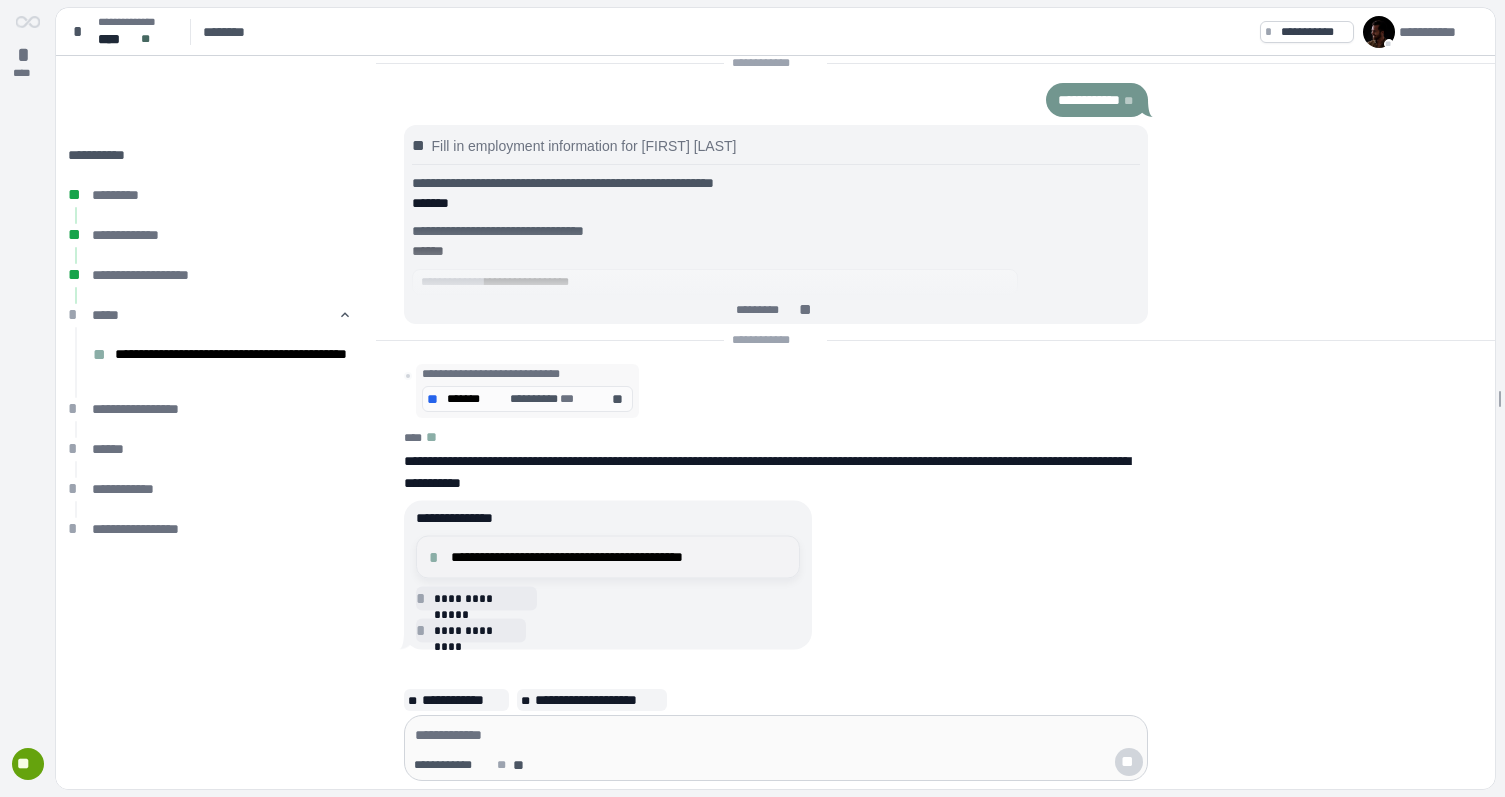 click on "**********" at bounding box center (608, 557) 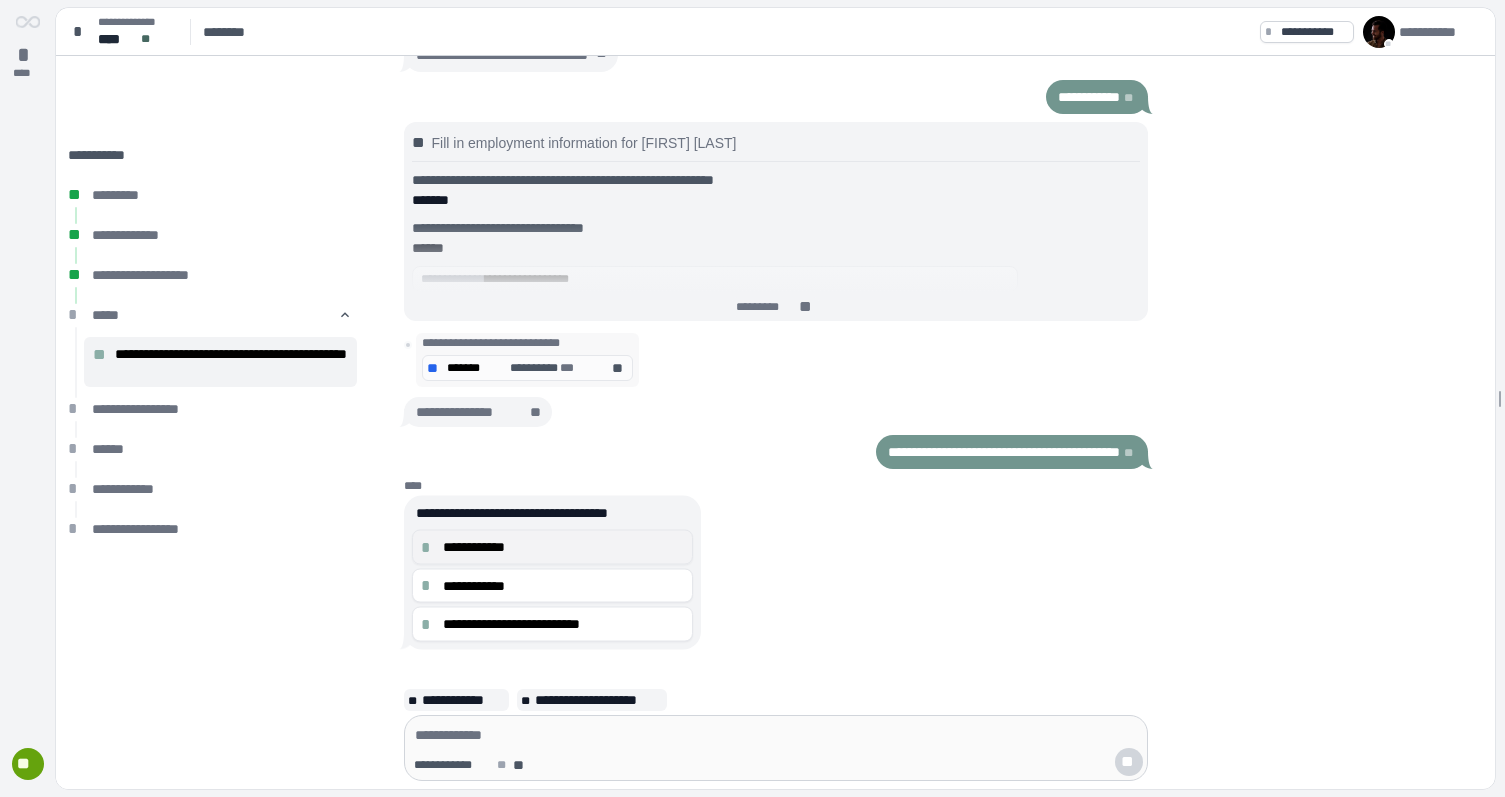 click on "**********" at bounding box center [553, 547] 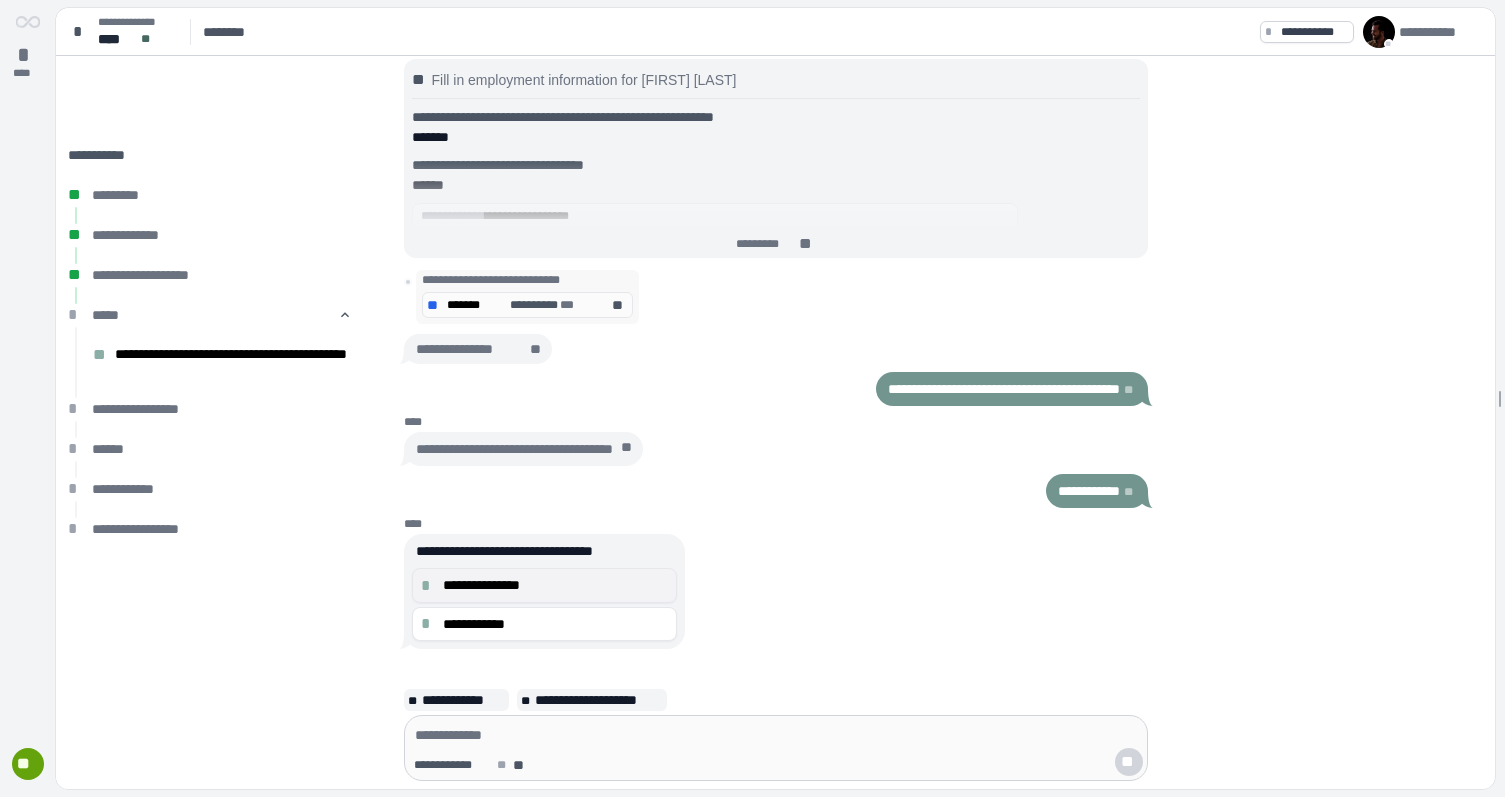 click on "**********" at bounding box center (555, 585) 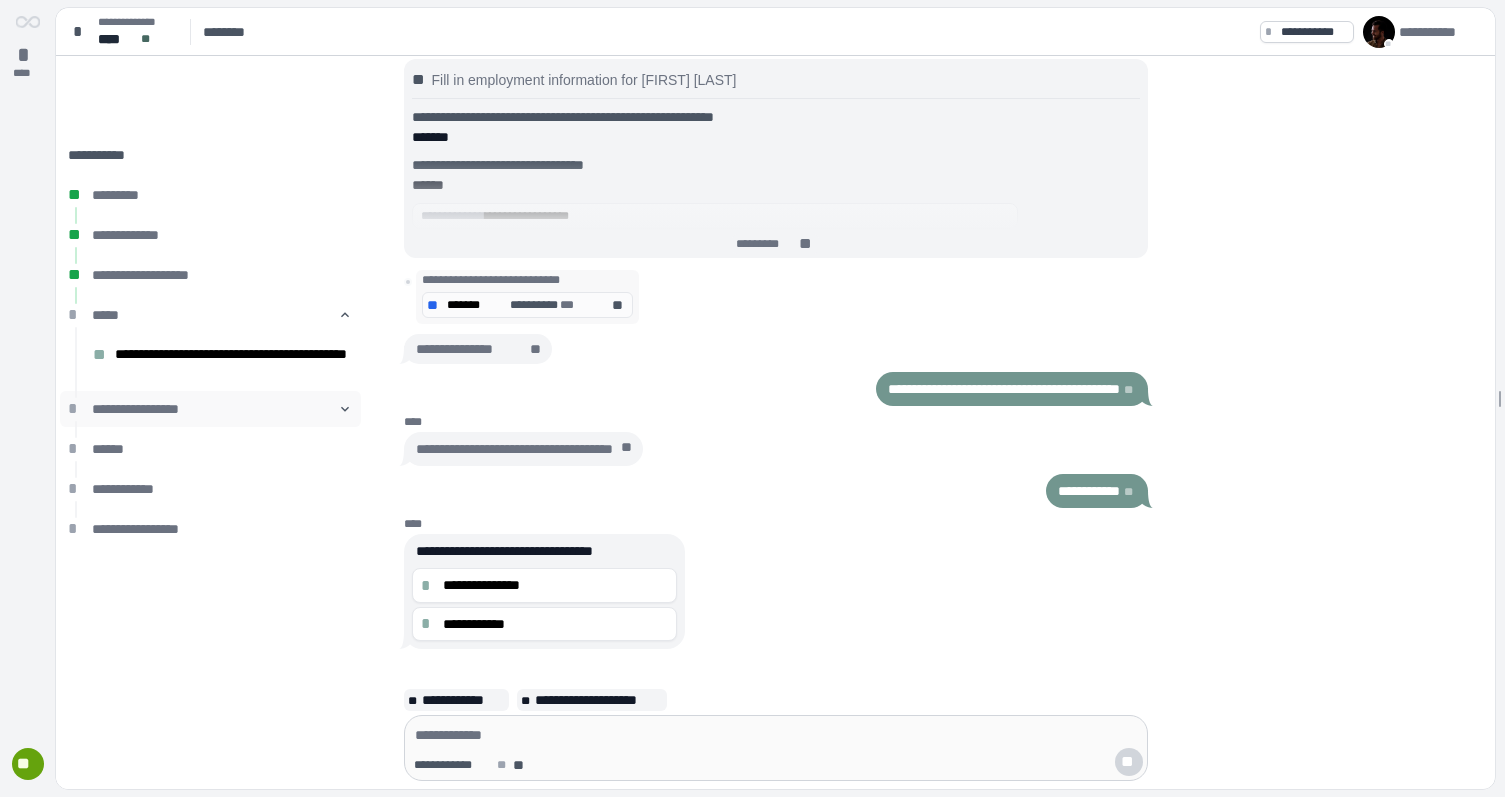 click on "**********" at bounding box center [215, 409] 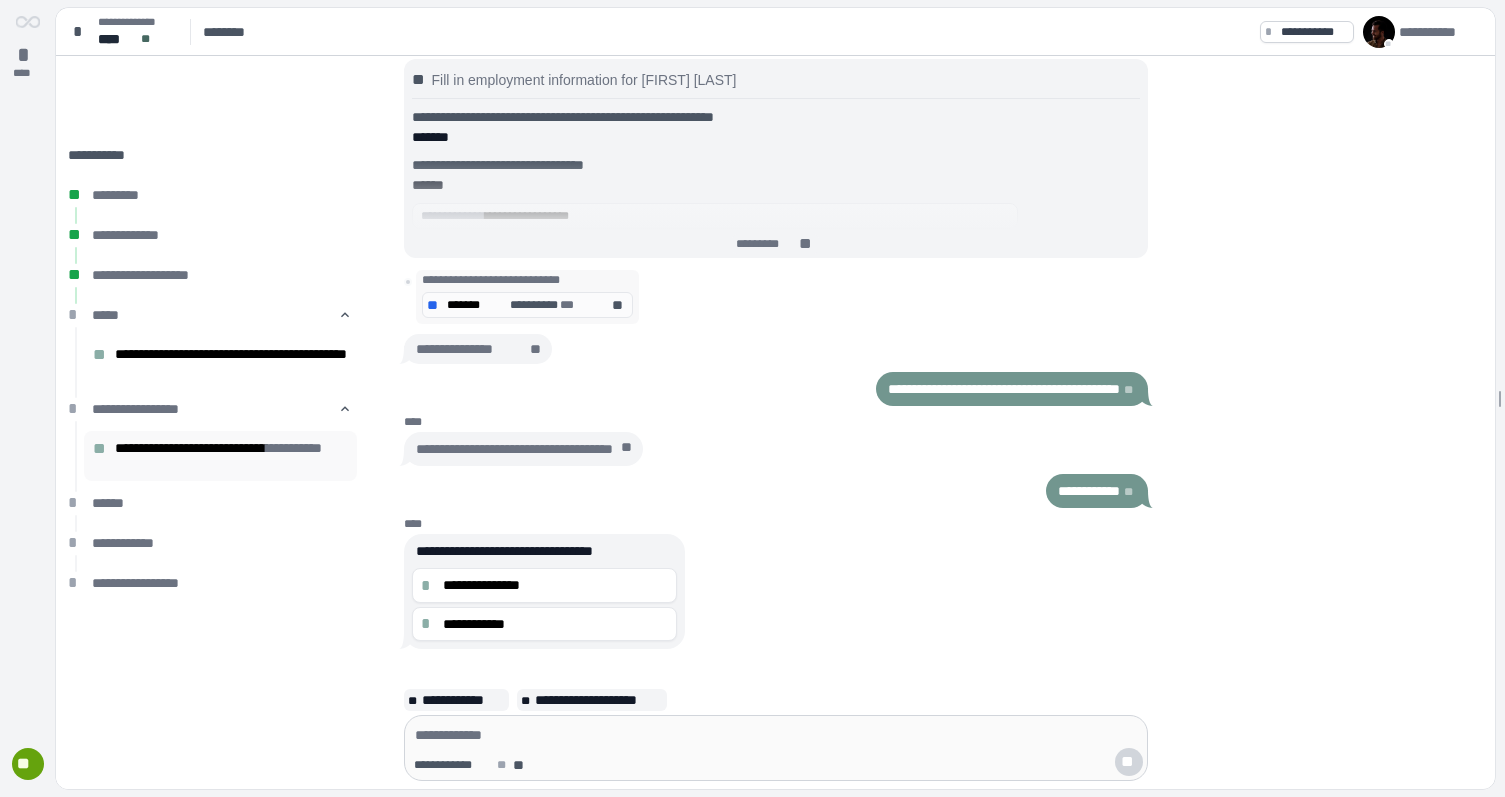 click on "**********" at bounding box center (236, 456) 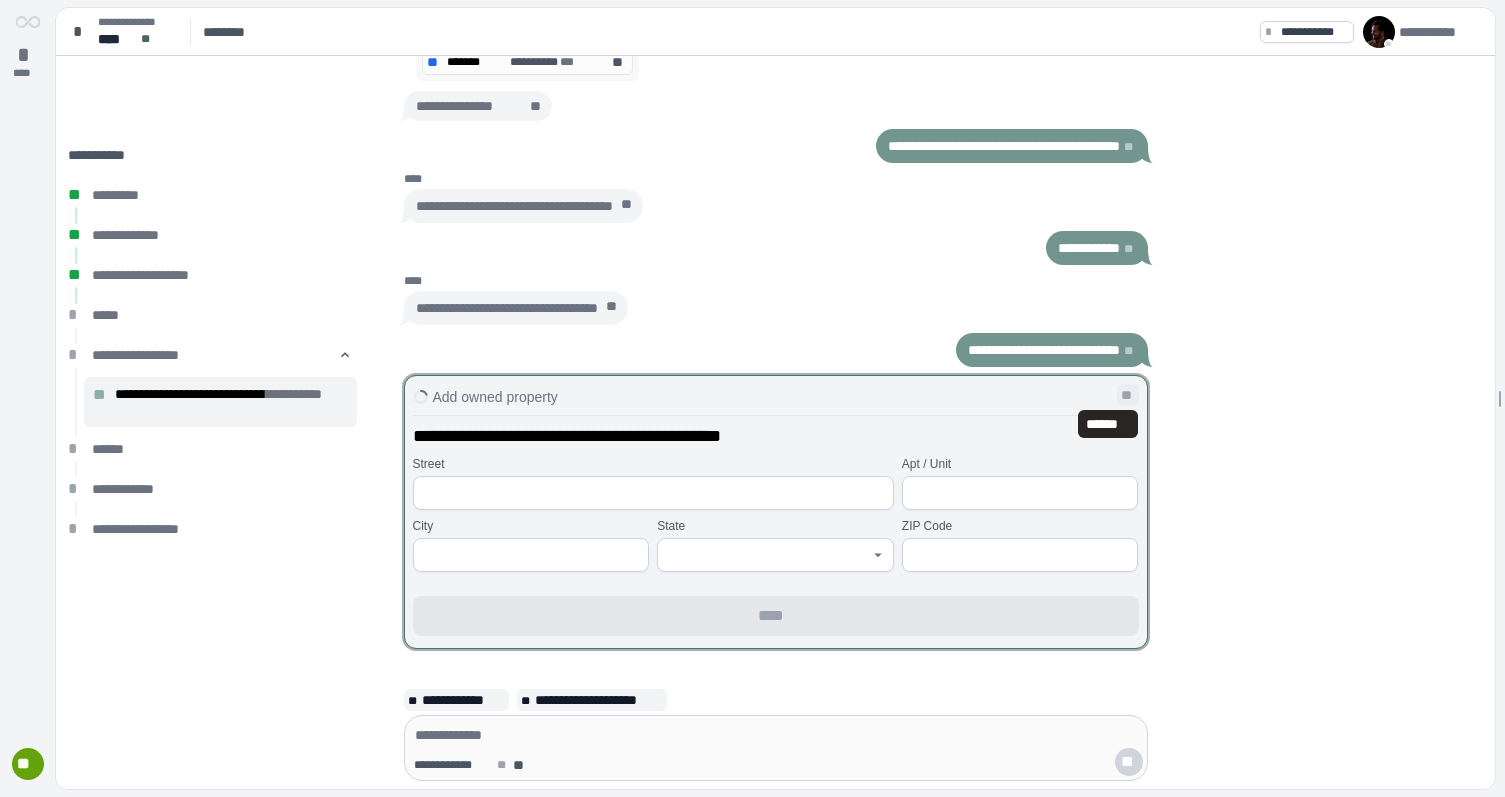 click on "**" at bounding box center [1128, 395] 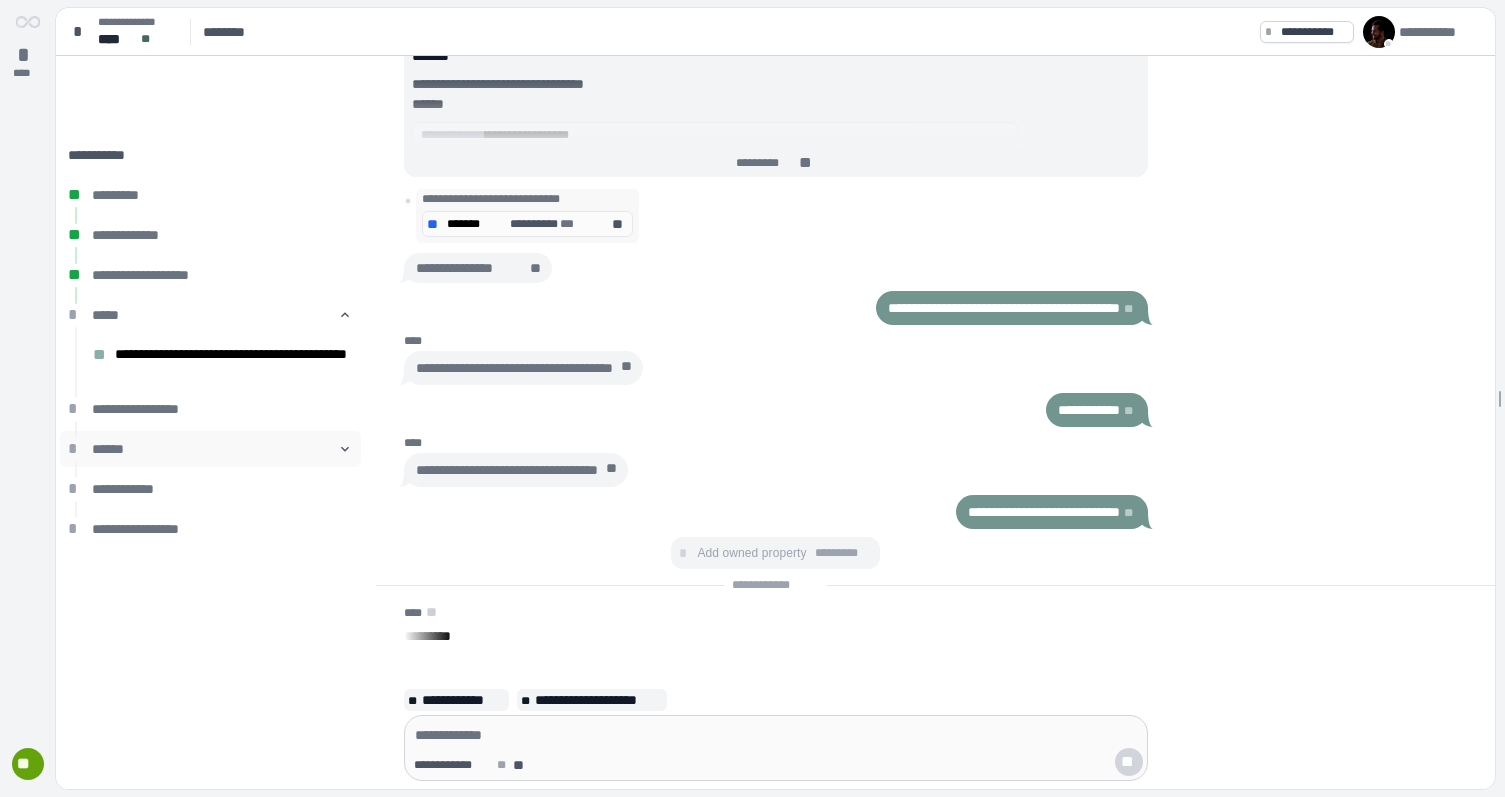 click on "******" at bounding box center (215, 449) 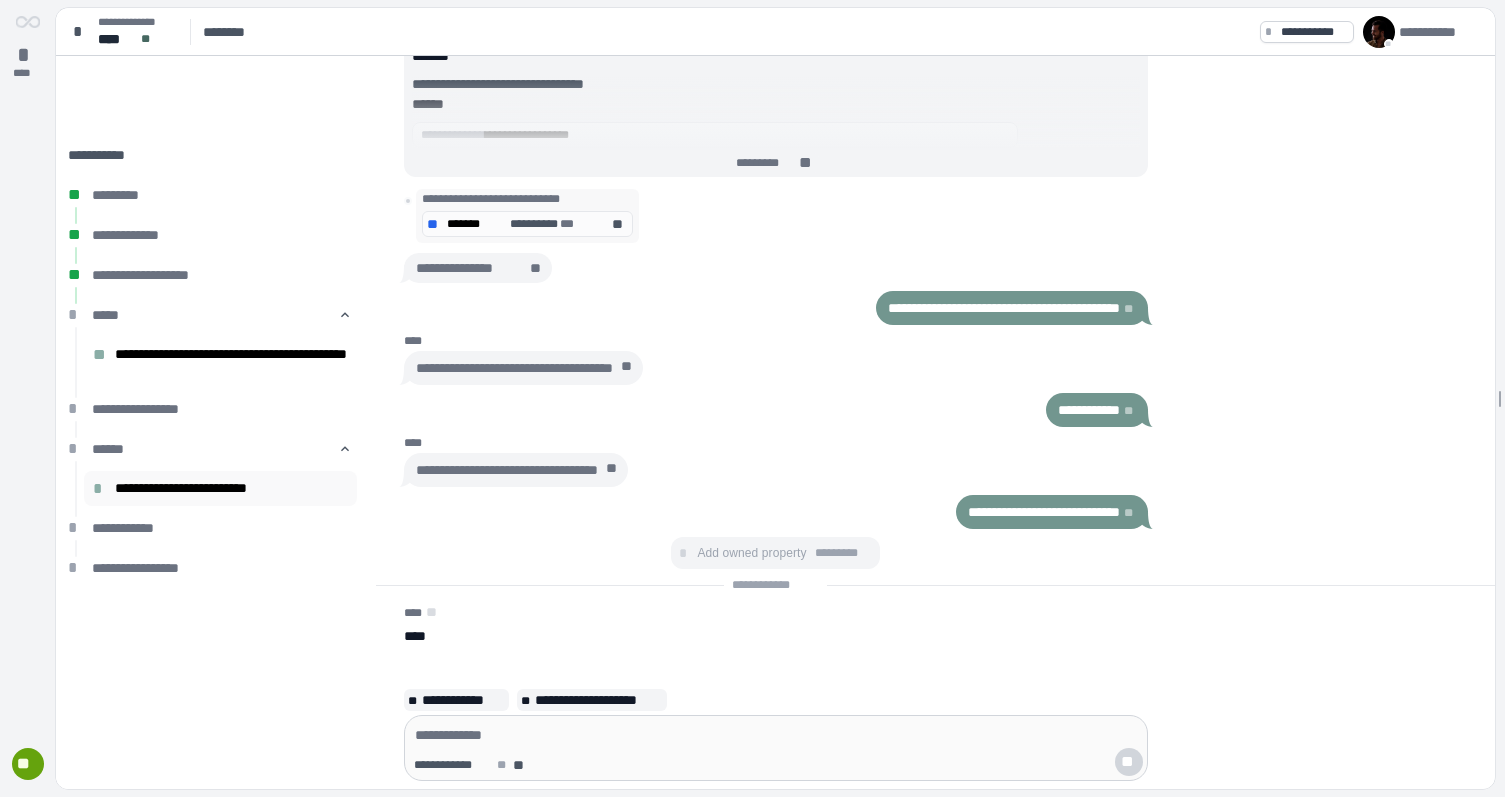 click on "**********" at bounding box center [236, 488] 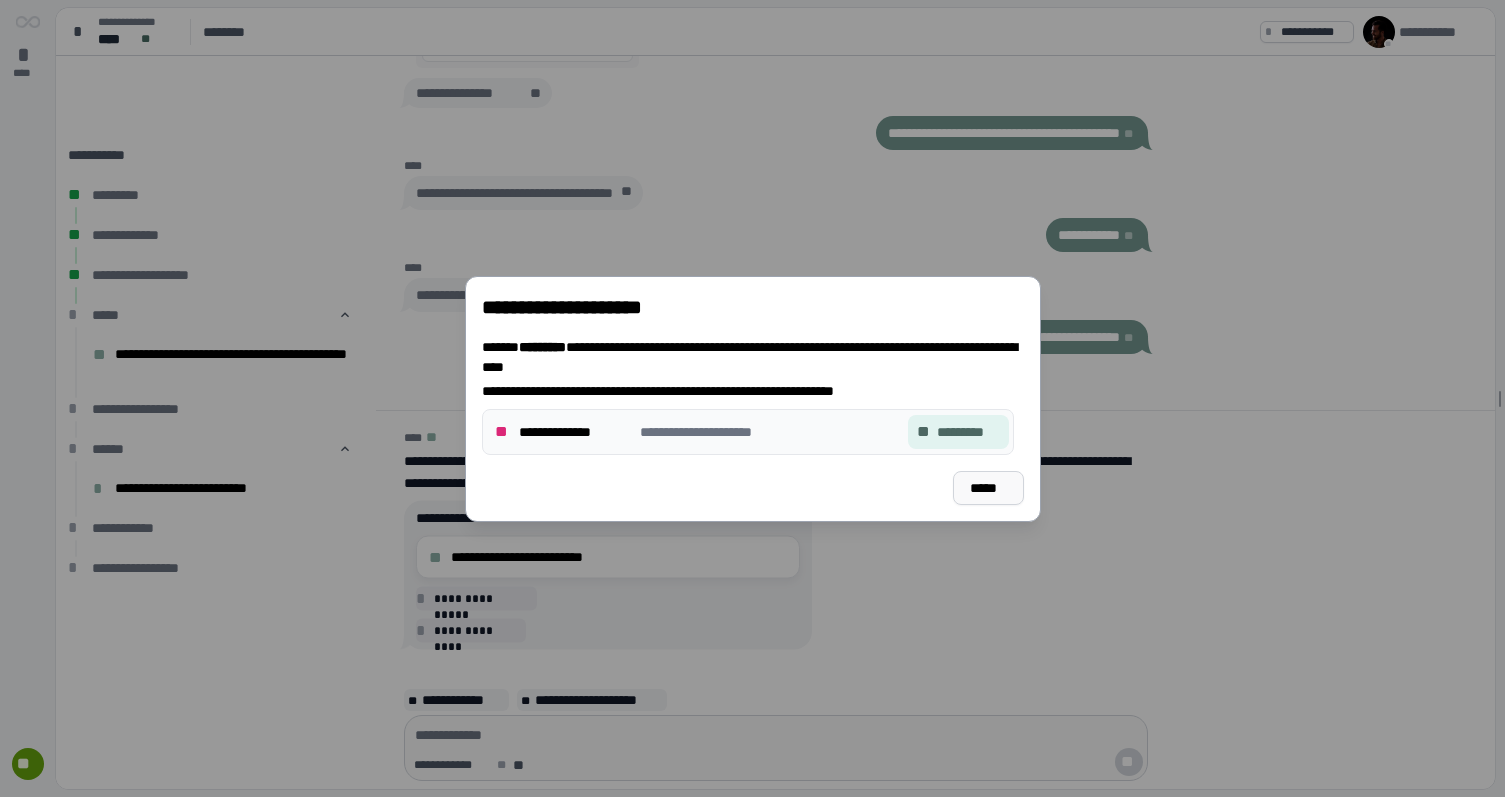 click on "*****" at bounding box center [987, 488] 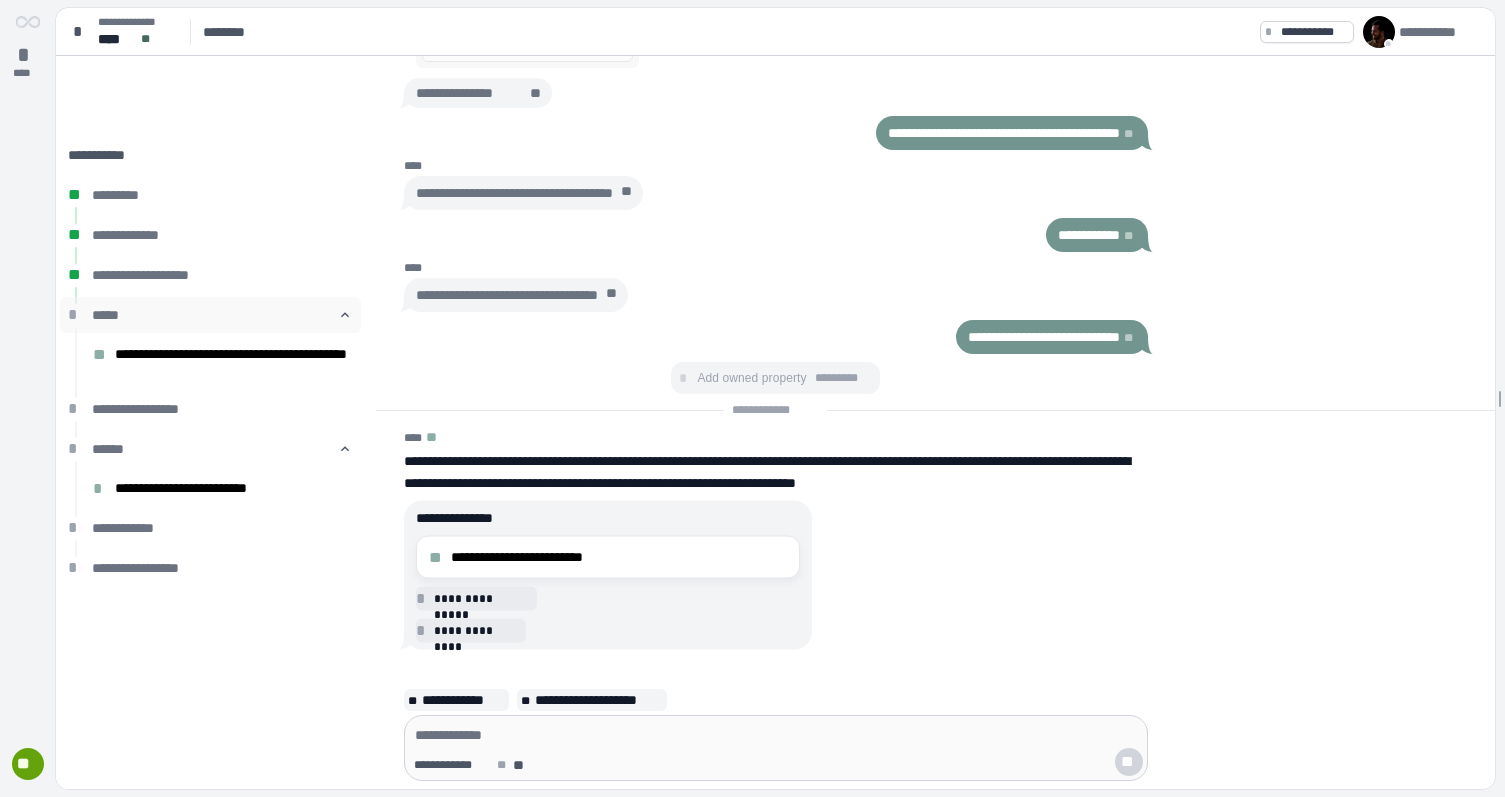 click on "*****" at bounding box center (215, 315) 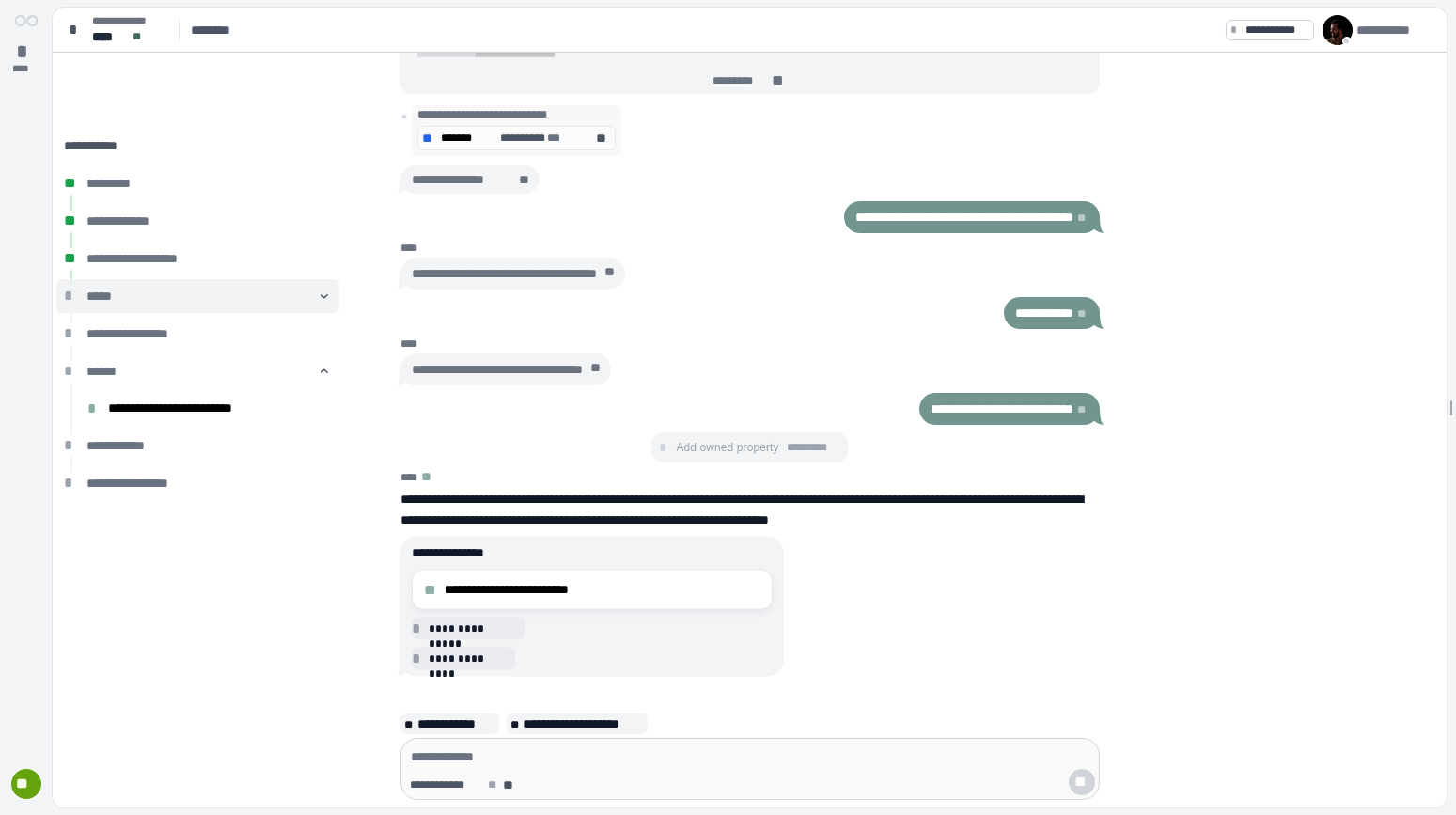 click on "*****" at bounding box center [202, 296] 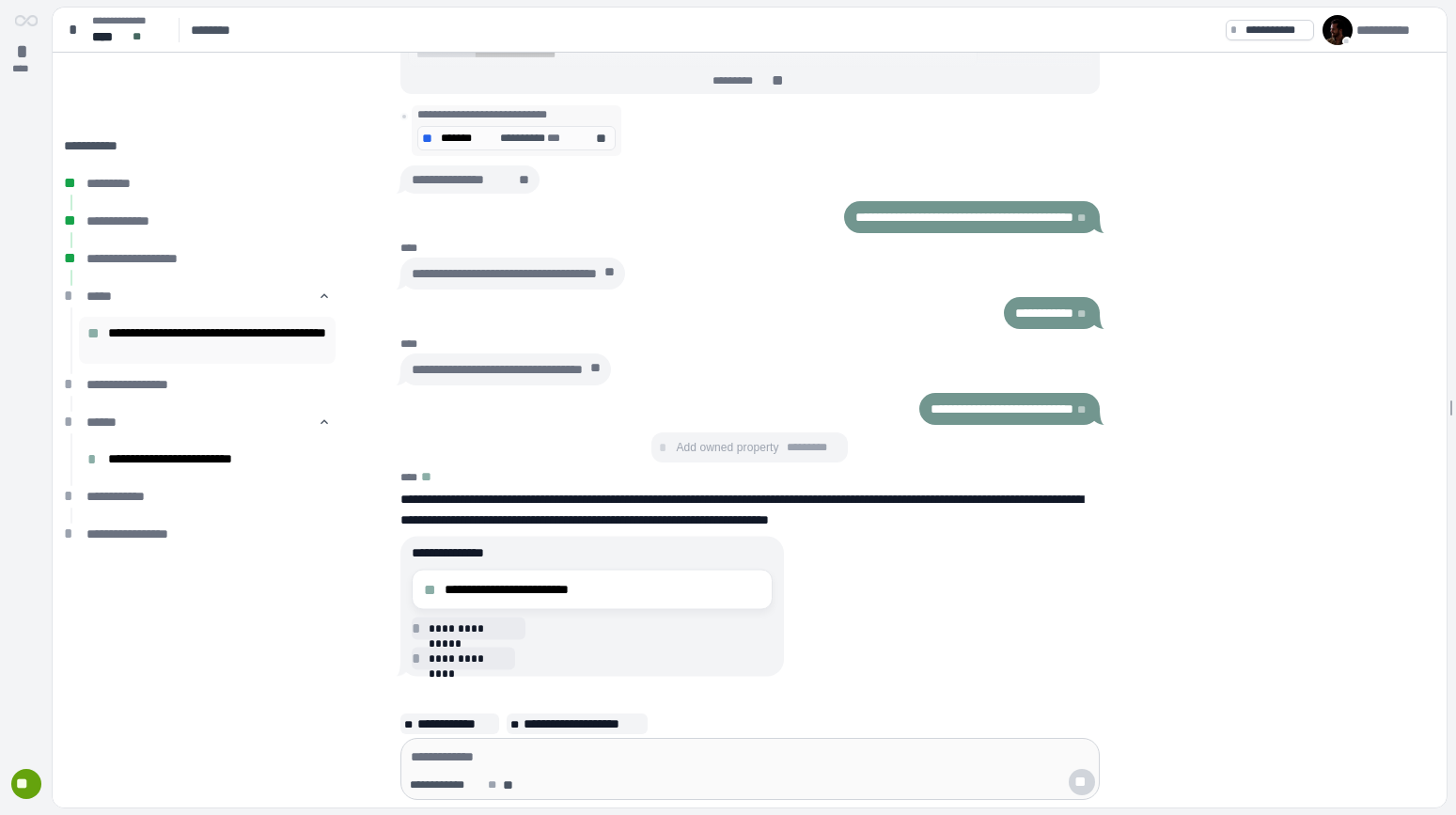 click on "**********" at bounding box center (222, 340) 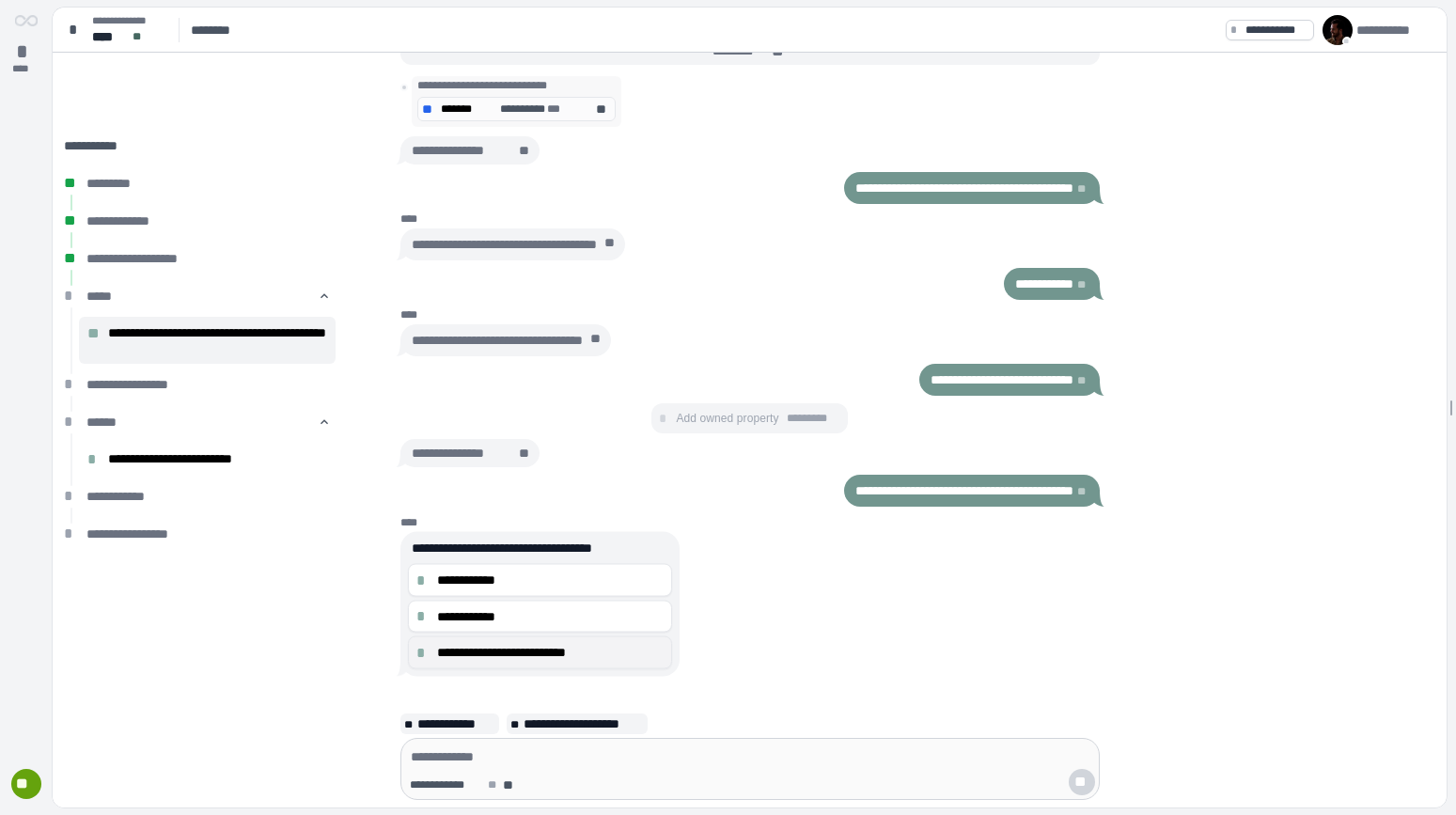click on "**********" at bounding box center [551, 652] 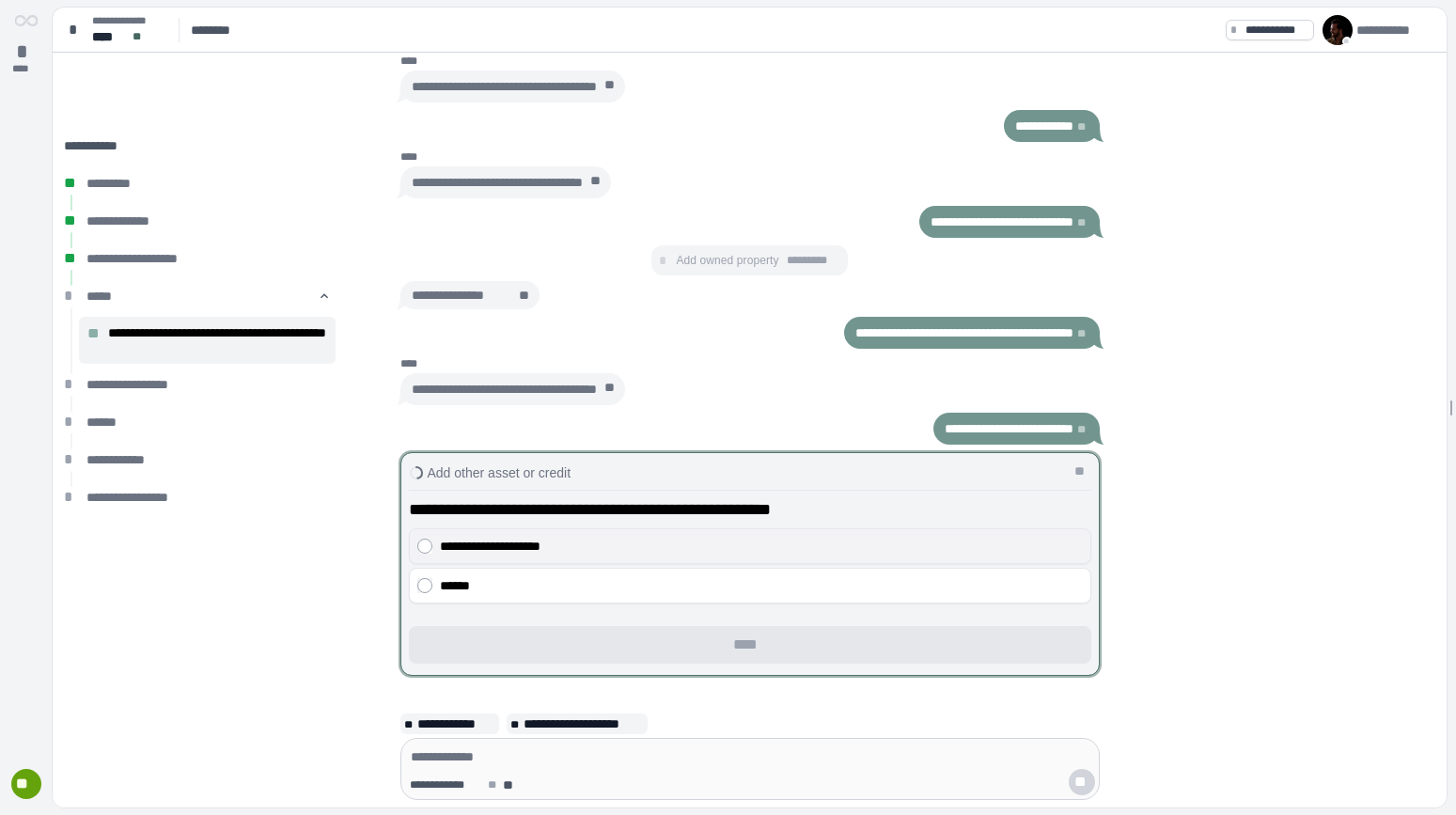 click on "**********" at bounding box center [761, 546] 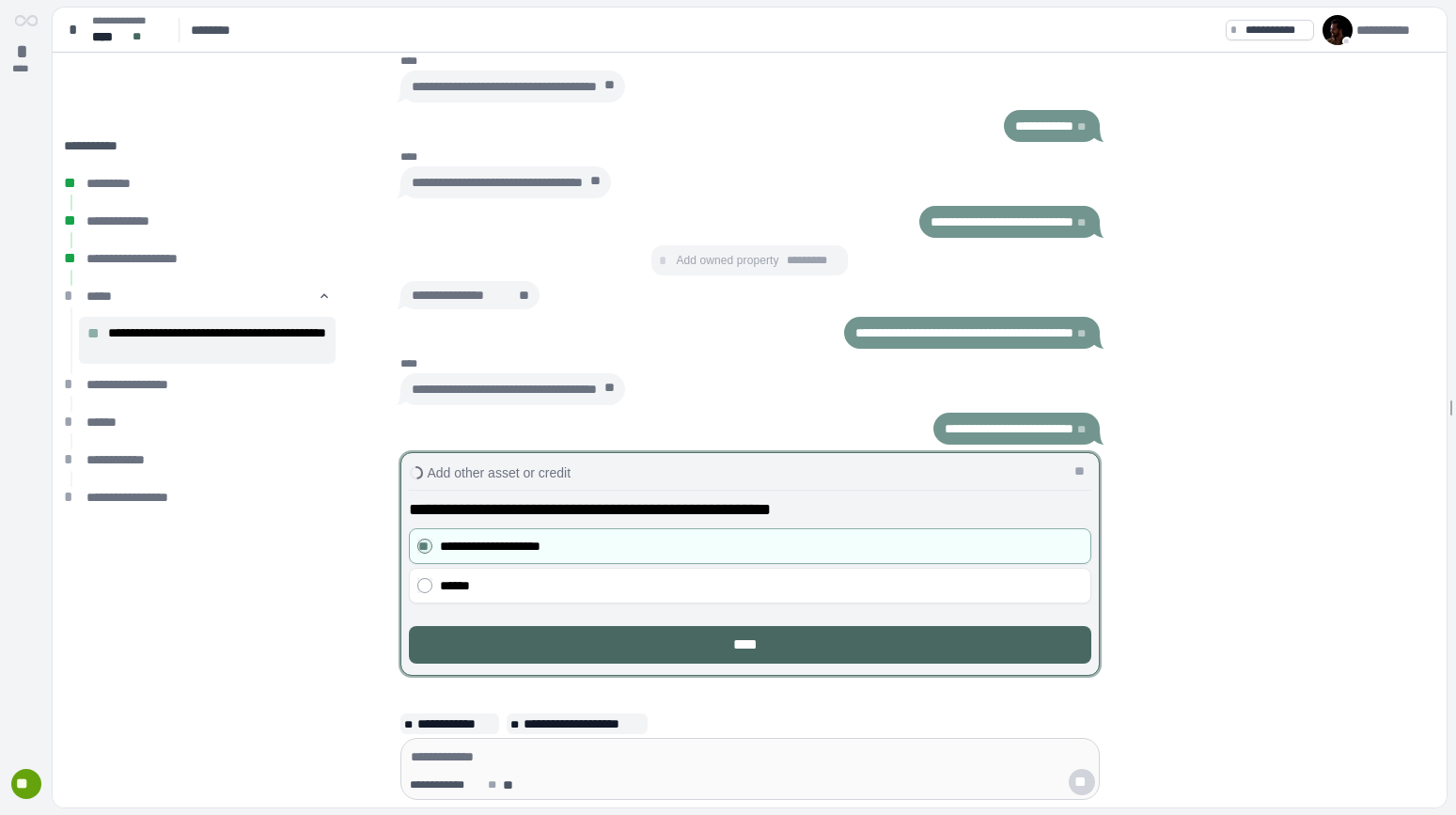 click on "****" at bounding box center (750, 645) 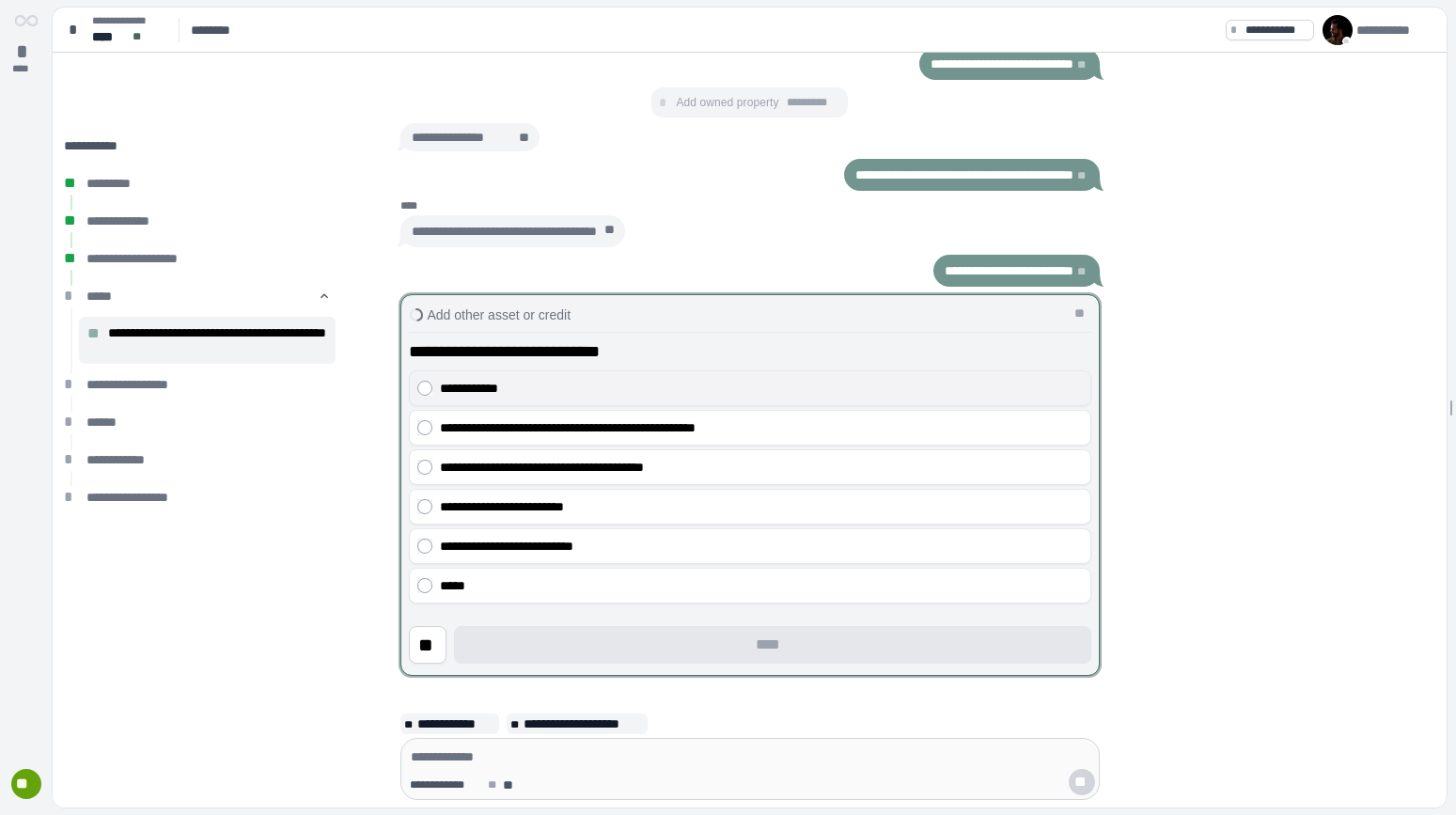 click on "**********" at bounding box center (761, 388) 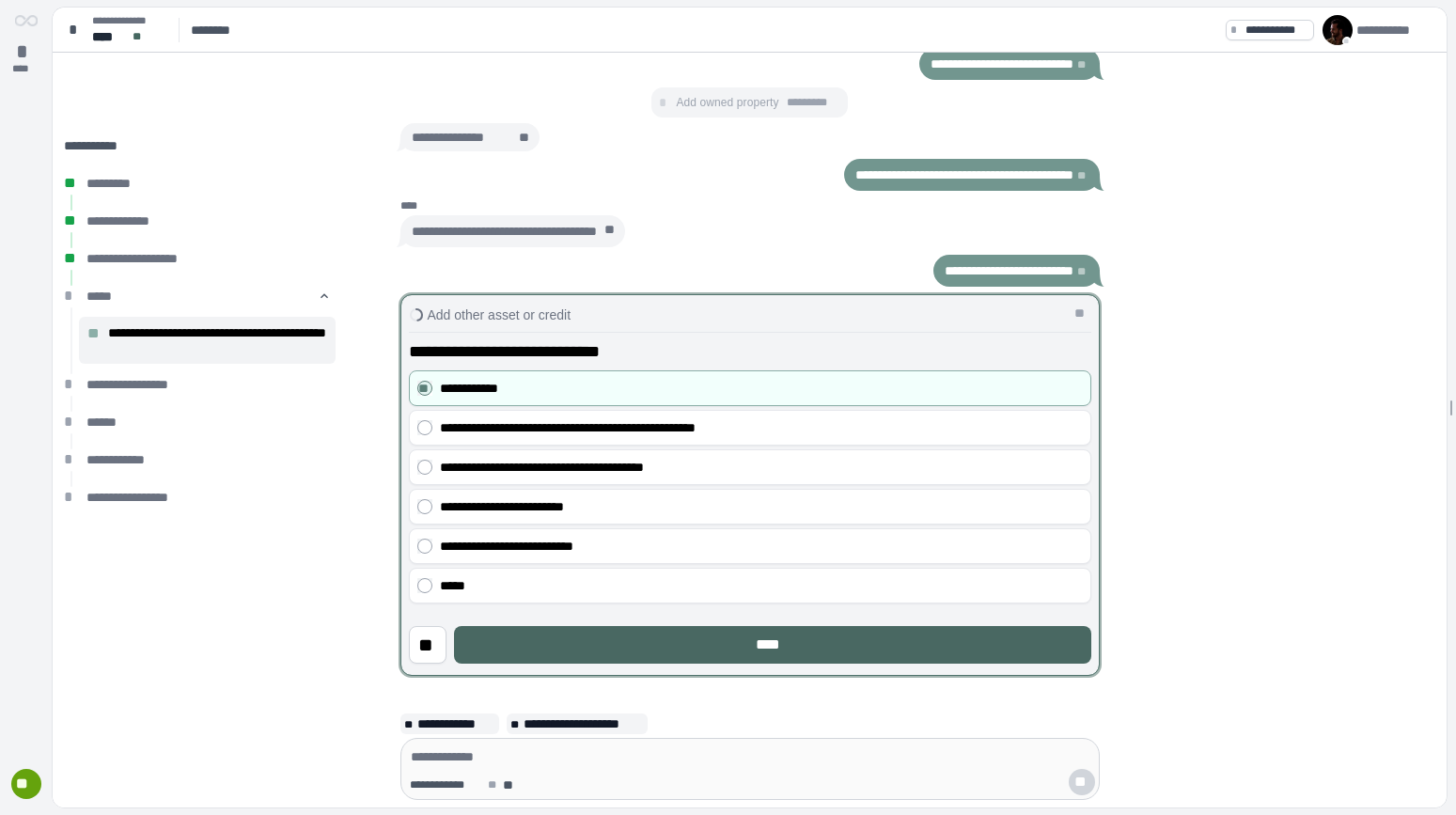 click on "****" at bounding box center (772, 645) 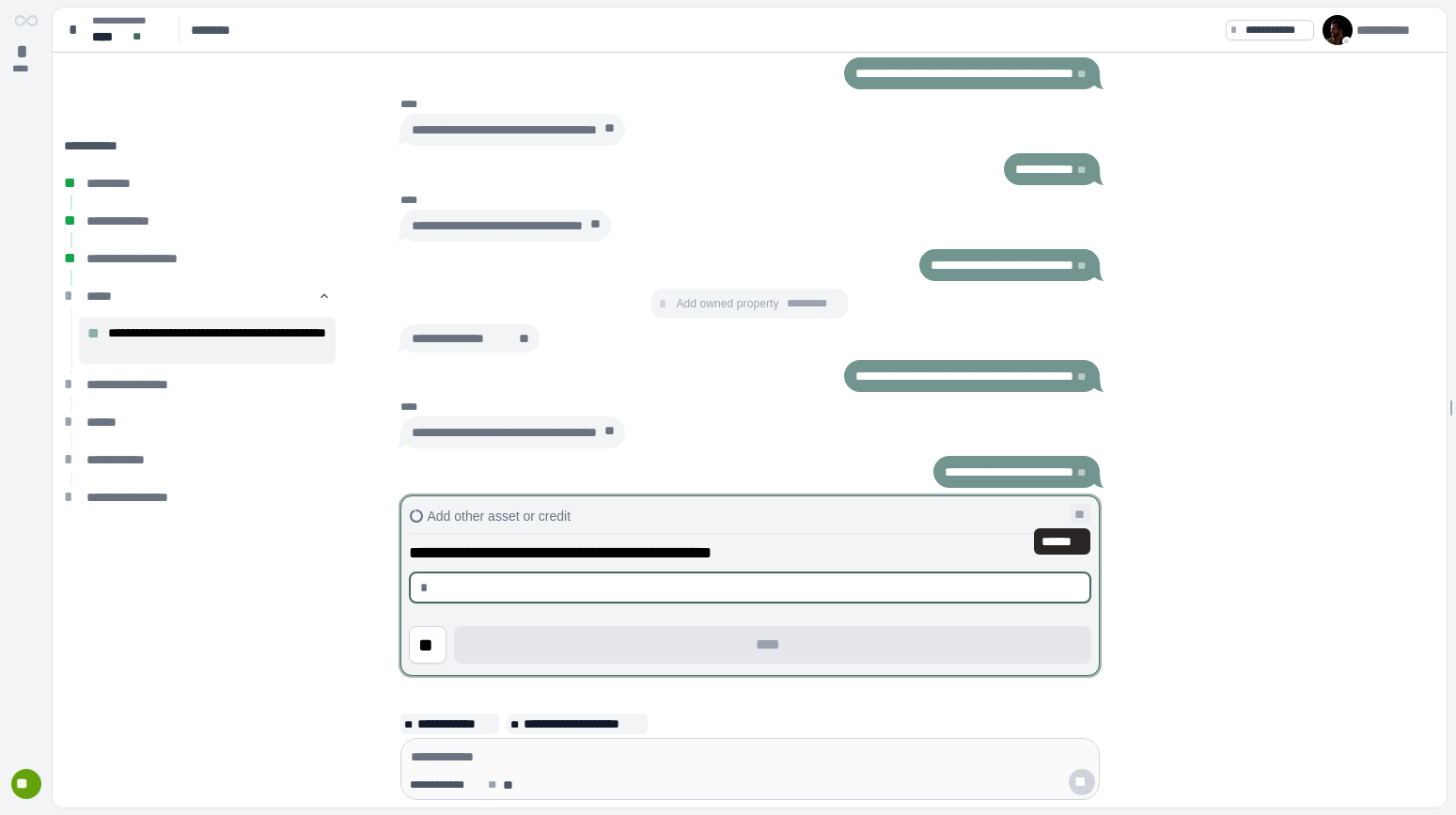 click on "**" at bounding box center (1081, 514) 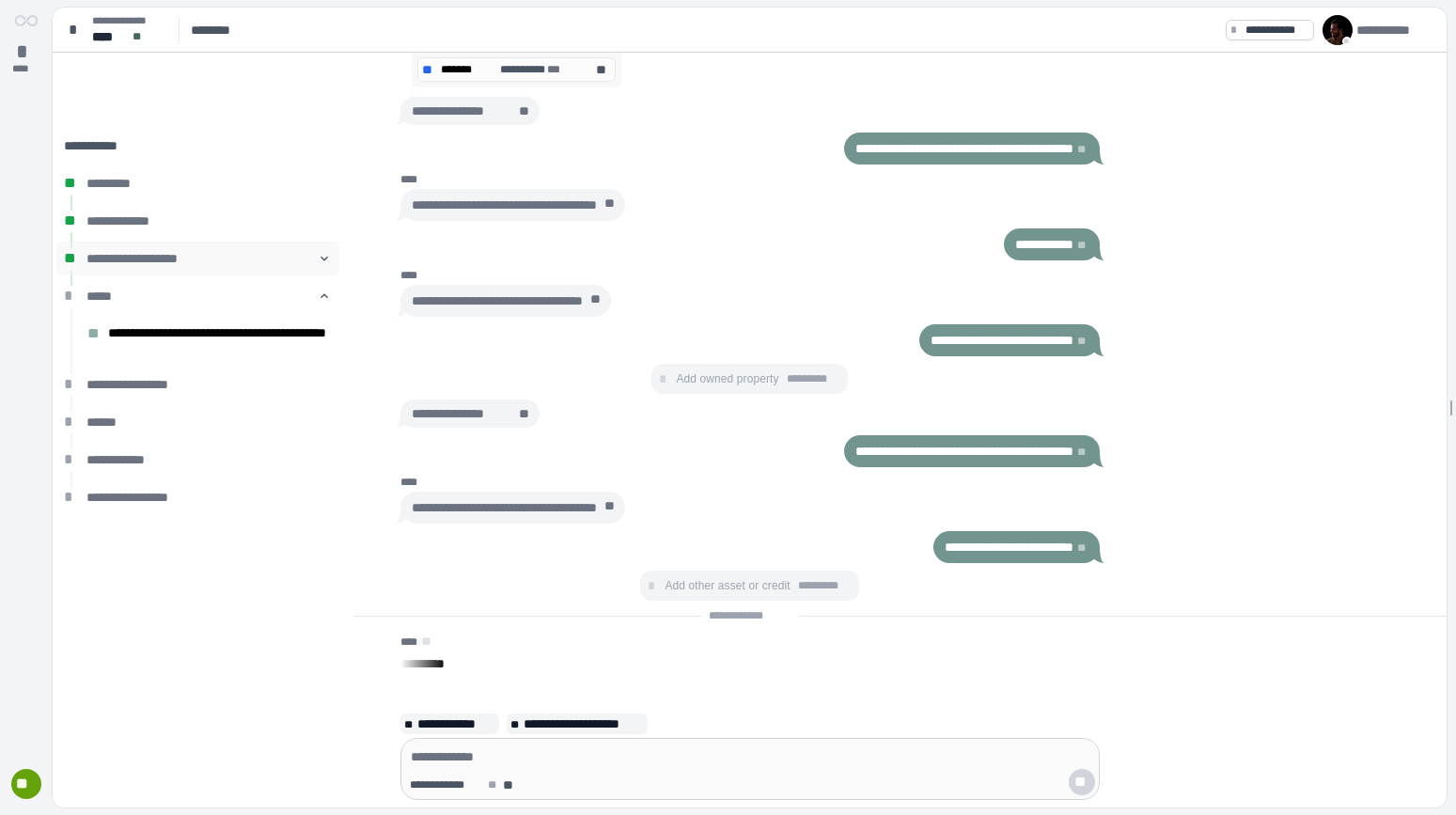 click on "**********" at bounding box center (197, 259) 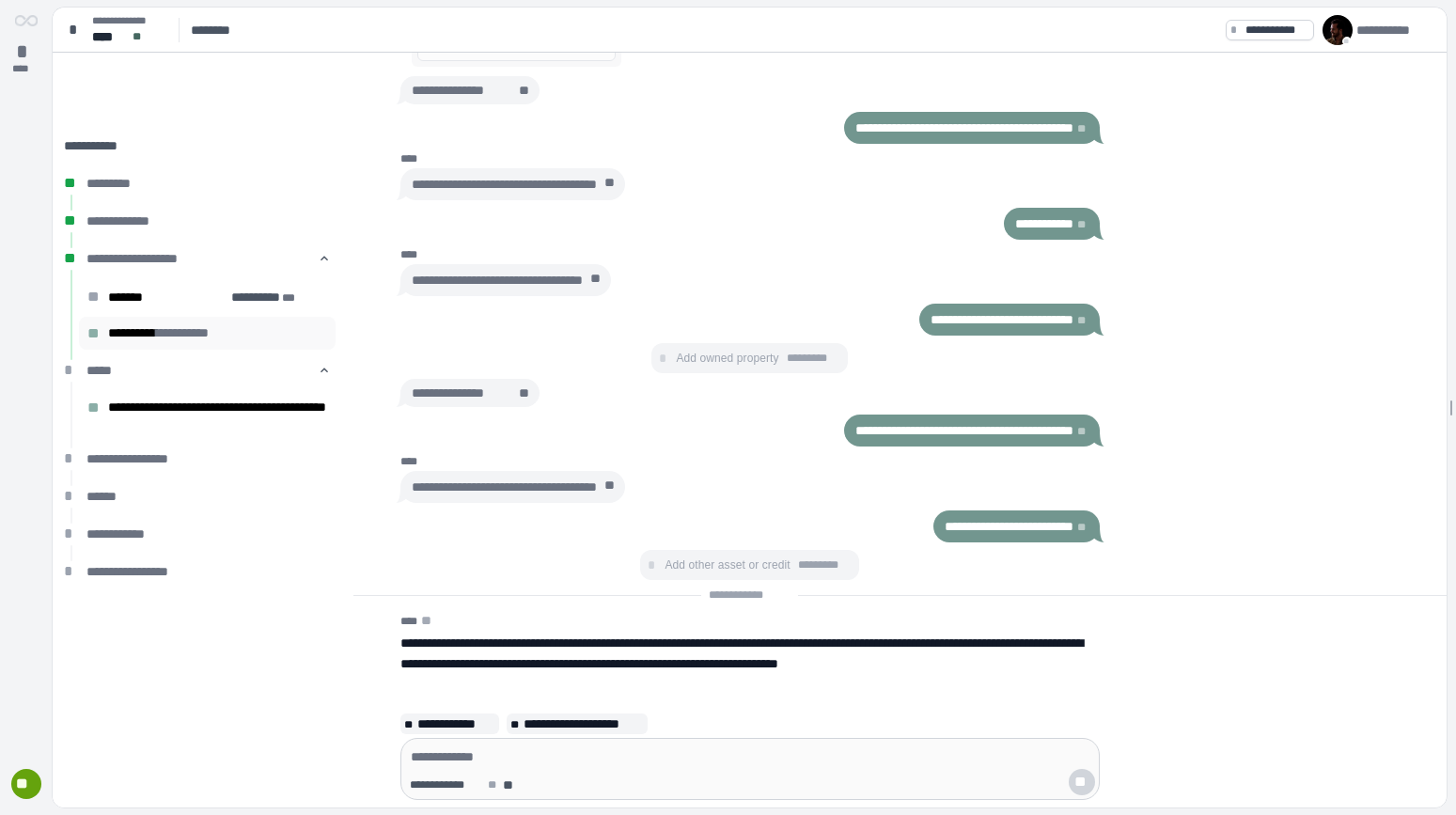 click on "**********" at bounding box center (182, 333) 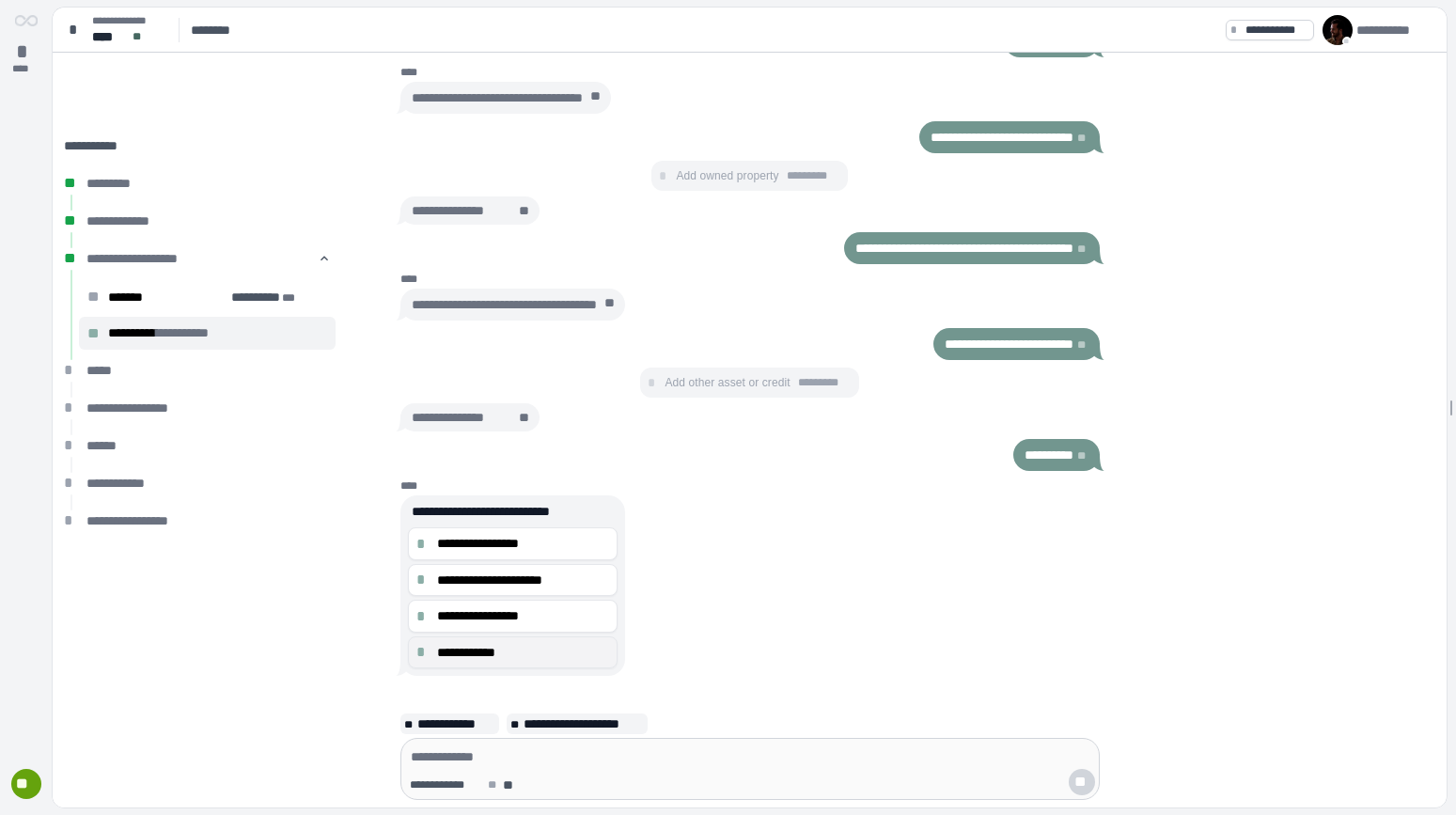 click on "**********" at bounding box center [524, 652] 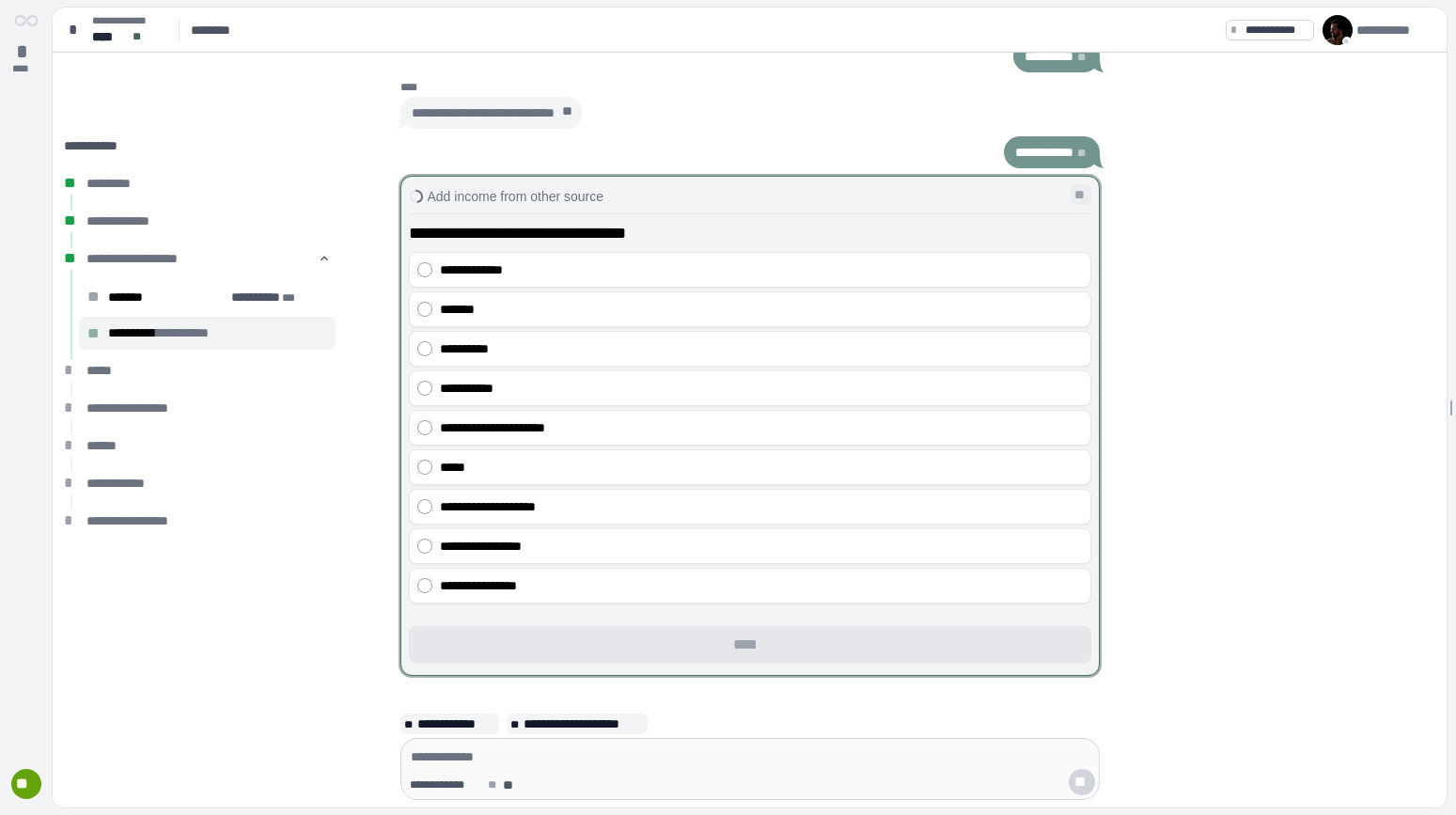 click on "**" at bounding box center (1081, 195) 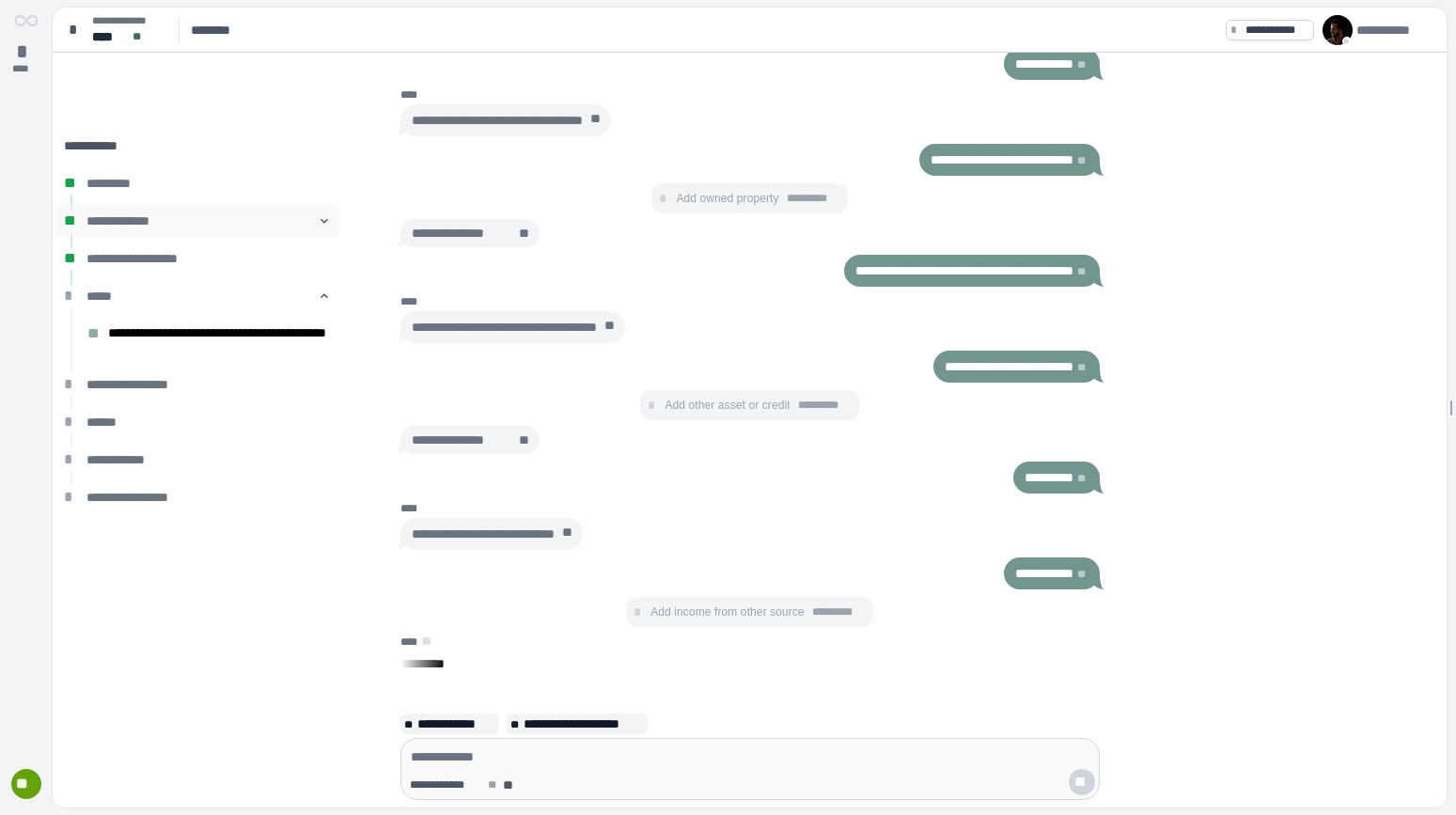 click on "**********" at bounding box center [202, 221] 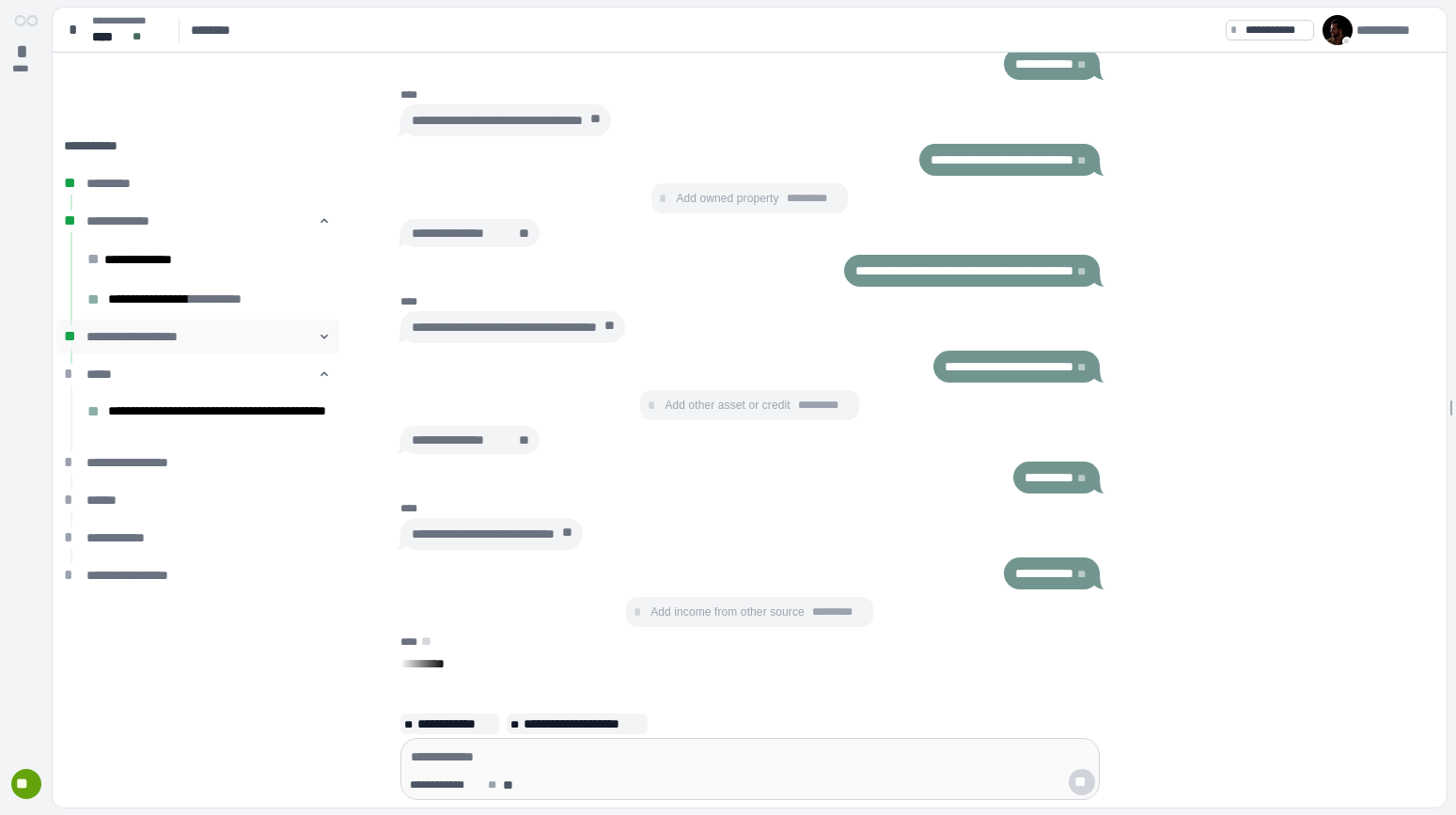 click on "**********" at bounding box center (202, 337) 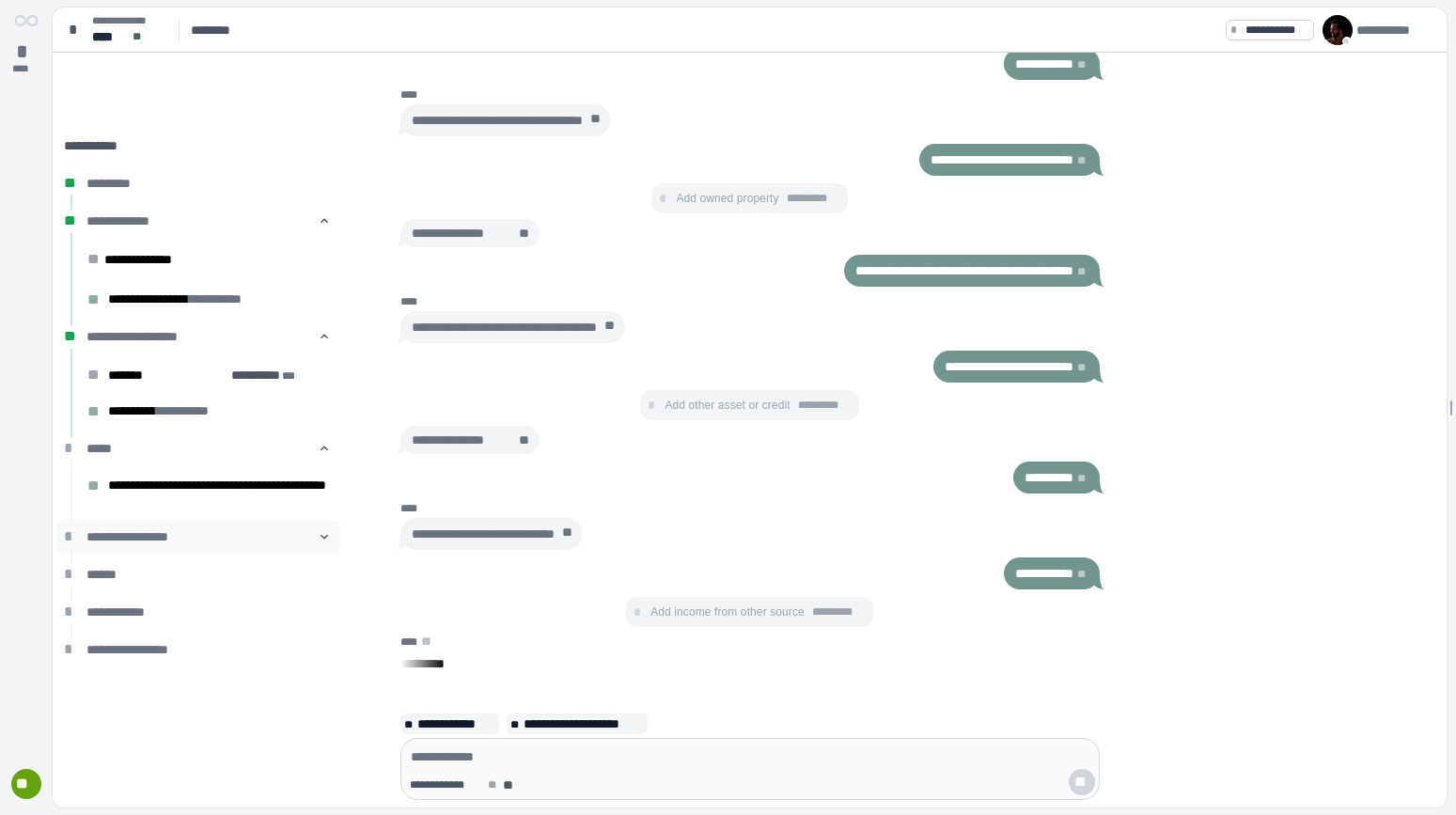 click on "**********" at bounding box center [202, 537] 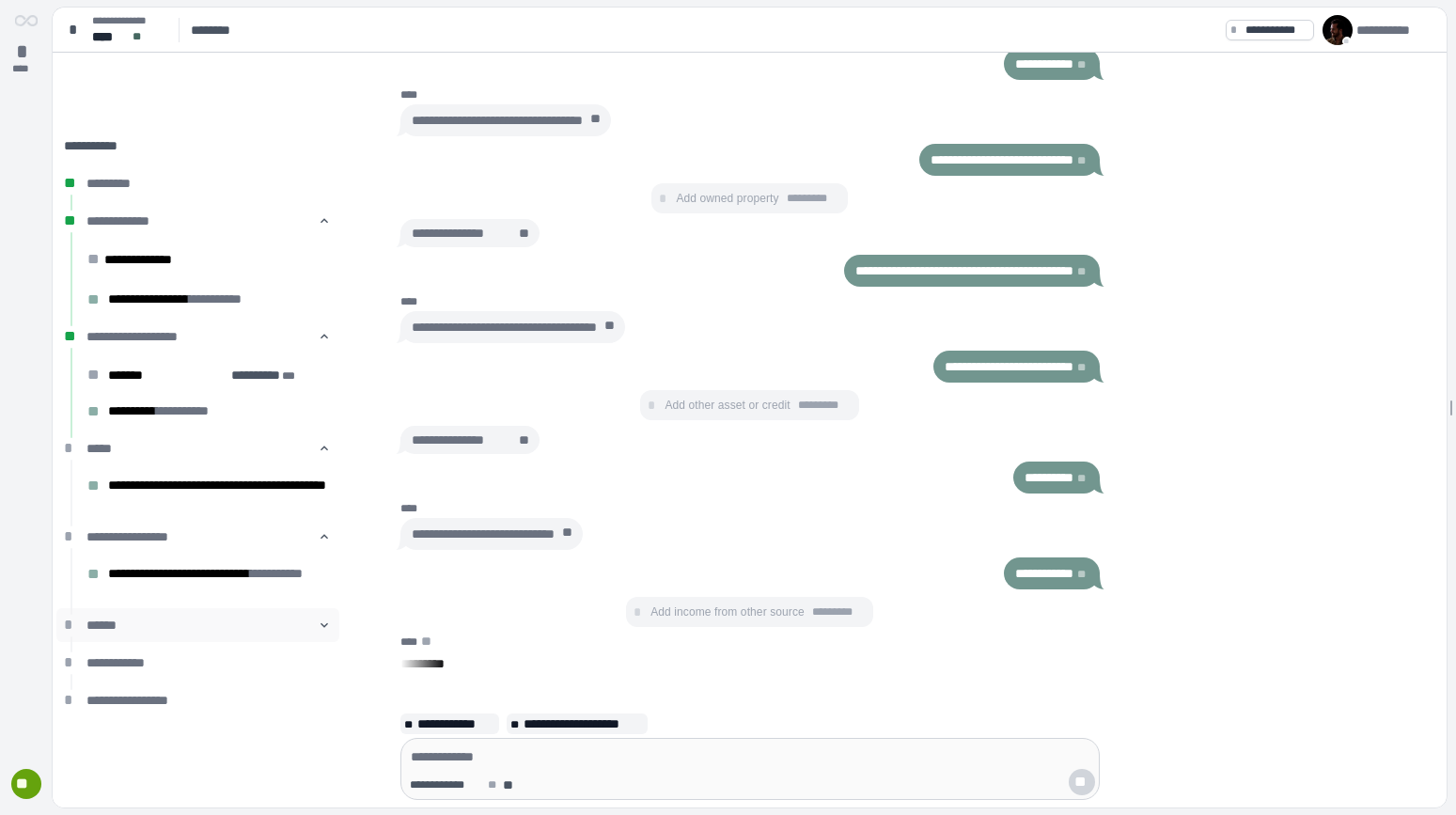 click on "* ****** 󰅀" at bounding box center [197, 625] 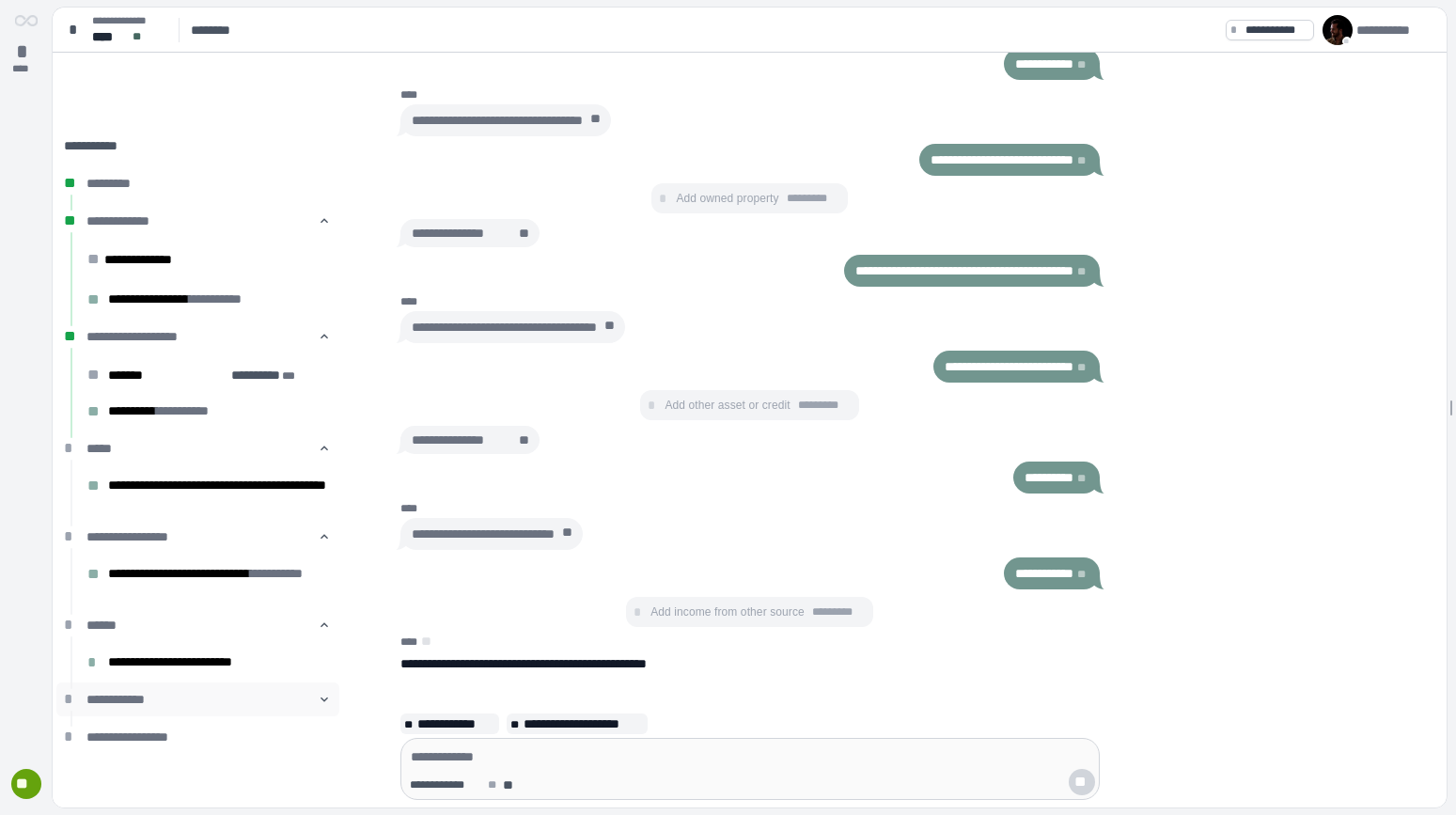click on "**********" at bounding box center [202, 699] 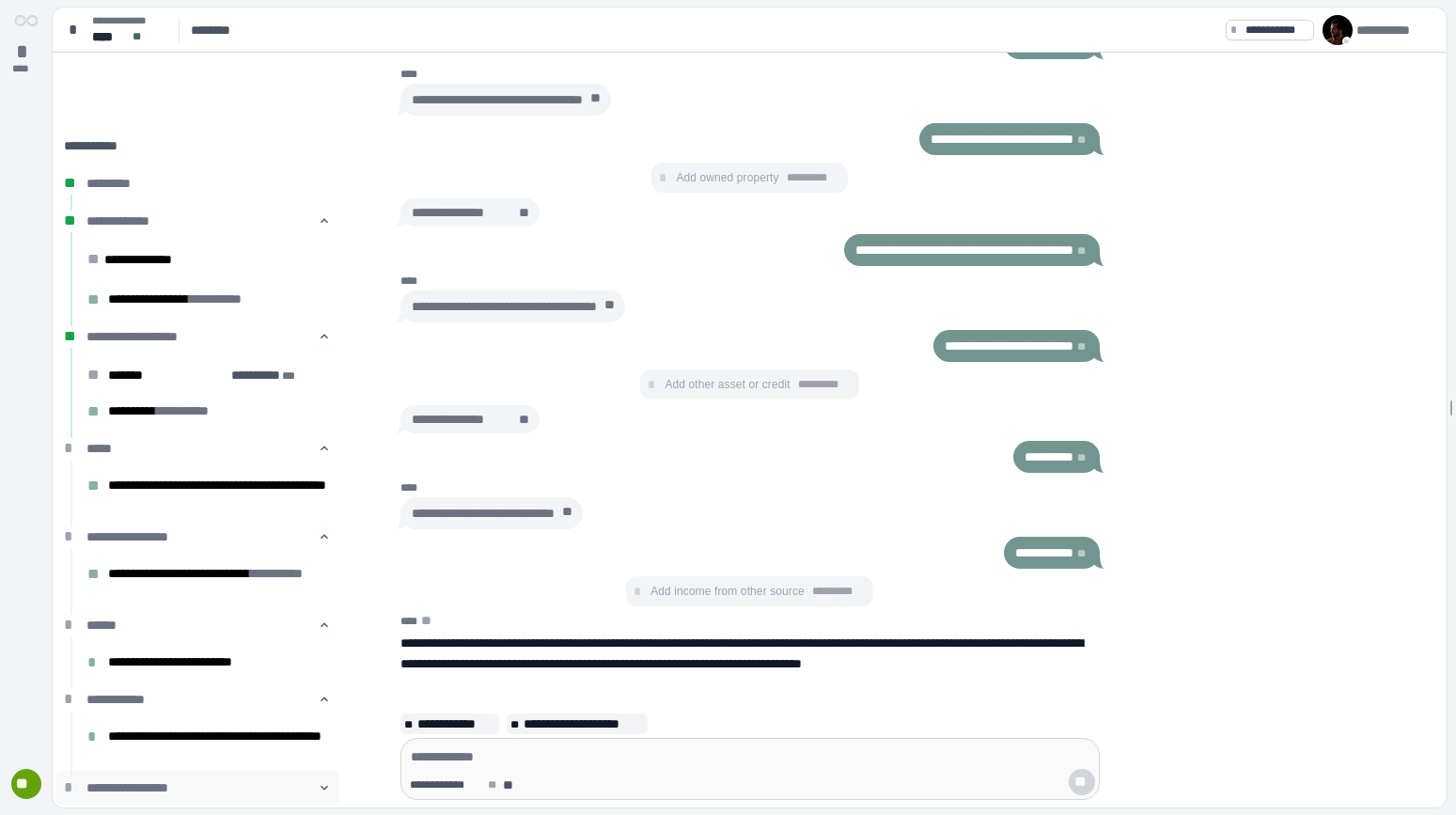 click on "**********" at bounding box center [197, 788] 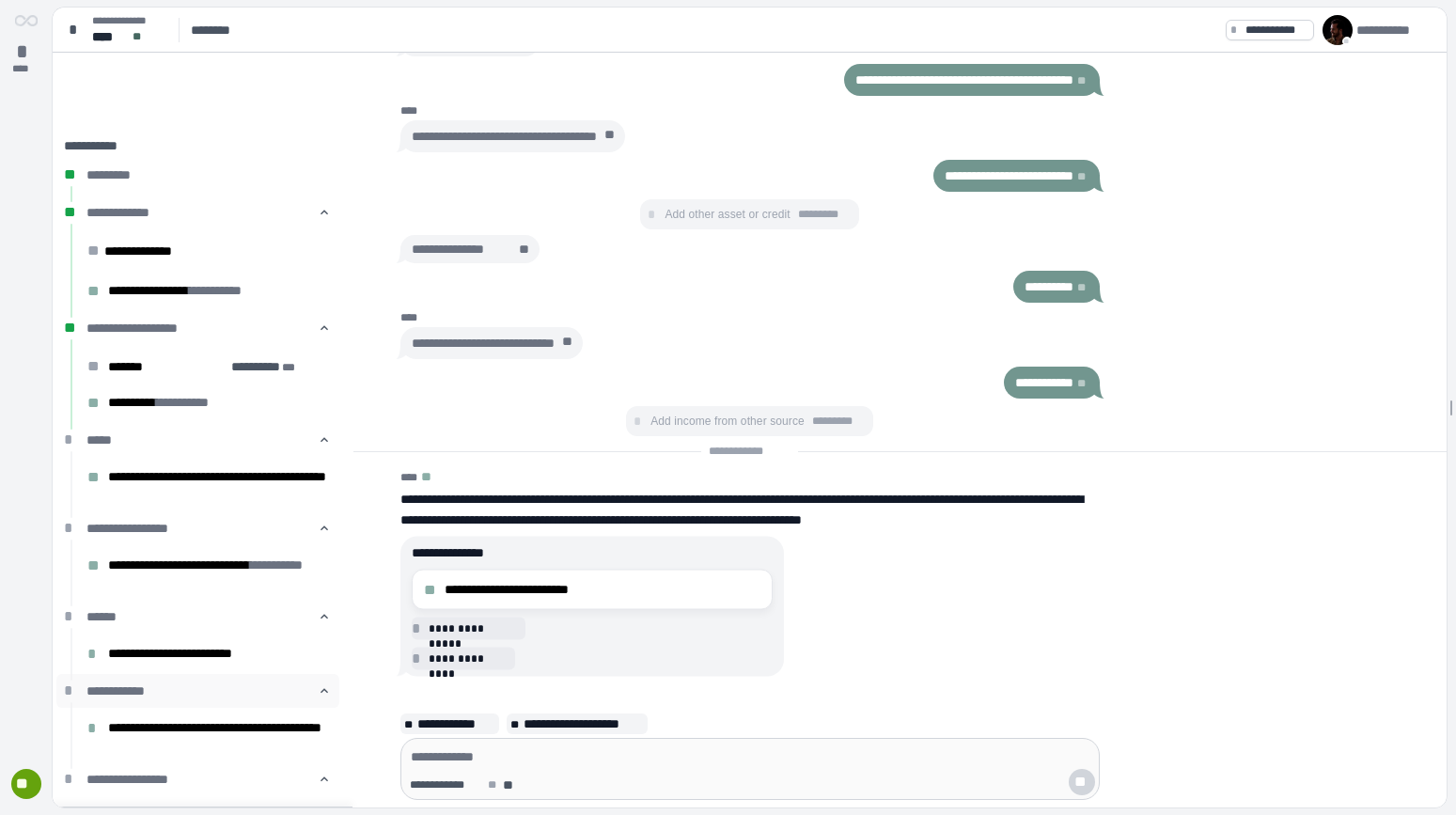 scroll, scrollTop: 0, scrollLeft: 0, axis: both 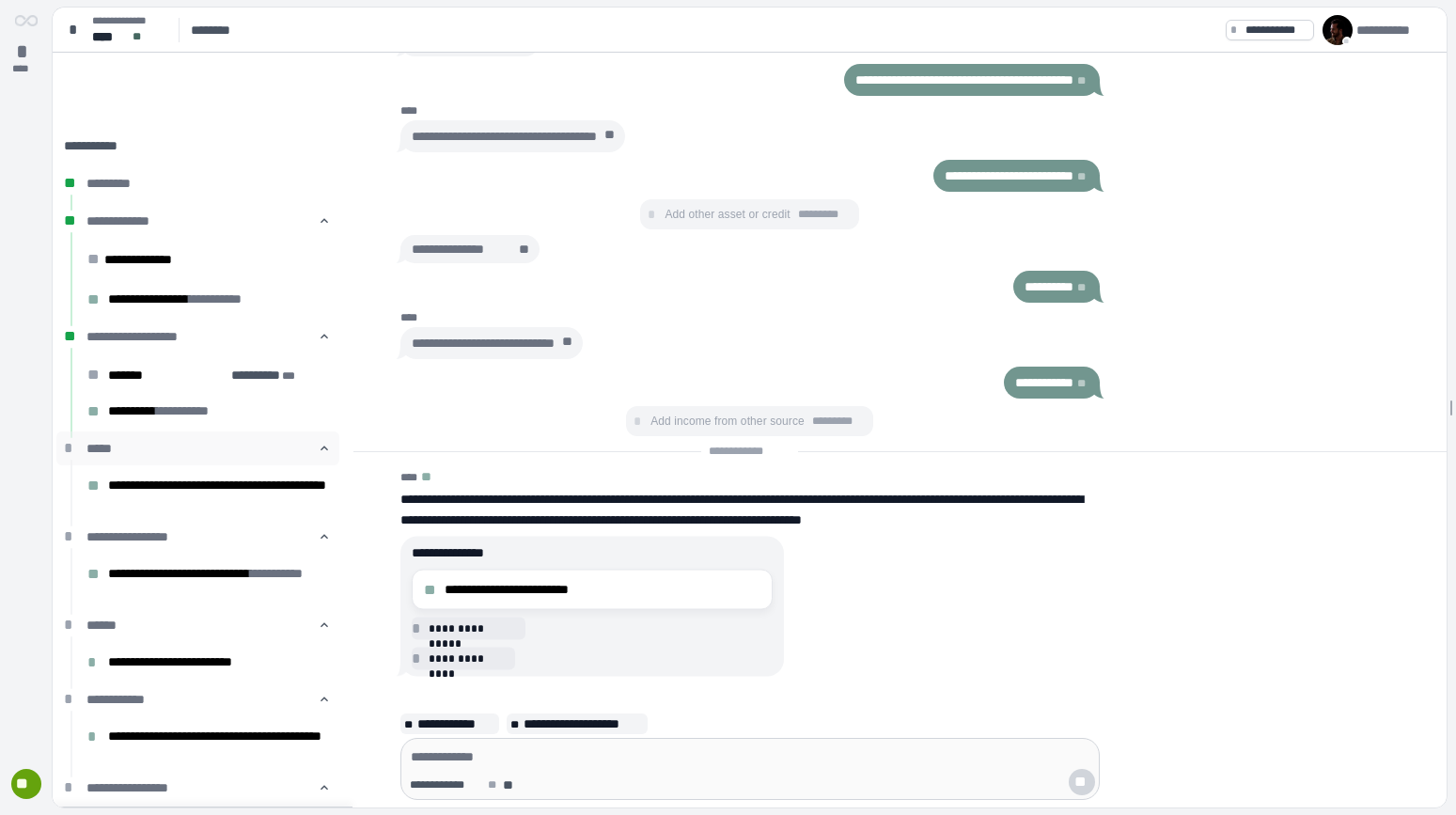 click on "* ***** 󰅃" at bounding box center [197, 448] 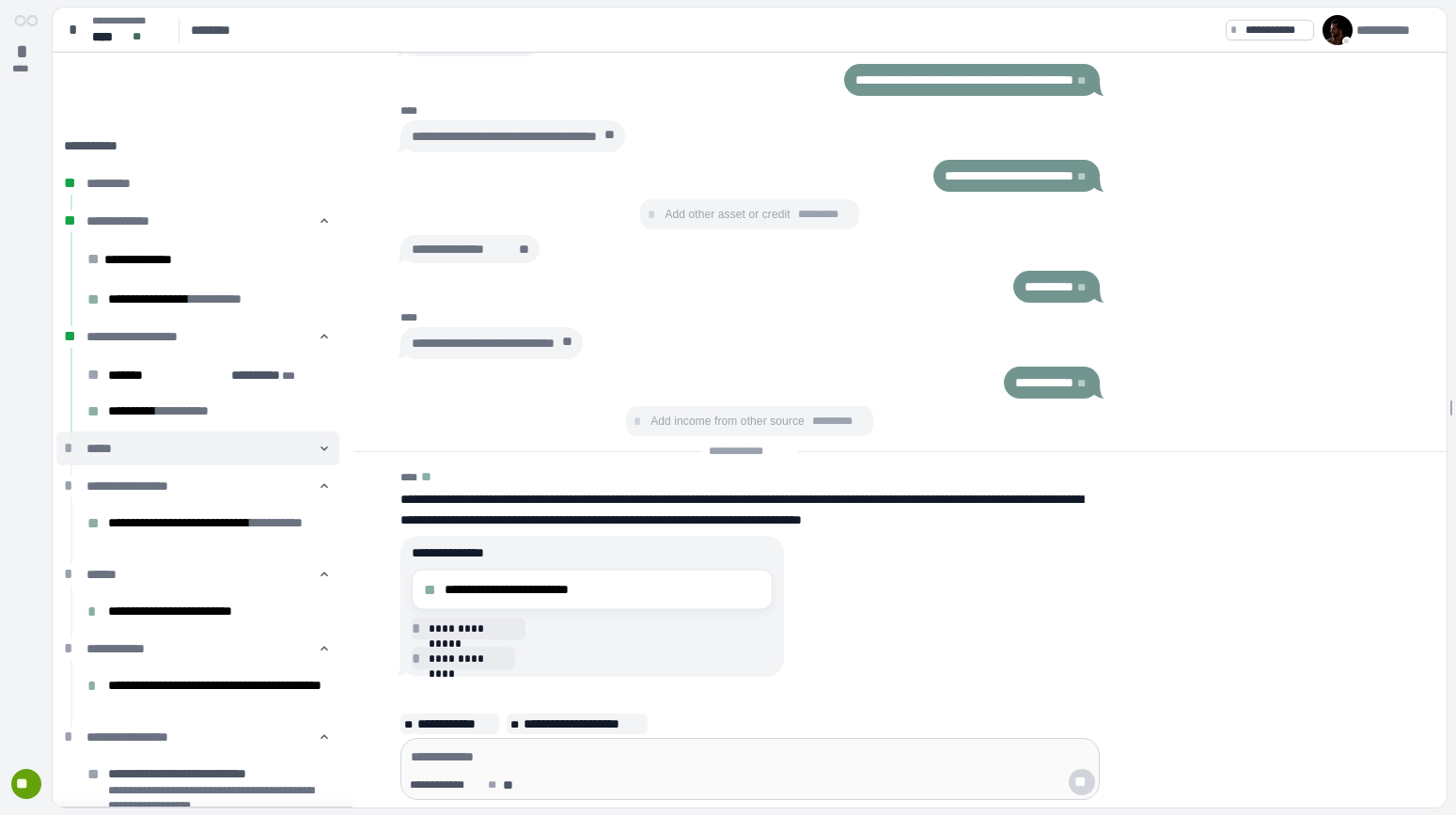 click on "* ***** 󰅀" at bounding box center [197, 448] 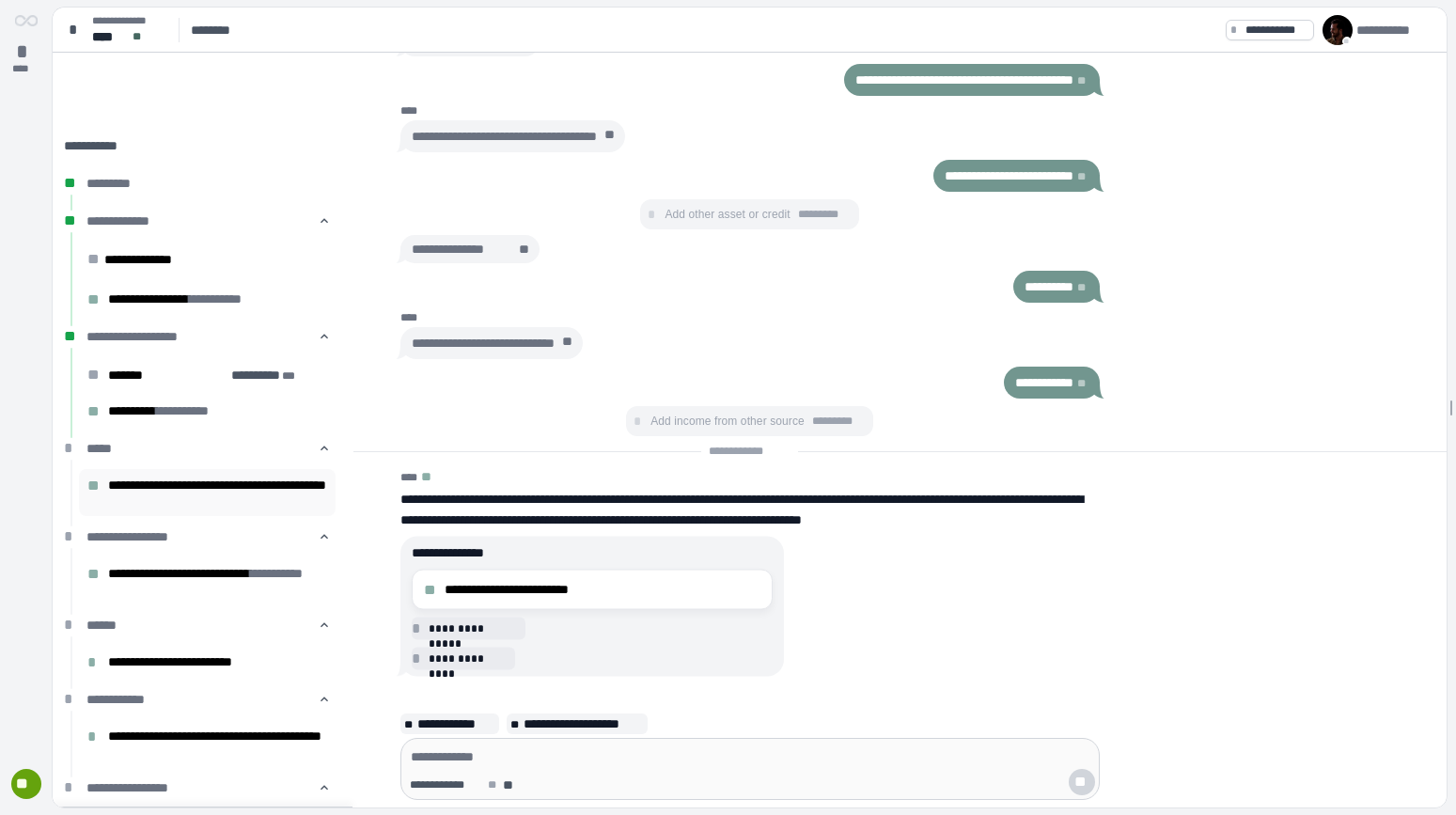 click on "**********" at bounding box center (222, 493) 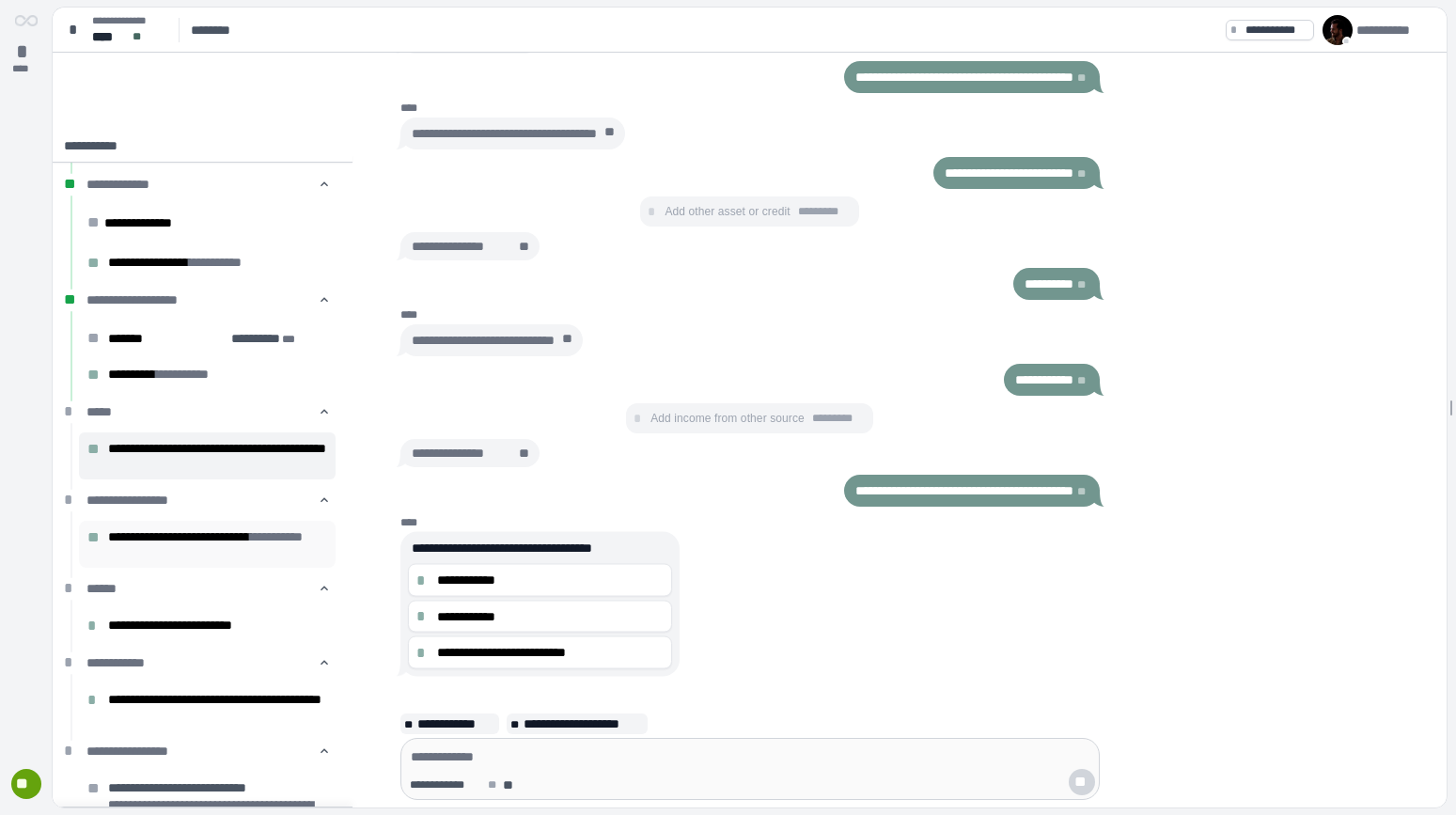 scroll, scrollTop: 35, scrollLeft: 0, axis: vertical 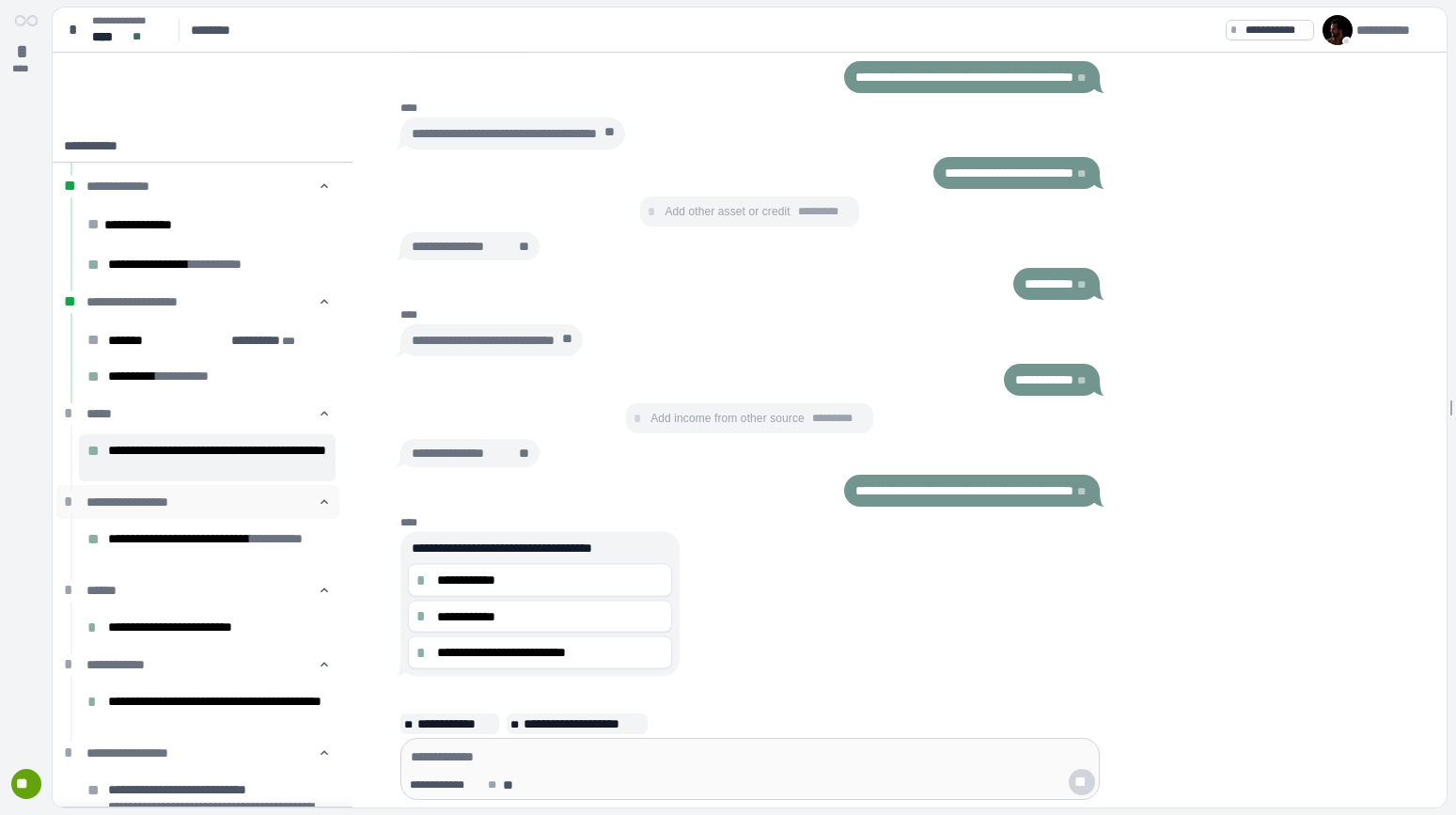 click on "**********" at bounding box center (197, 502) 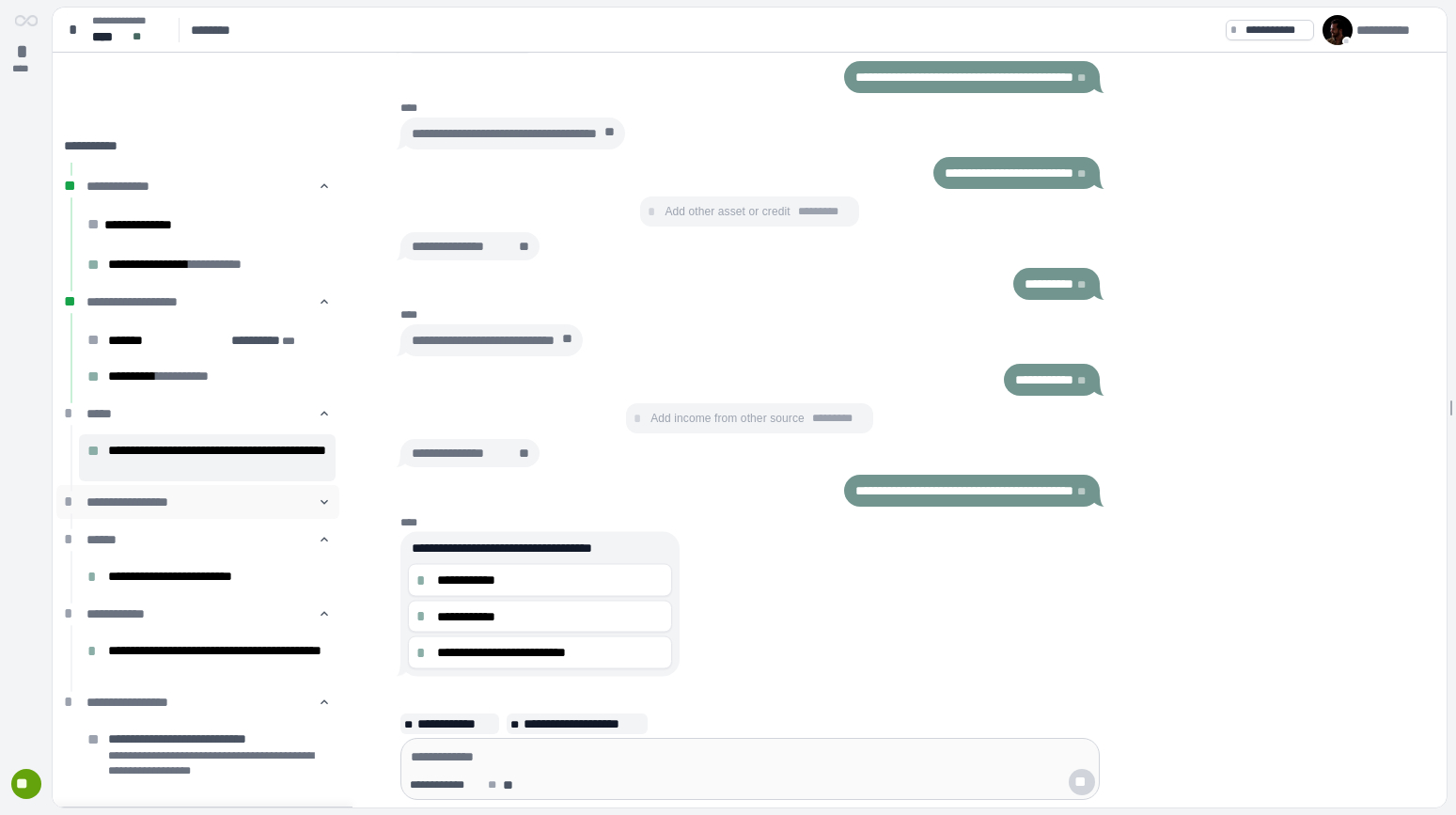scroll, scrollTop: 0, scrollLeft: 0, axis: both 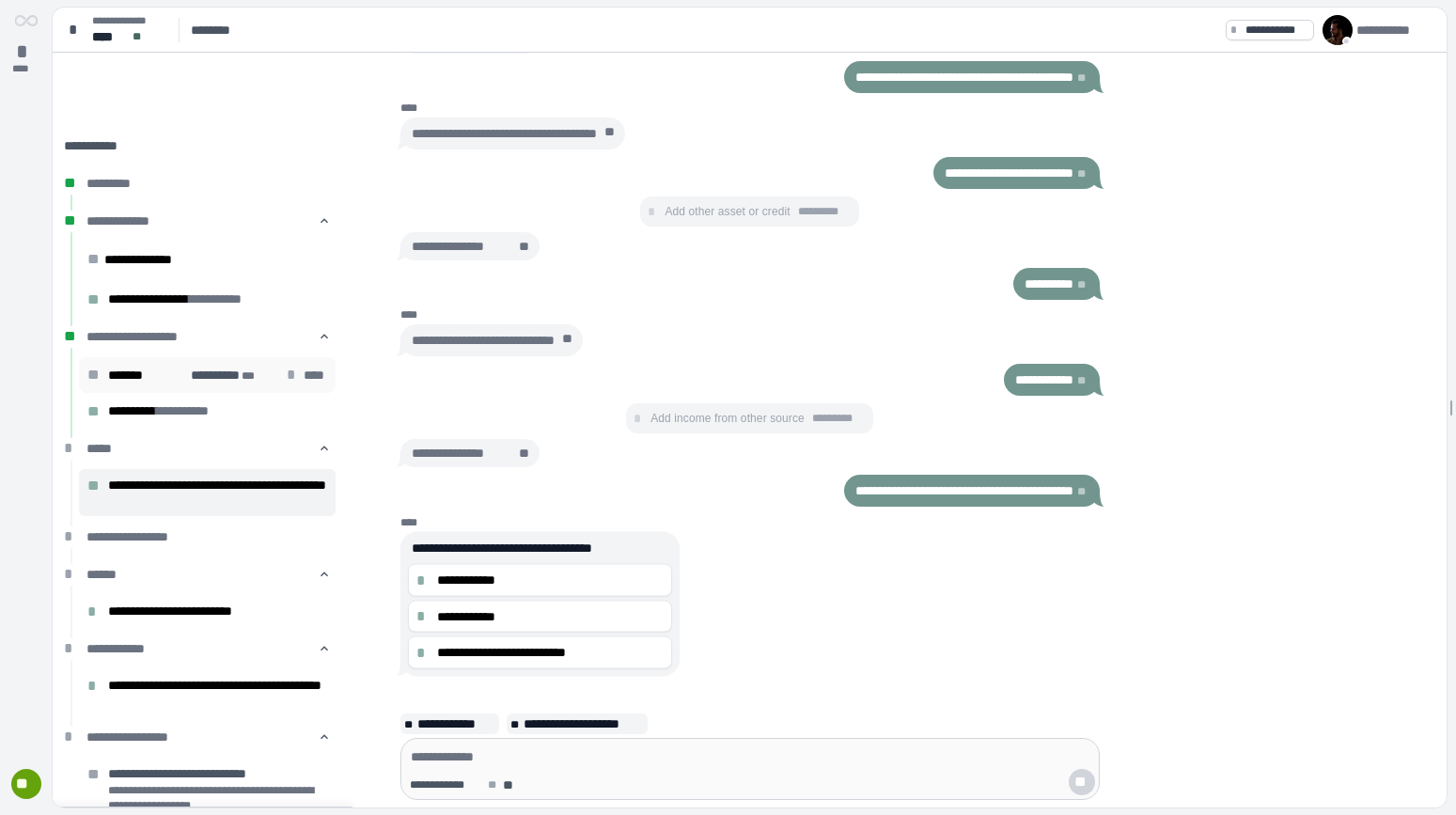 click on "*" at bounding box center [294, 375] 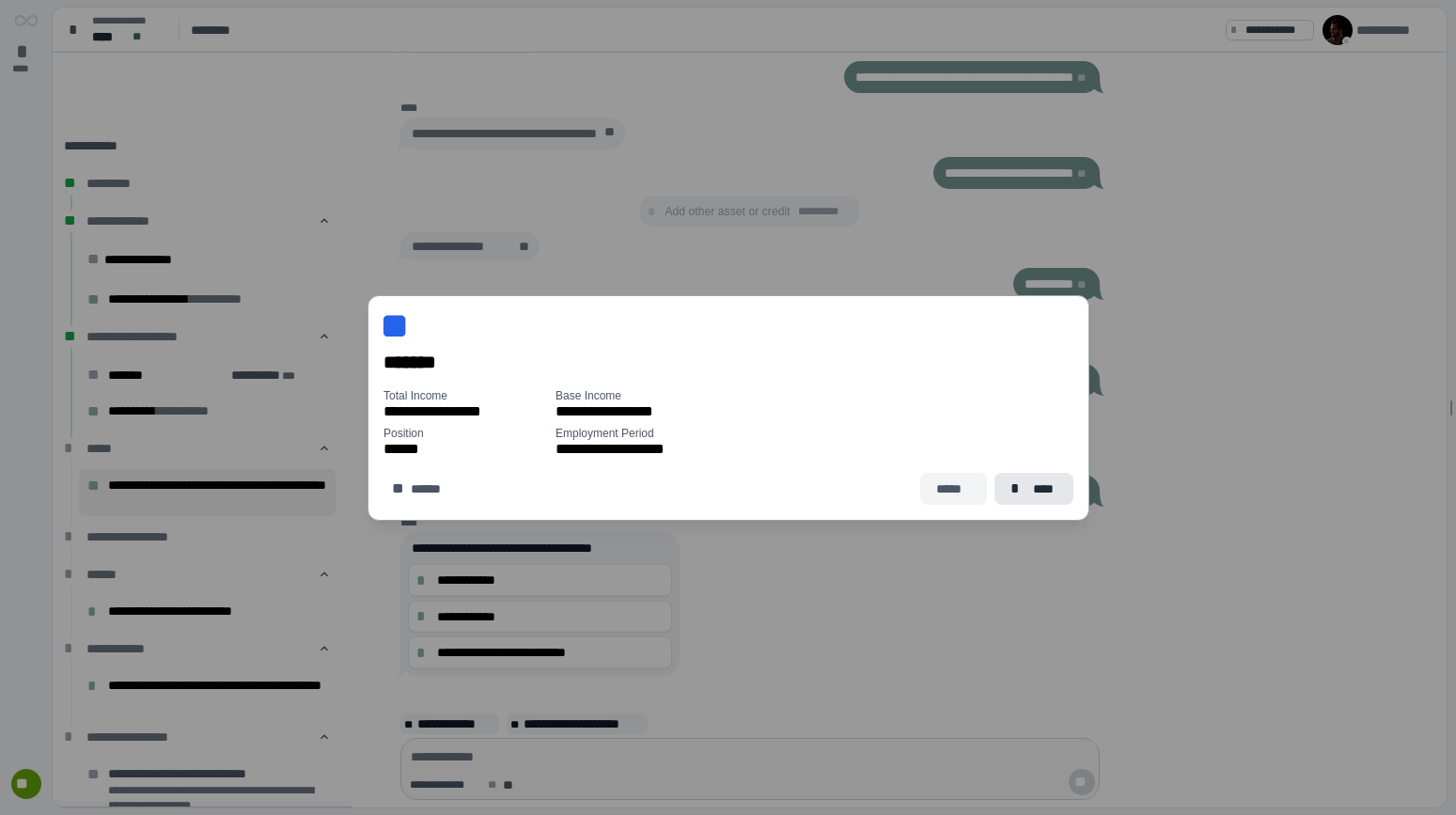 click on "*****" at bounding box center (953, 489) 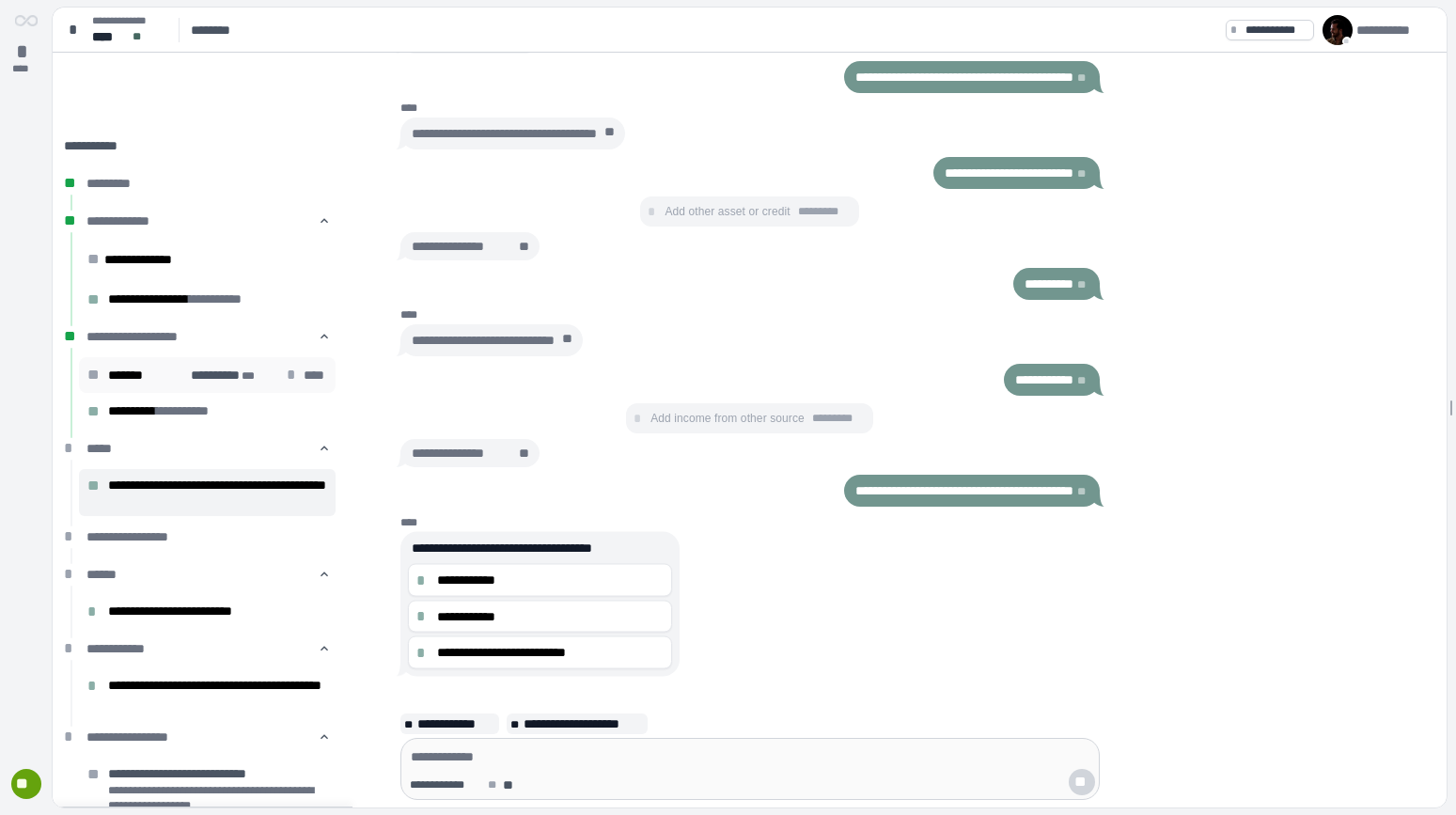click on "*******" at bounding box center (136, 375) 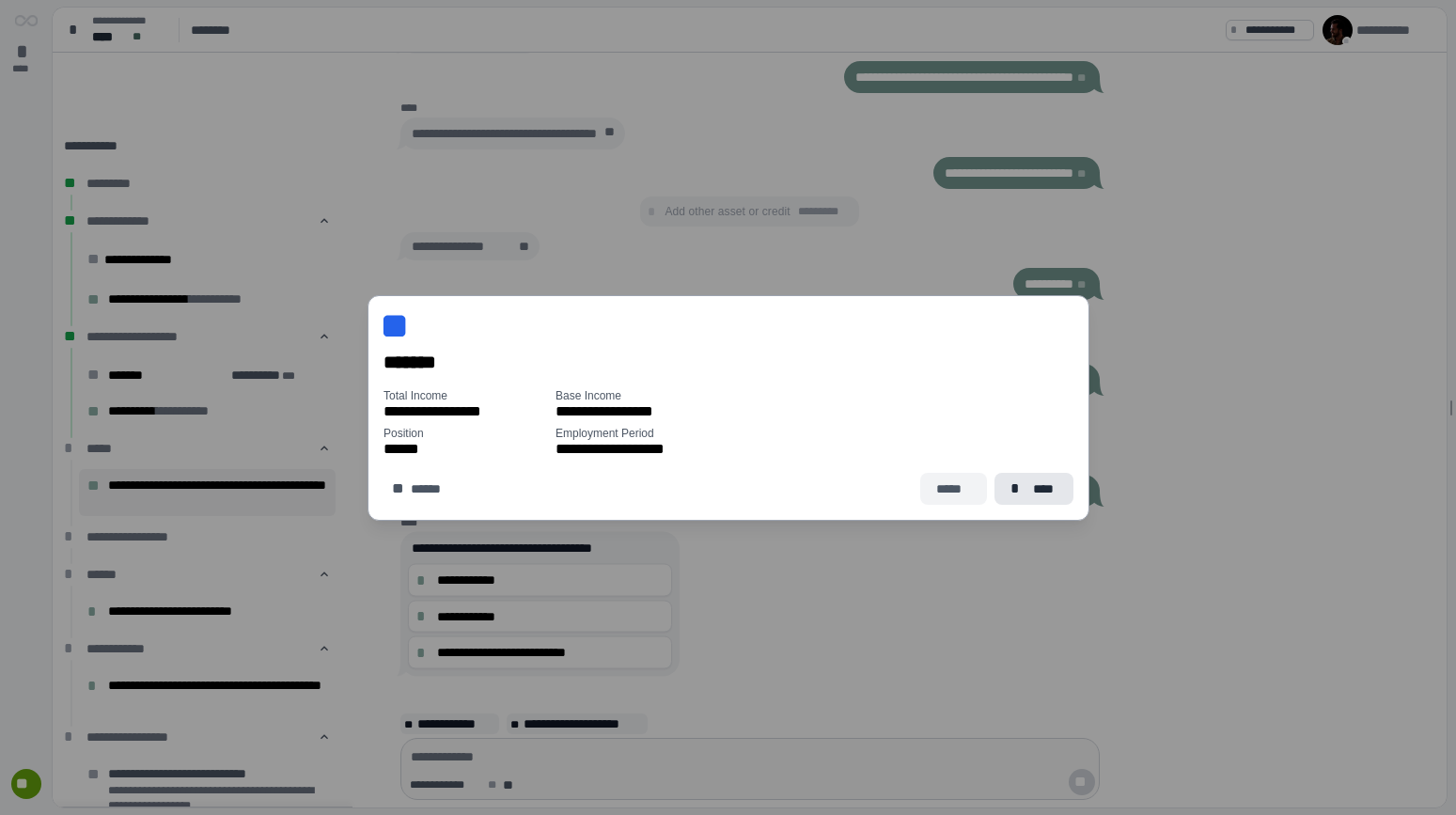click on "*****" at bounding box center [953, 489] 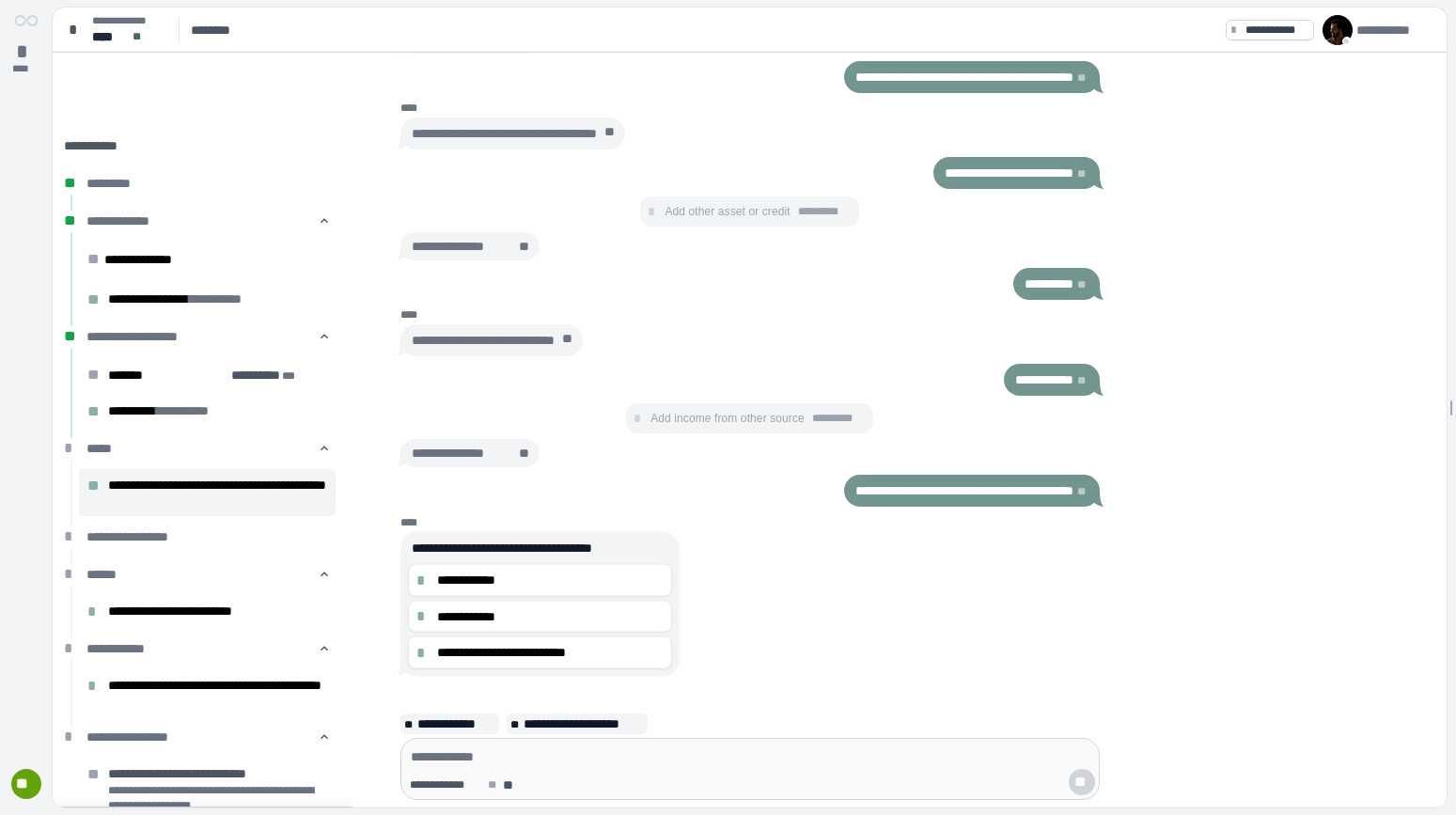 scroll, scrollTop: 43, scrollLeft: 0, axis: vertical 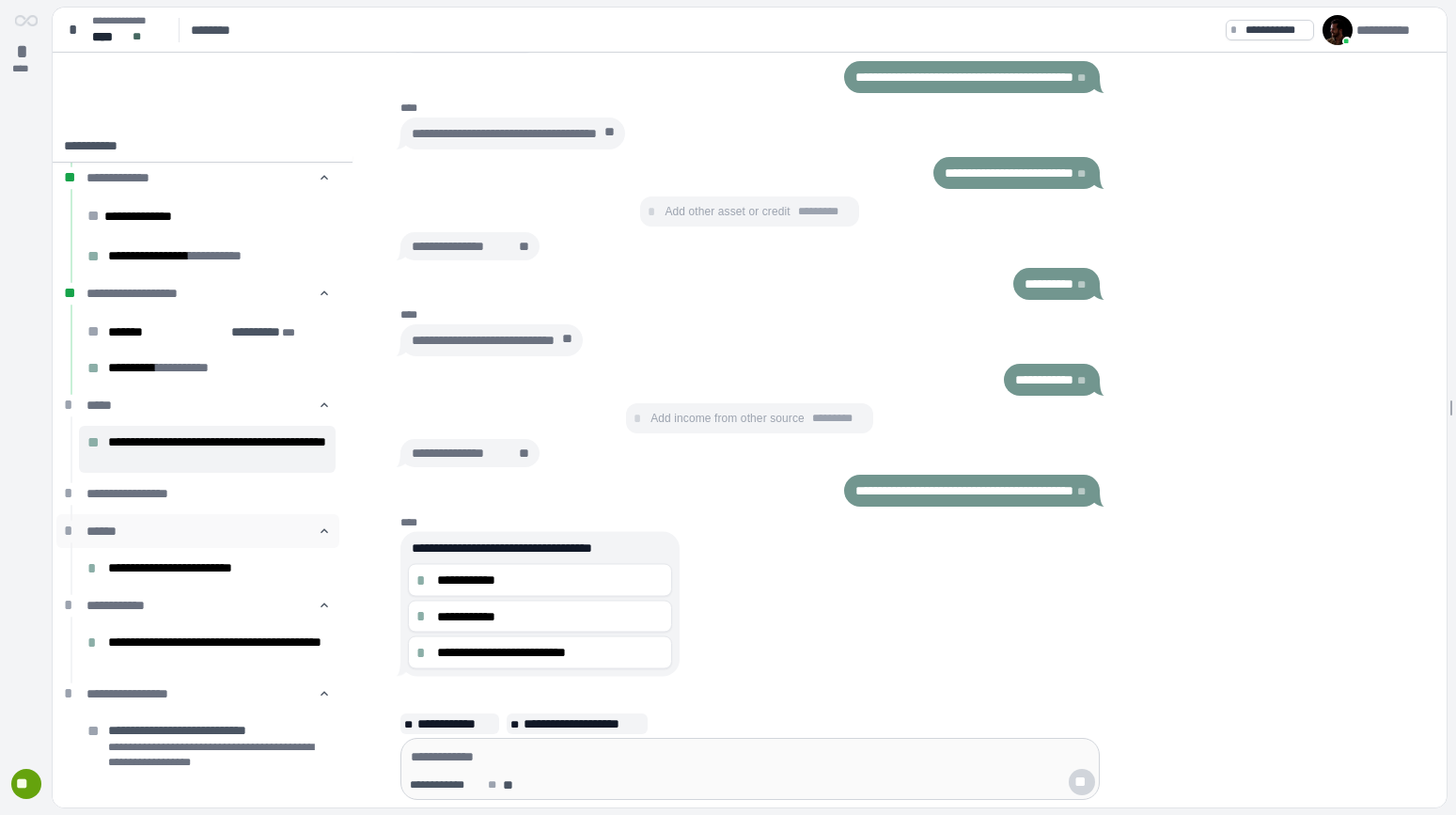click on "******" at bounding box center [202, 531] 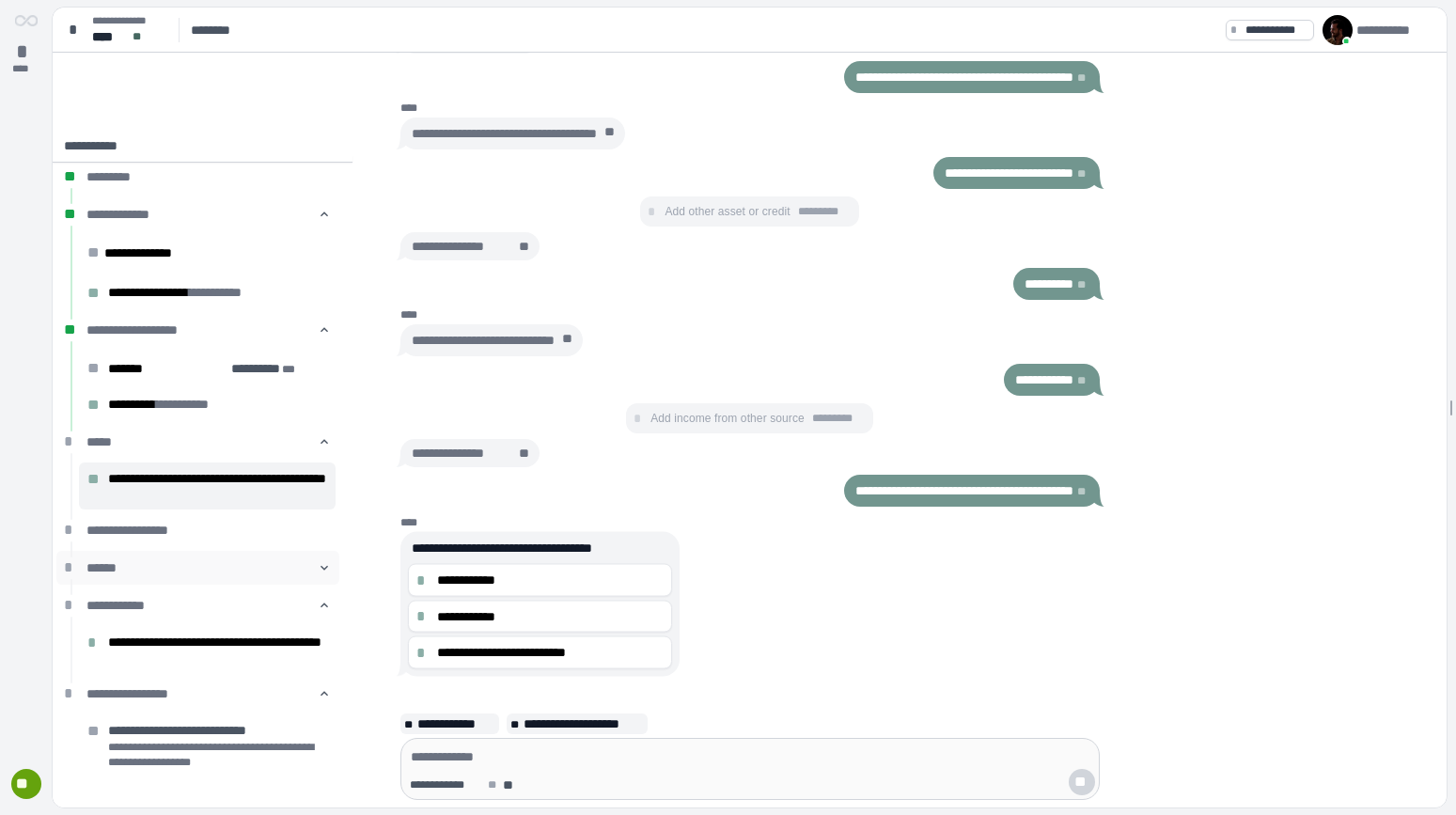 click on "******" at bounding box center [202, 568] 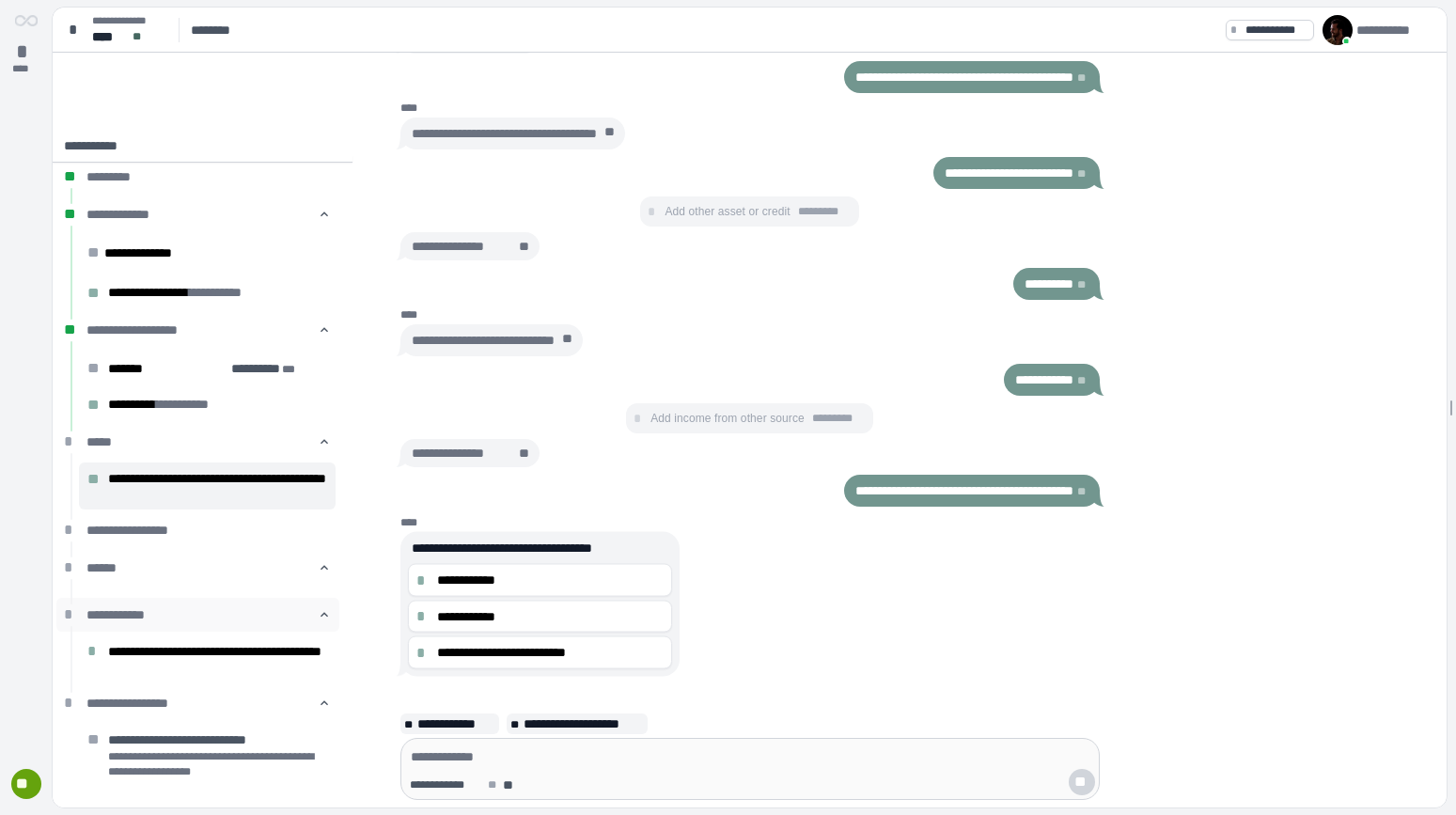scroll, scrollTop: 43, scrollLeft: 0, axis: vertical 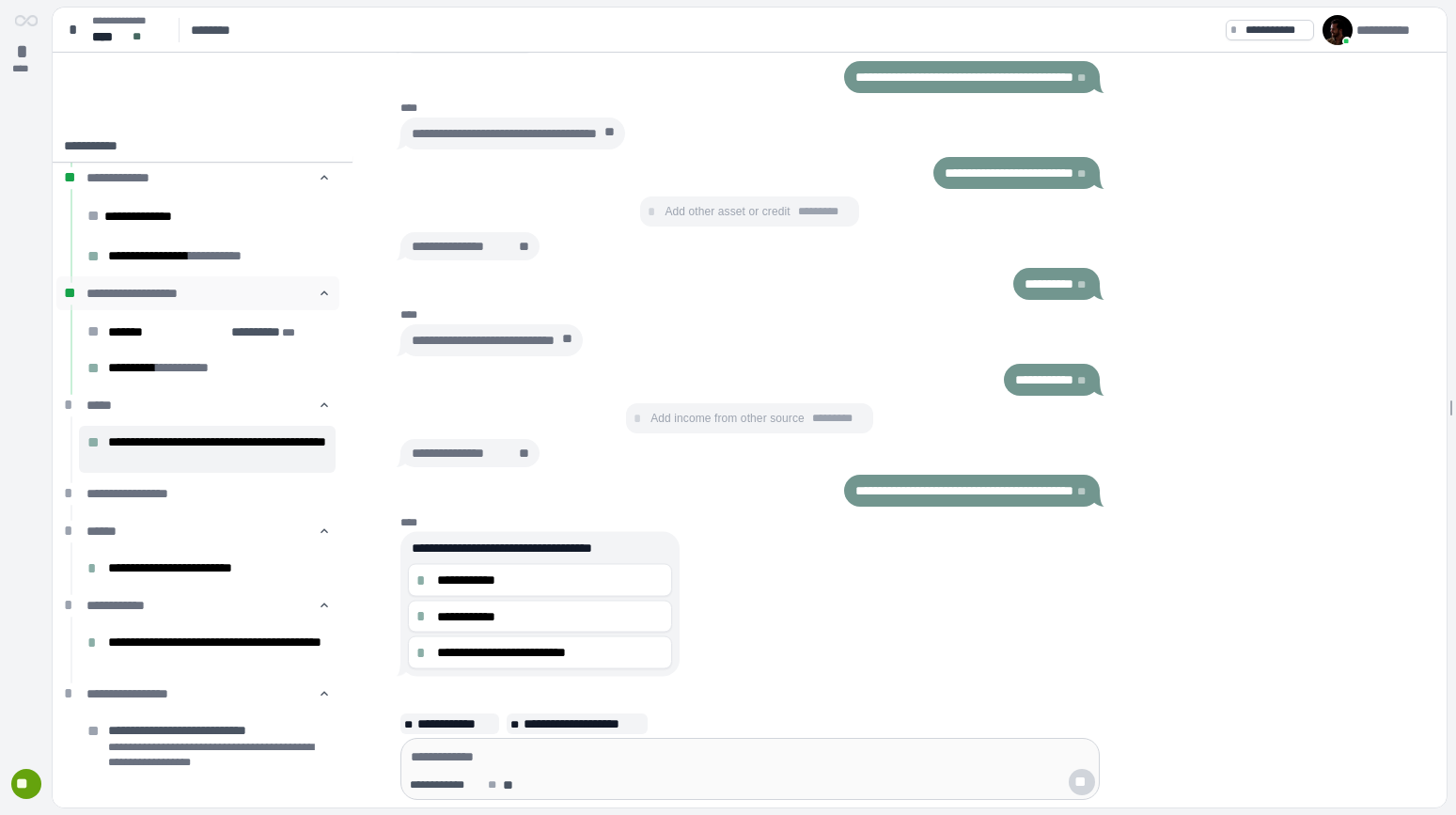 click on "**********" at bounding box center [202, 293] 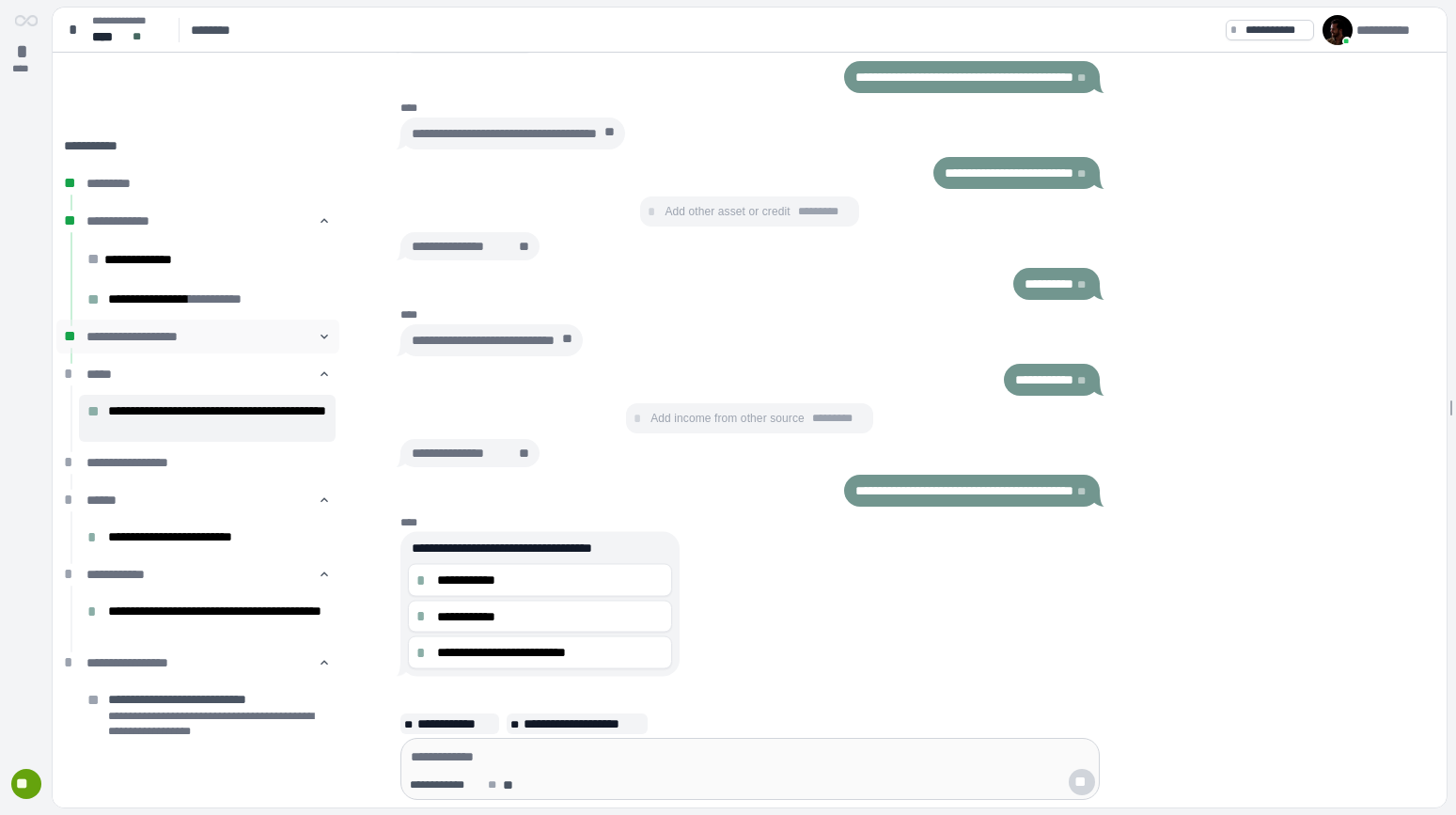 click on "**********" at bounding box center [202, 337] 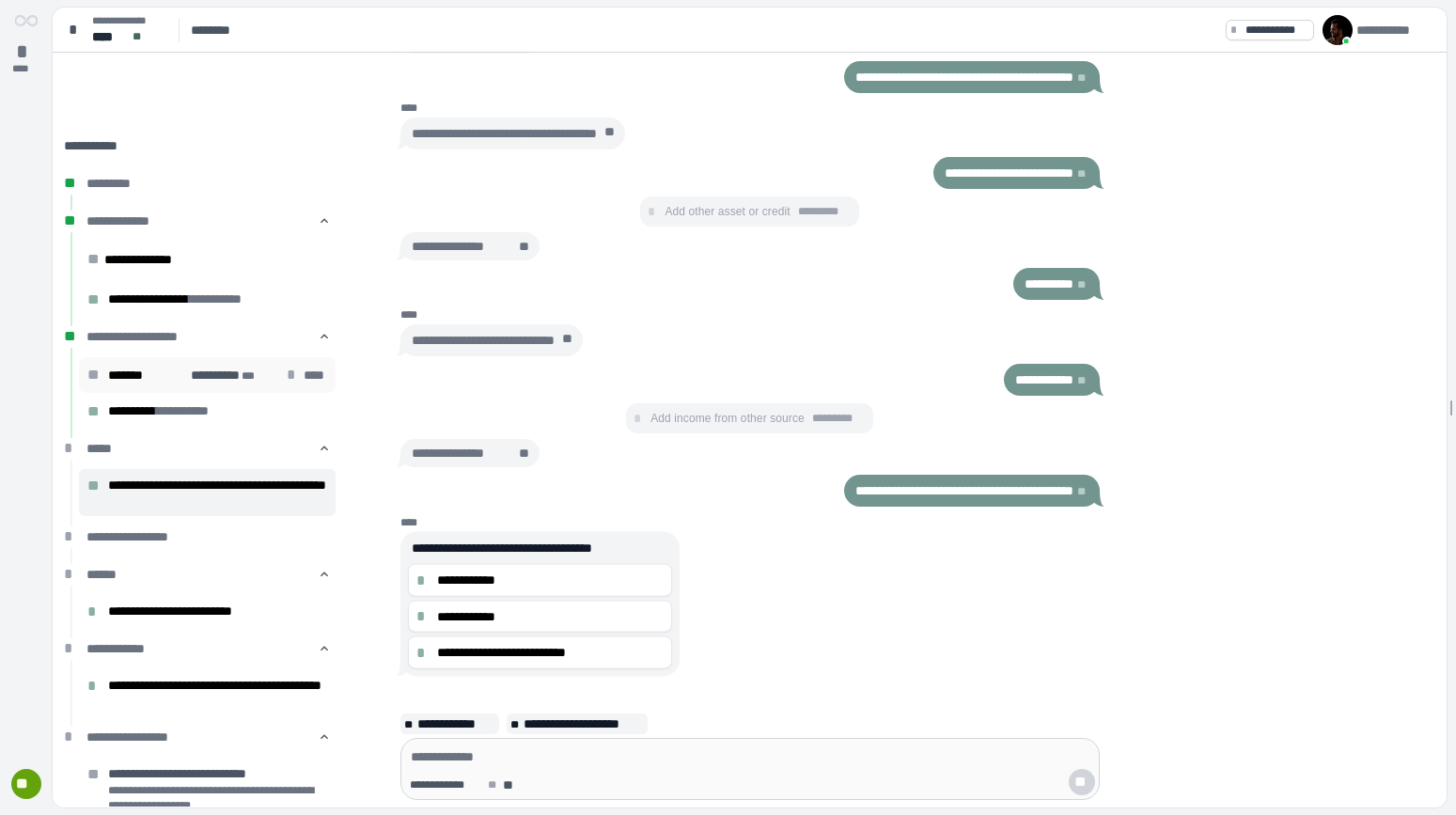 click on "*******" at bounding box center [145, 375] 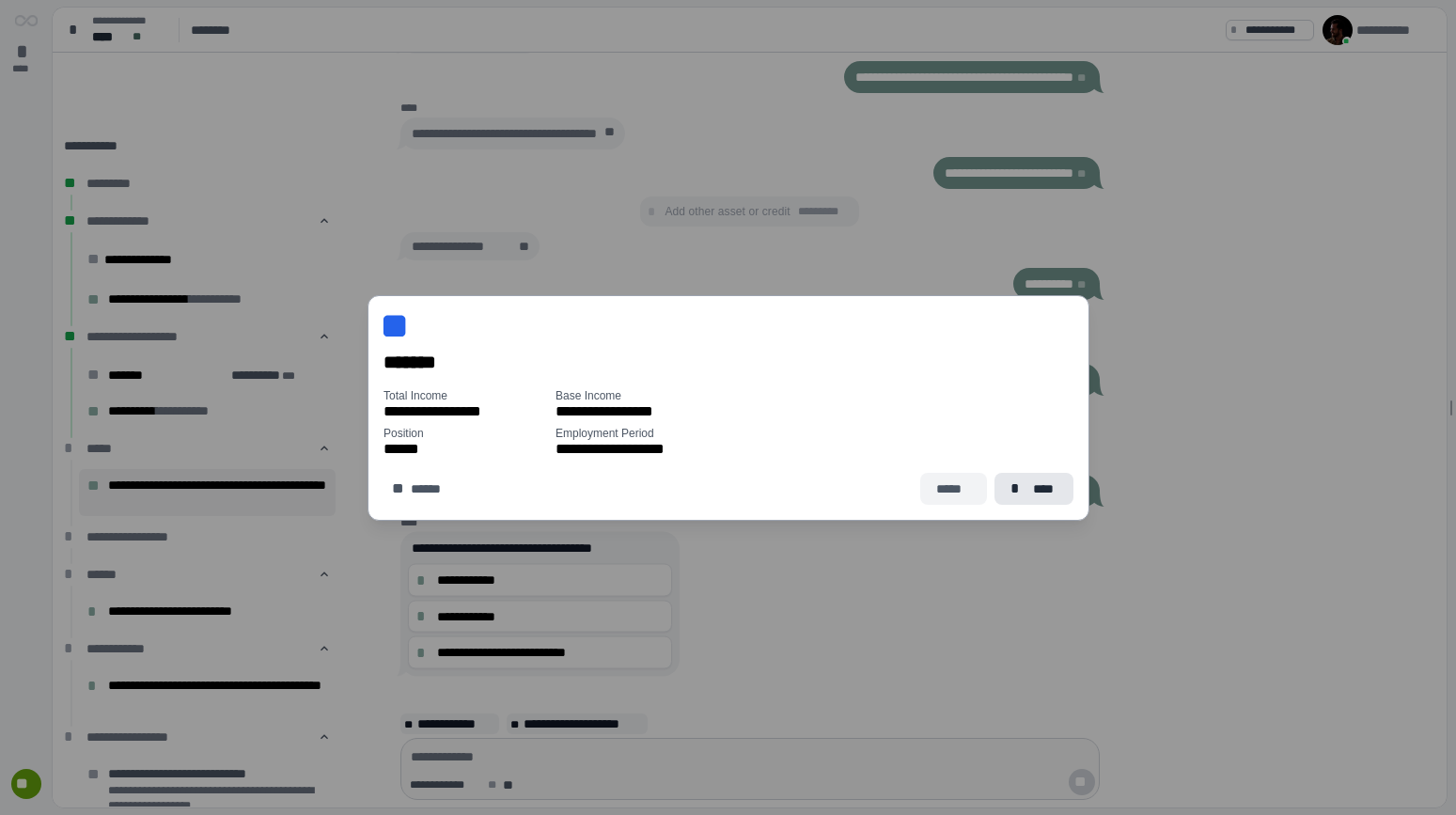 click on "*****" at bounding box center (953, 489) 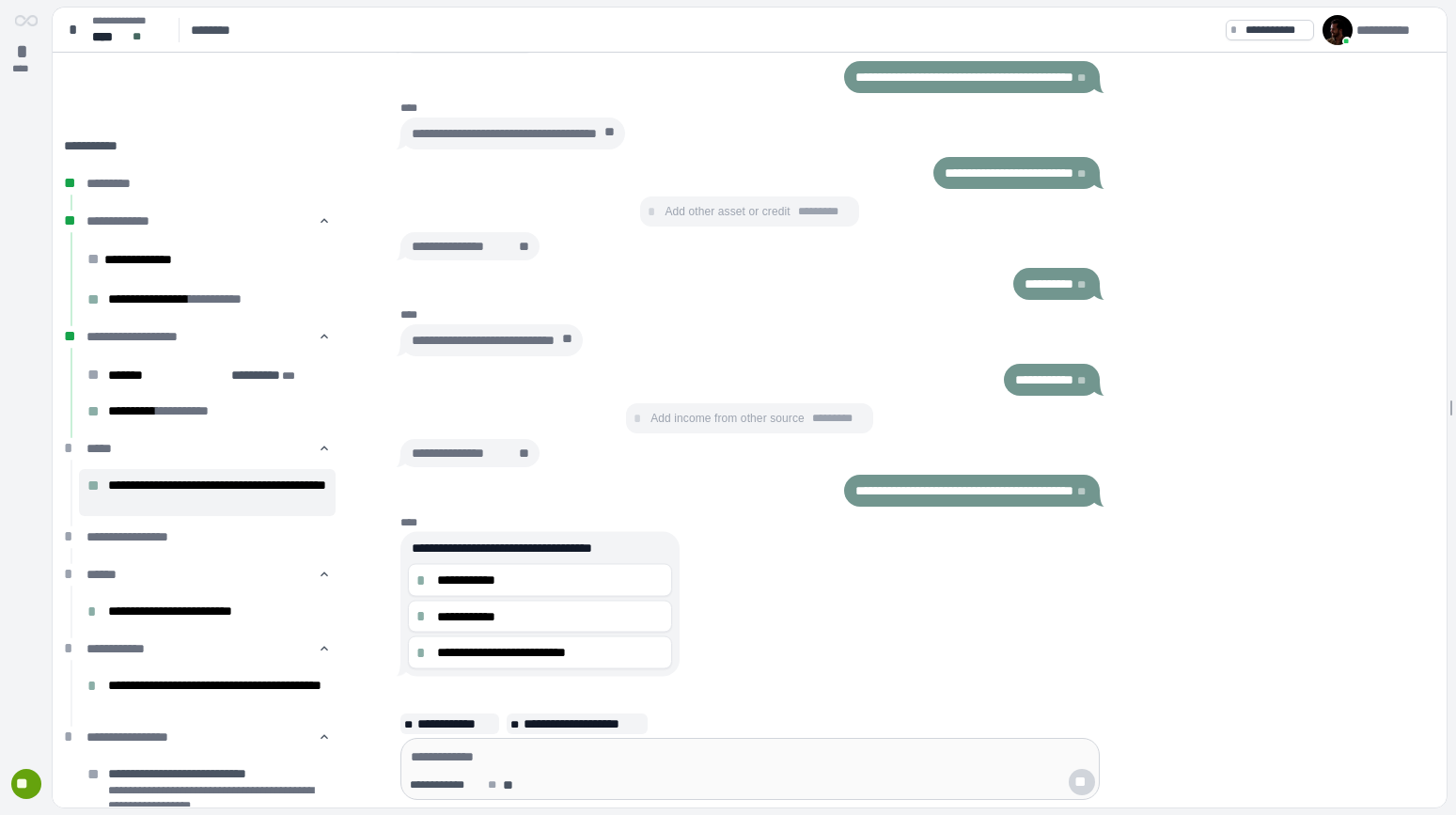 scroll, scrollTop: 43, scrollLeft: 0, axis: vertical 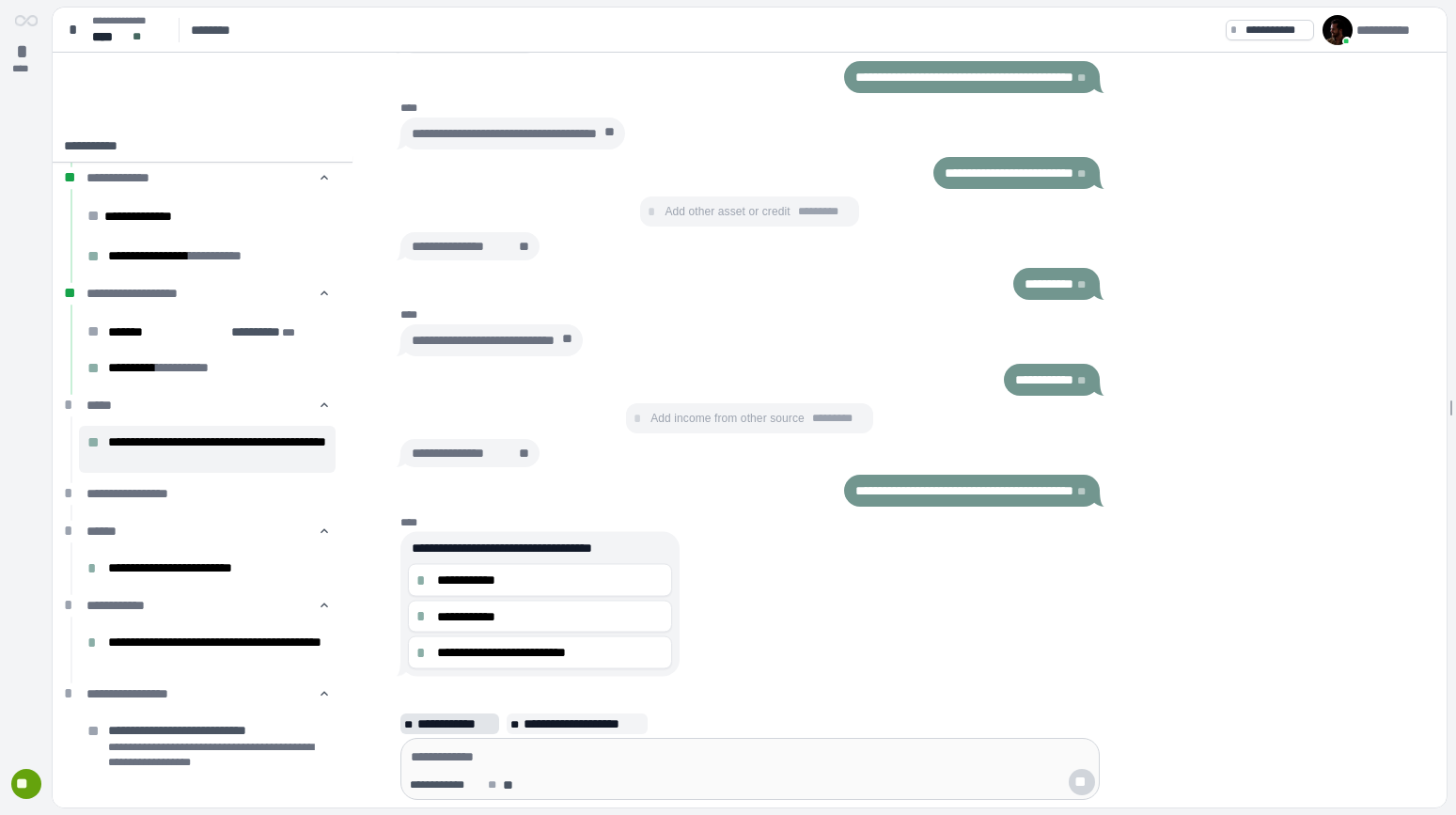 click on "**********" at bounding box center (456, 724) 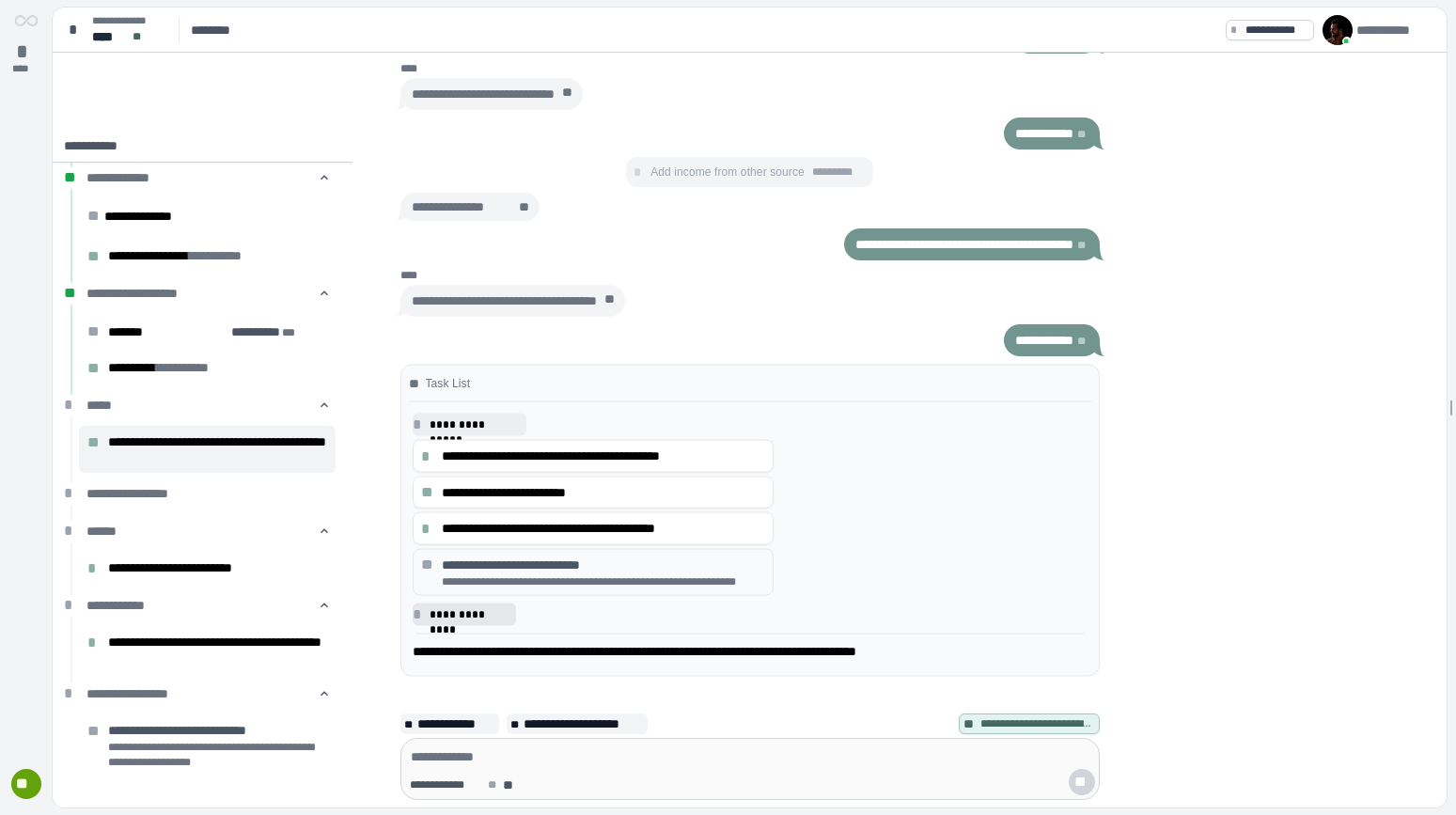 click on "**********" at bounding box center (470, 614) 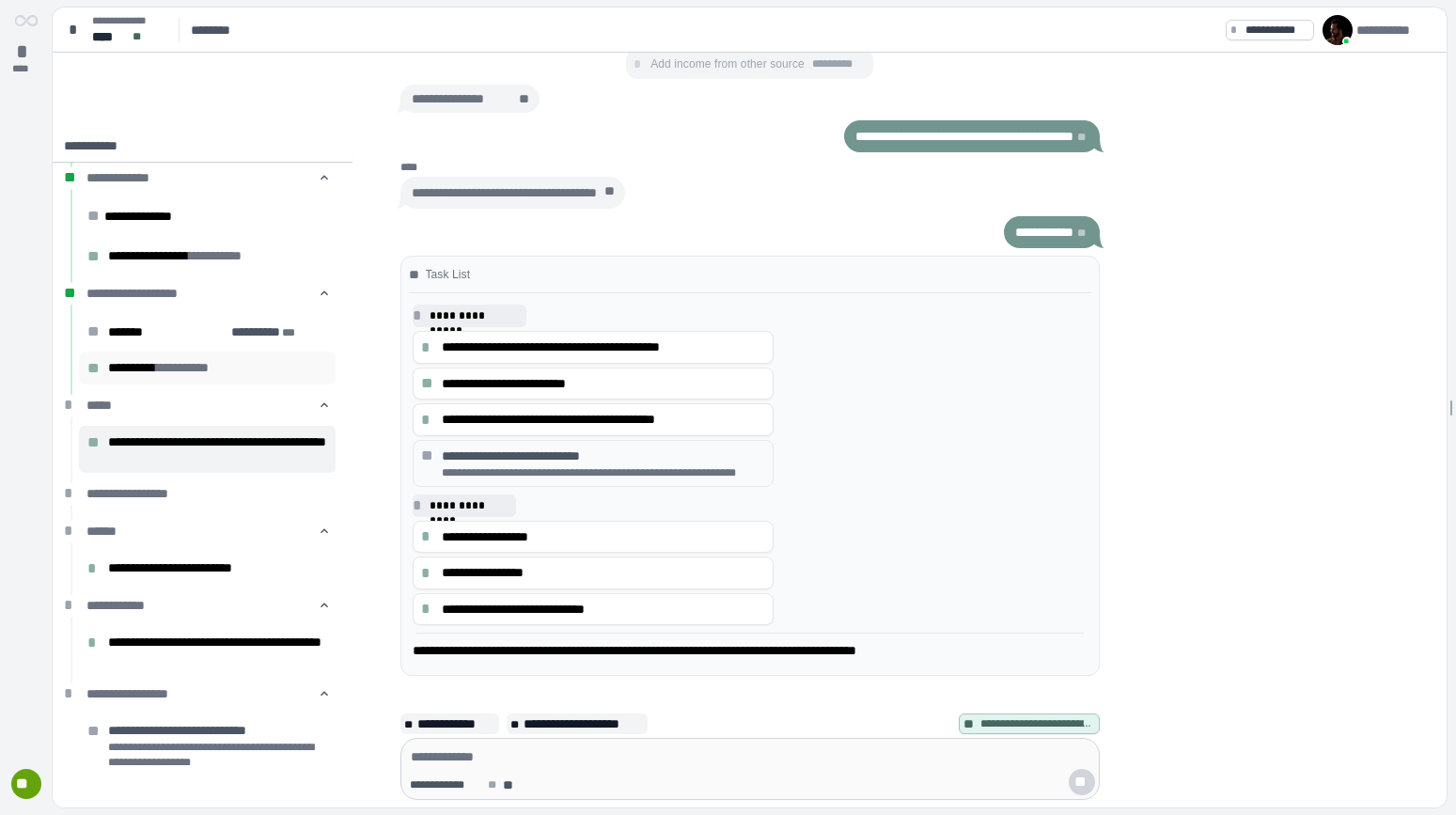 click on "**********" at bounding box center [182, 368] 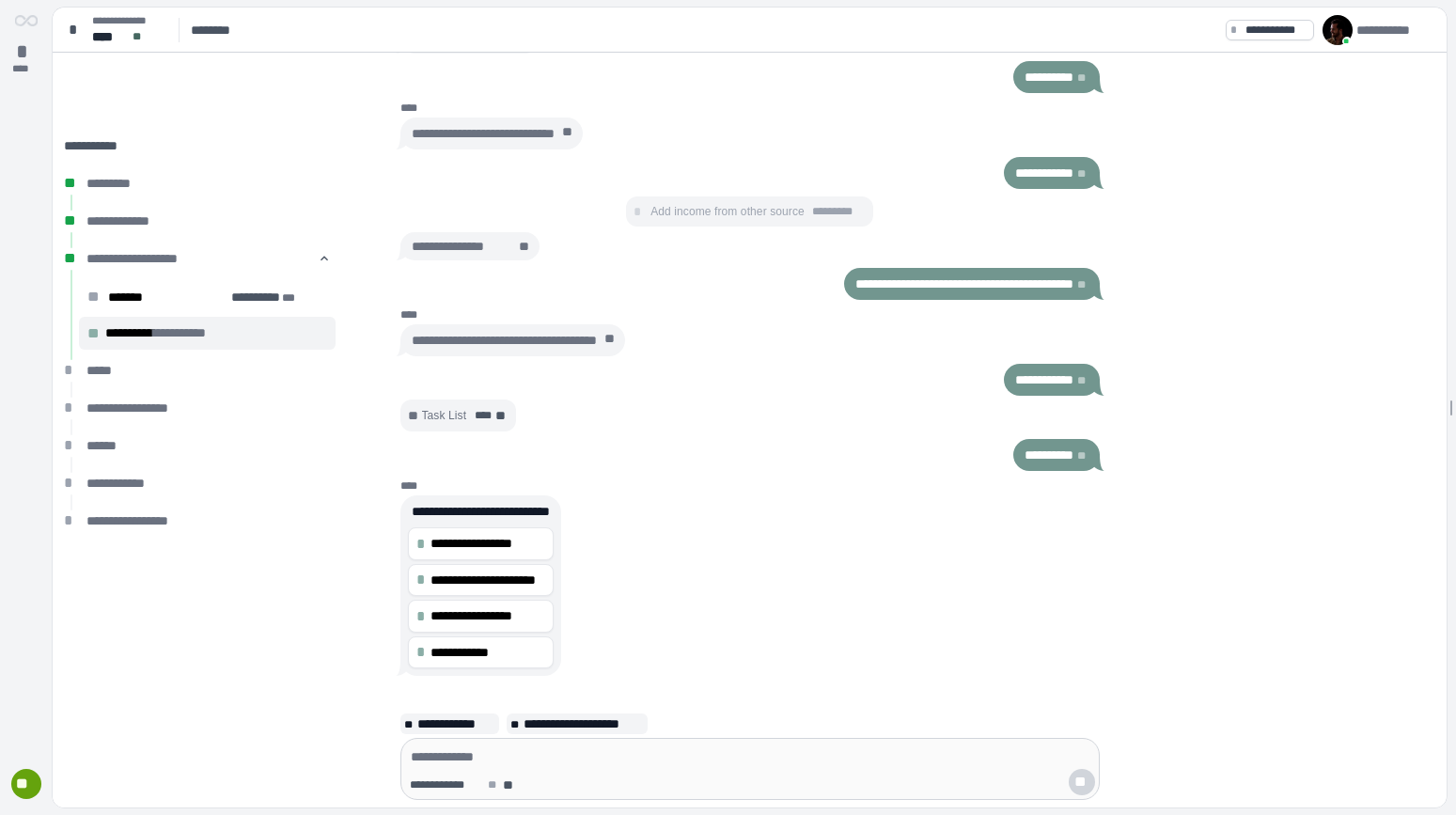 scroll, scrollTop: 0, scrollLeft: 0, axis: both 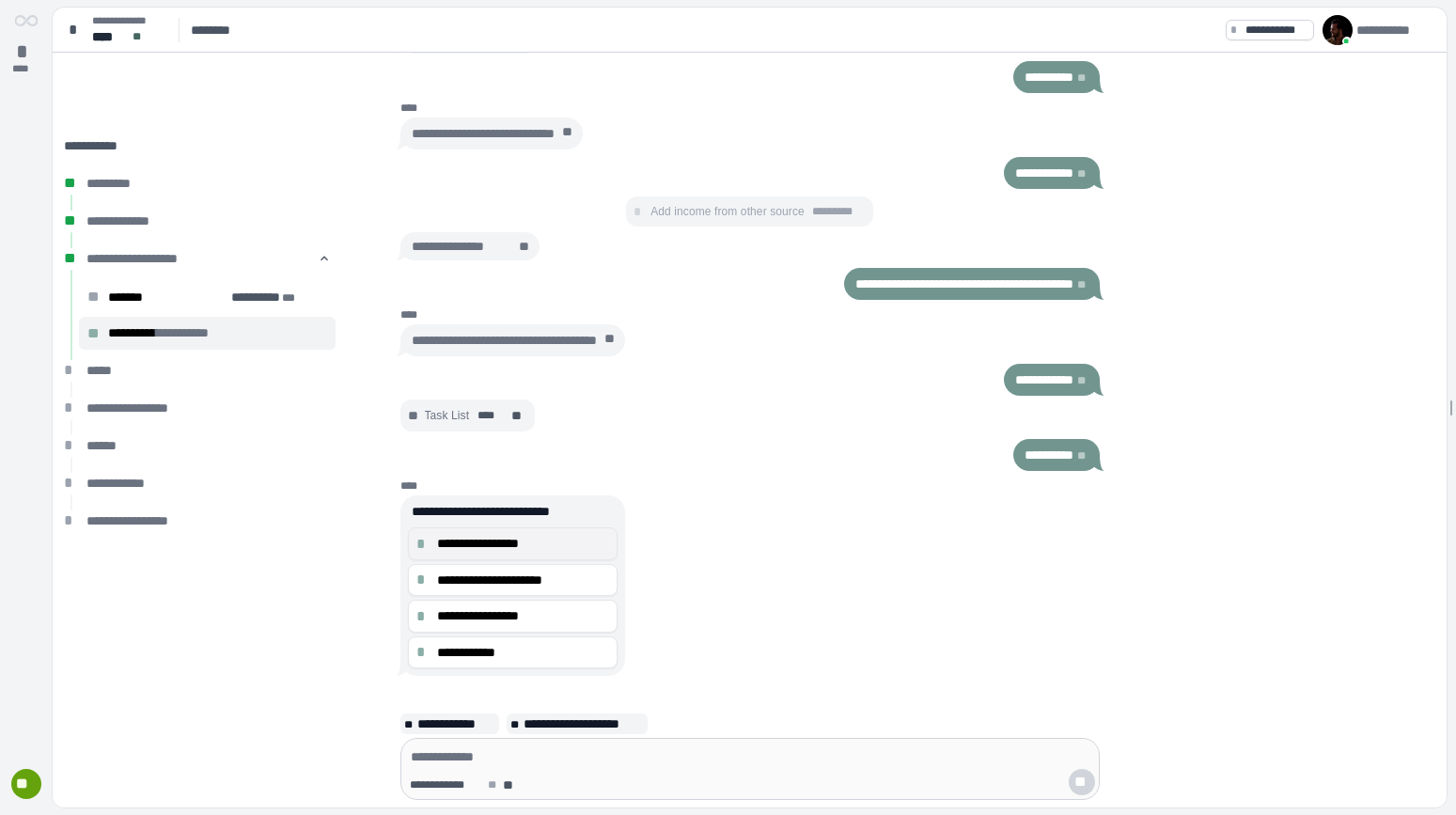 click on "**********" at bounding box center (513, 543) 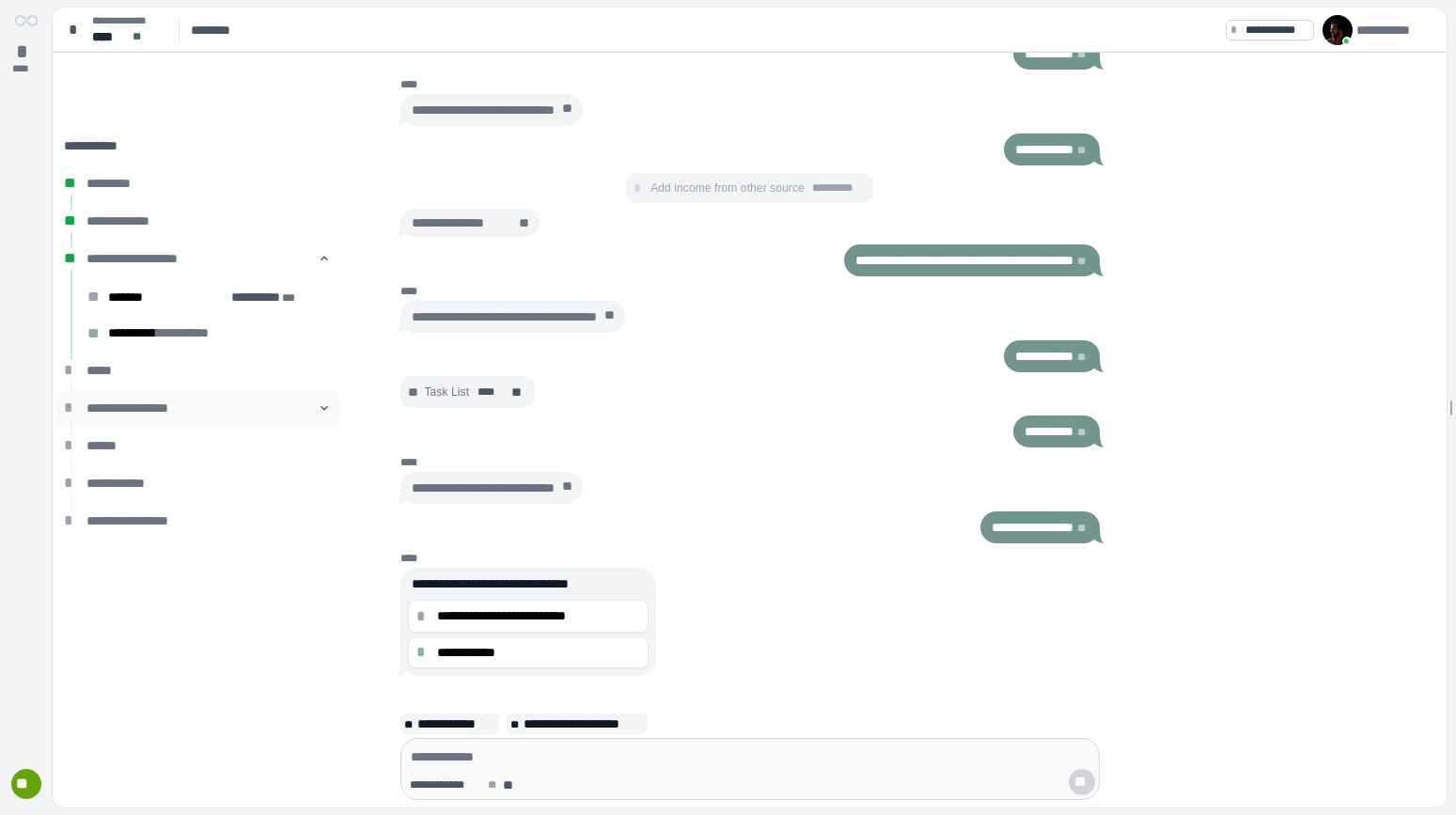click on "󰅀" at bounding box center (324, 408) 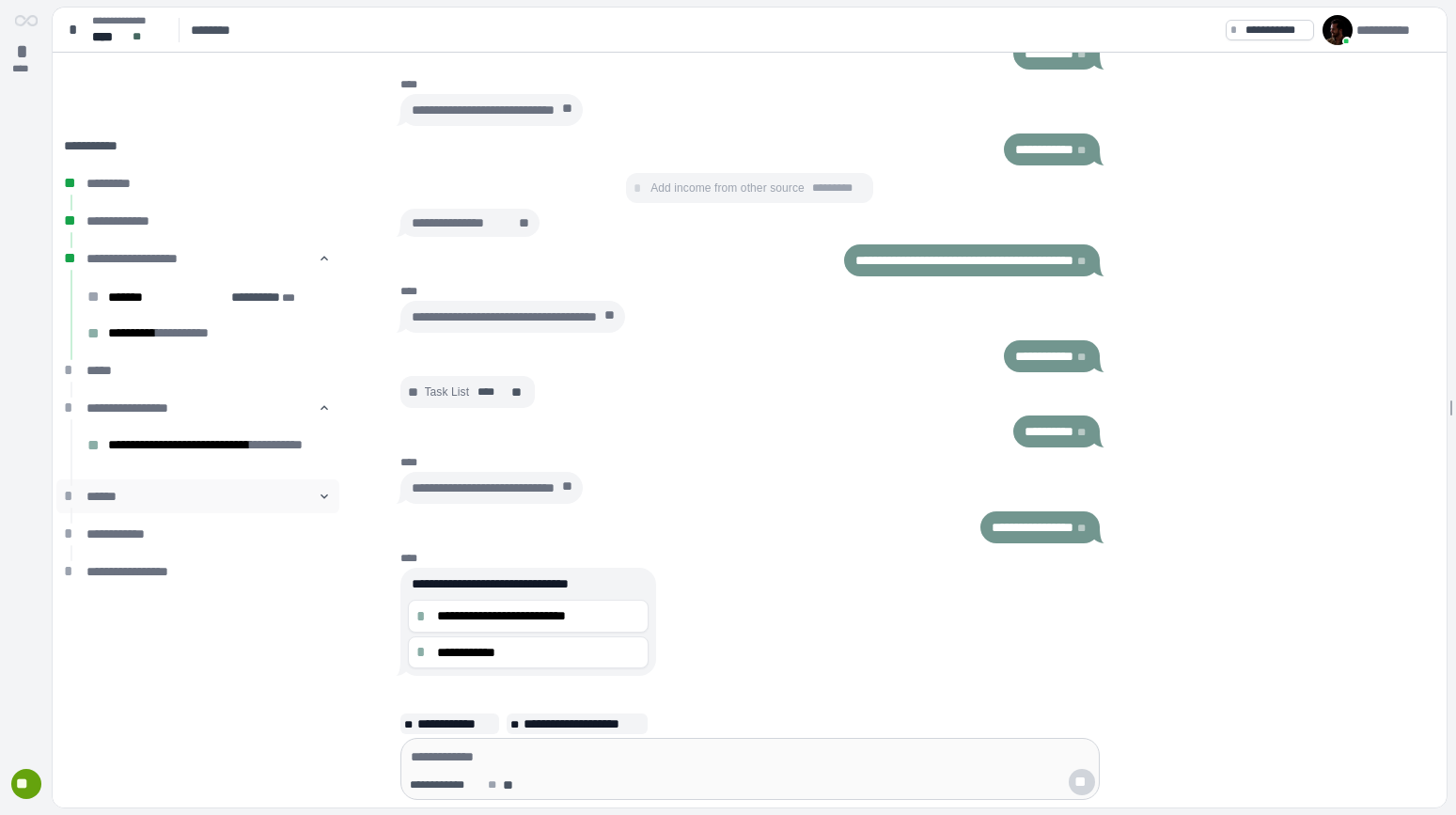 click on "󰅀" at bounding box center [324, 496] 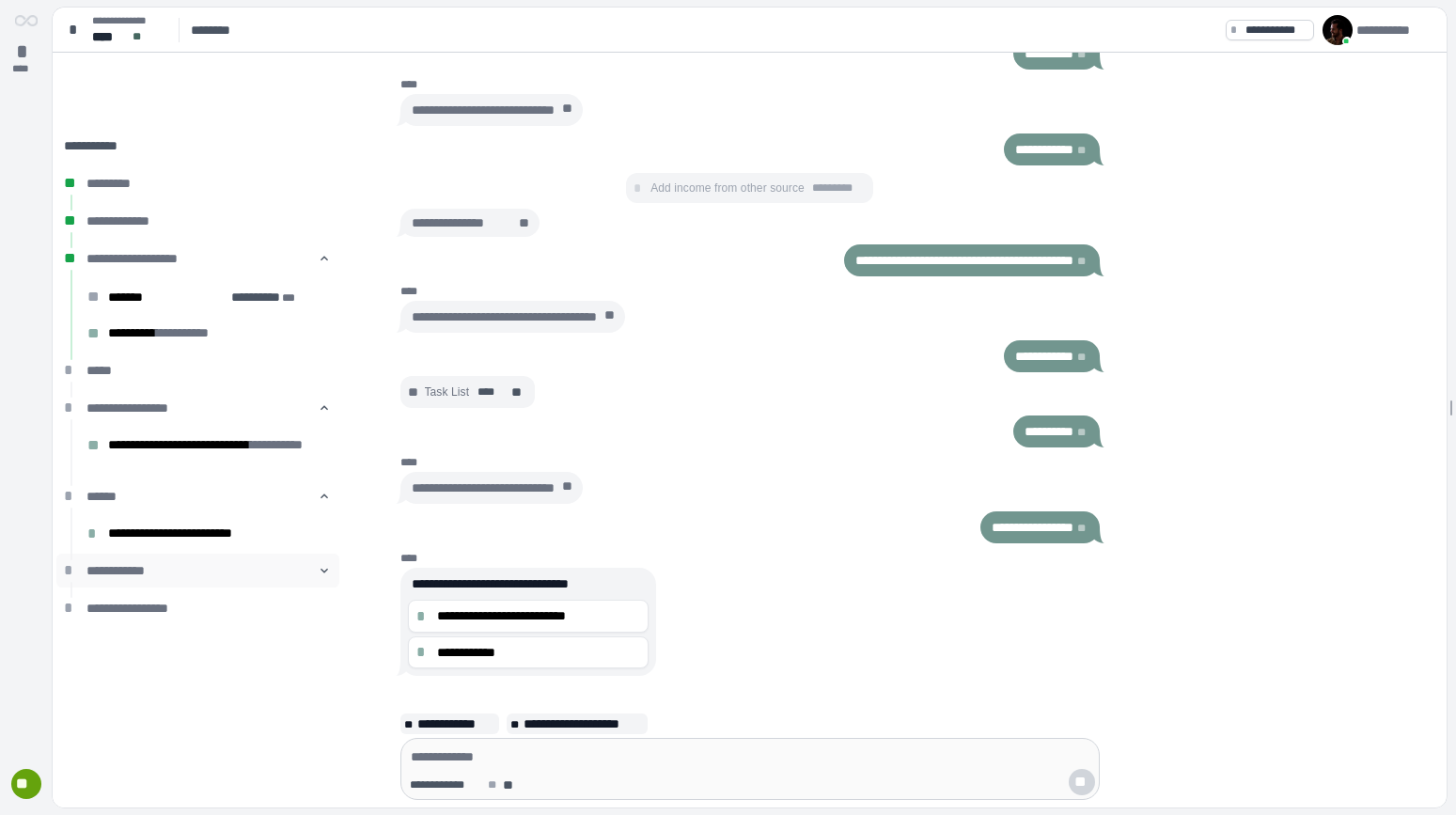 click on "󰅀" at bounding box center [324, 571] 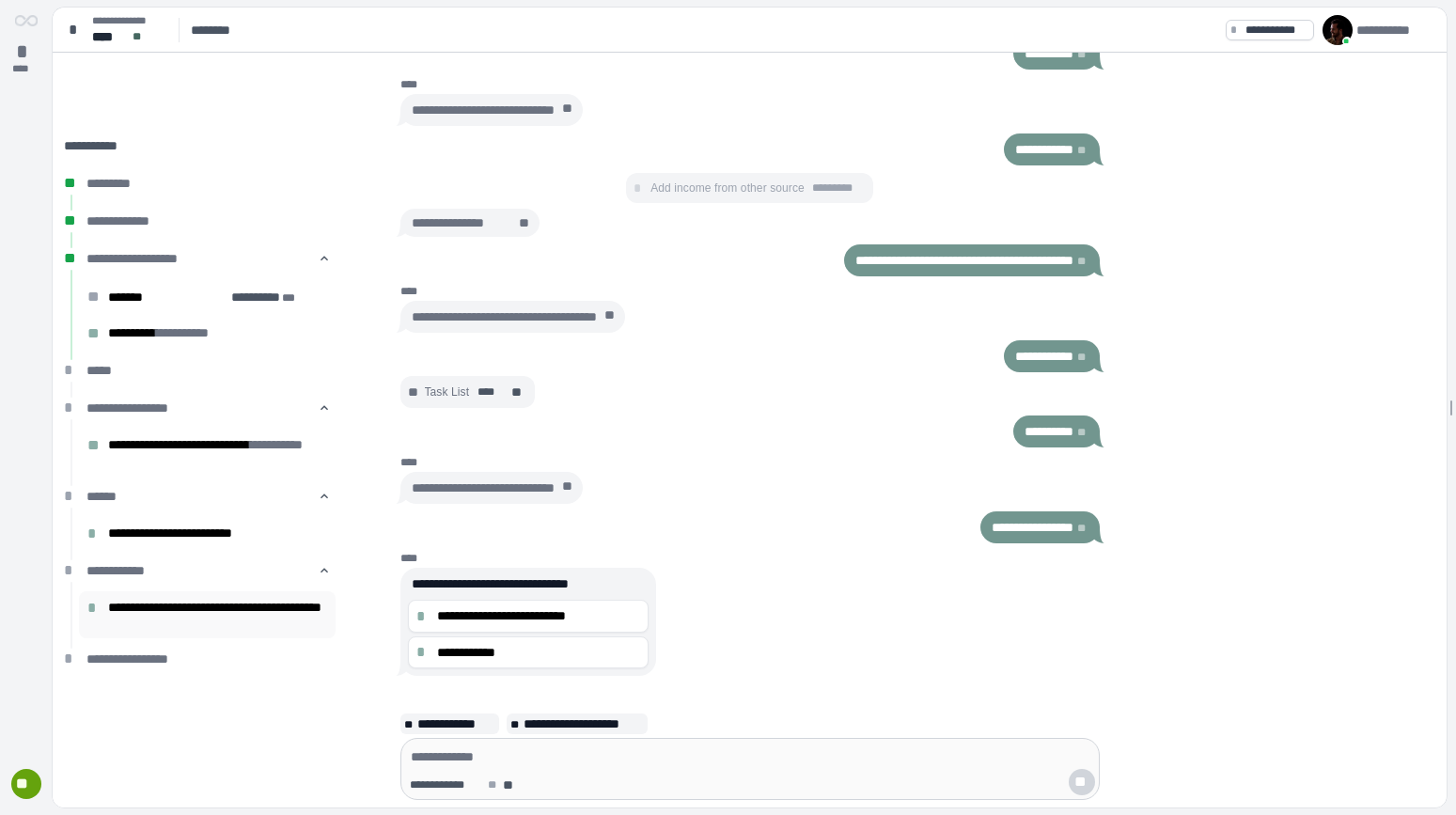 click on "**********" at bounding box center (222, 615) 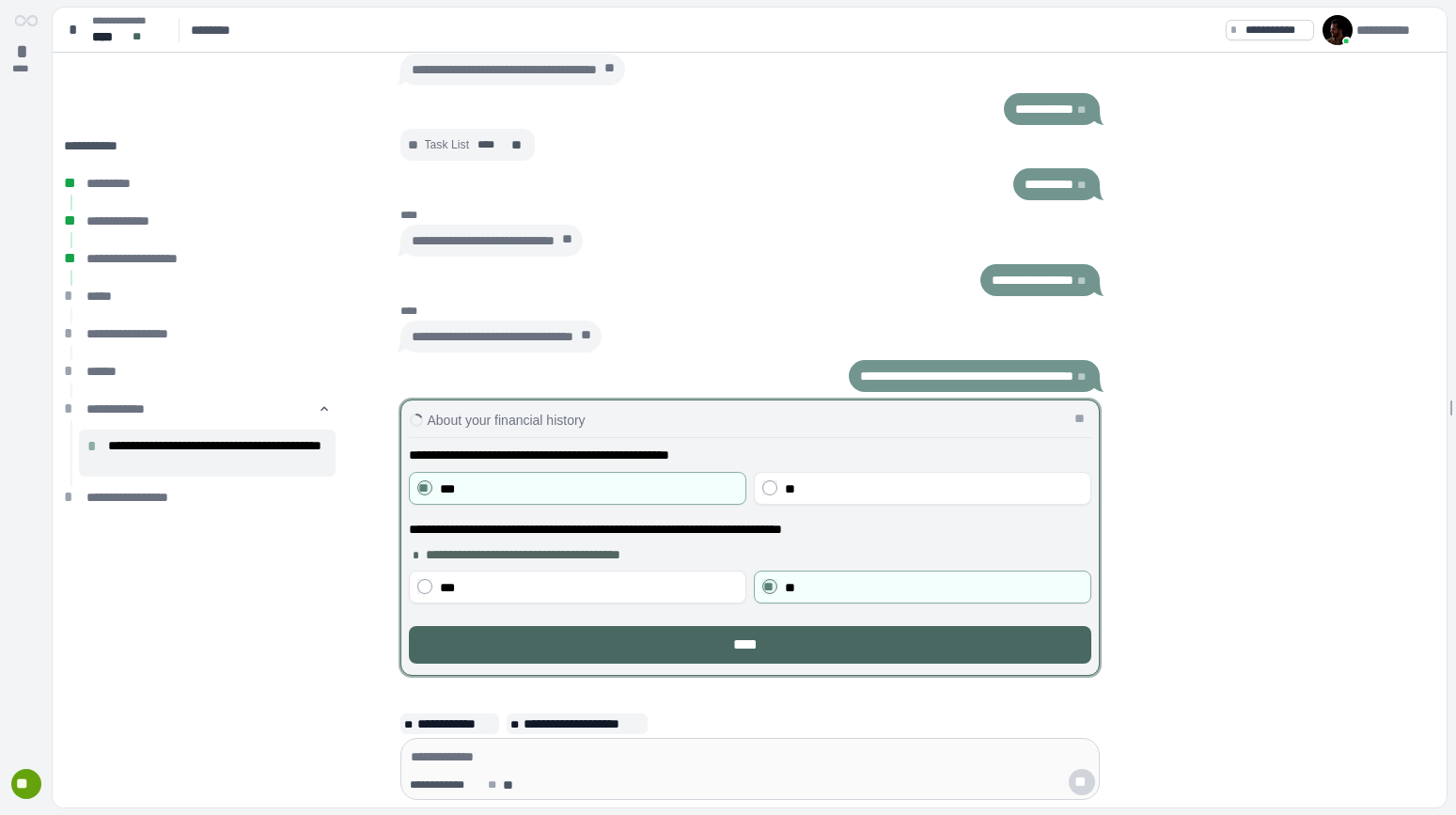 click on "****" at bounding box center [750, 645] 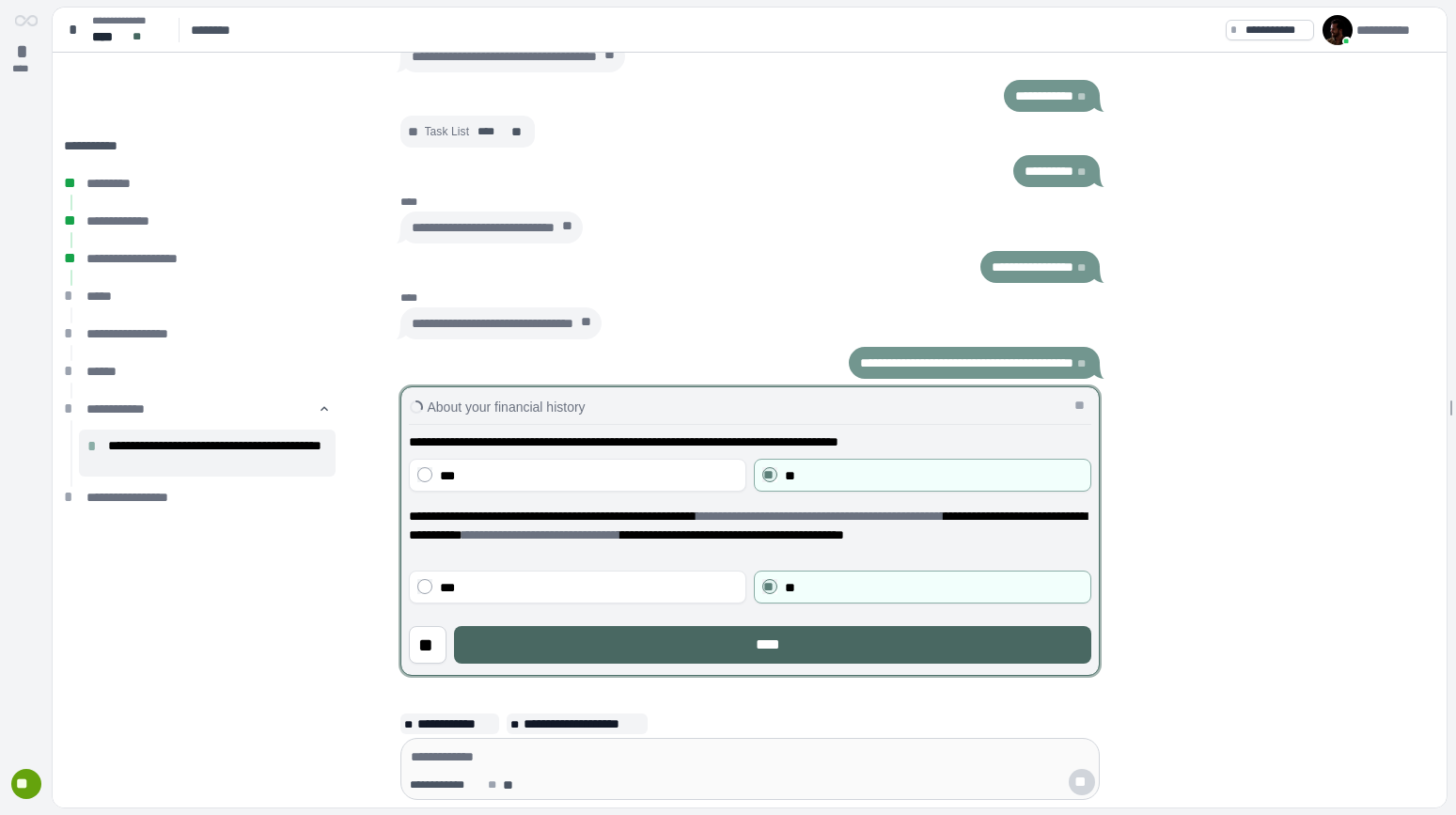 click on "****" at bounding box center (772, 645) 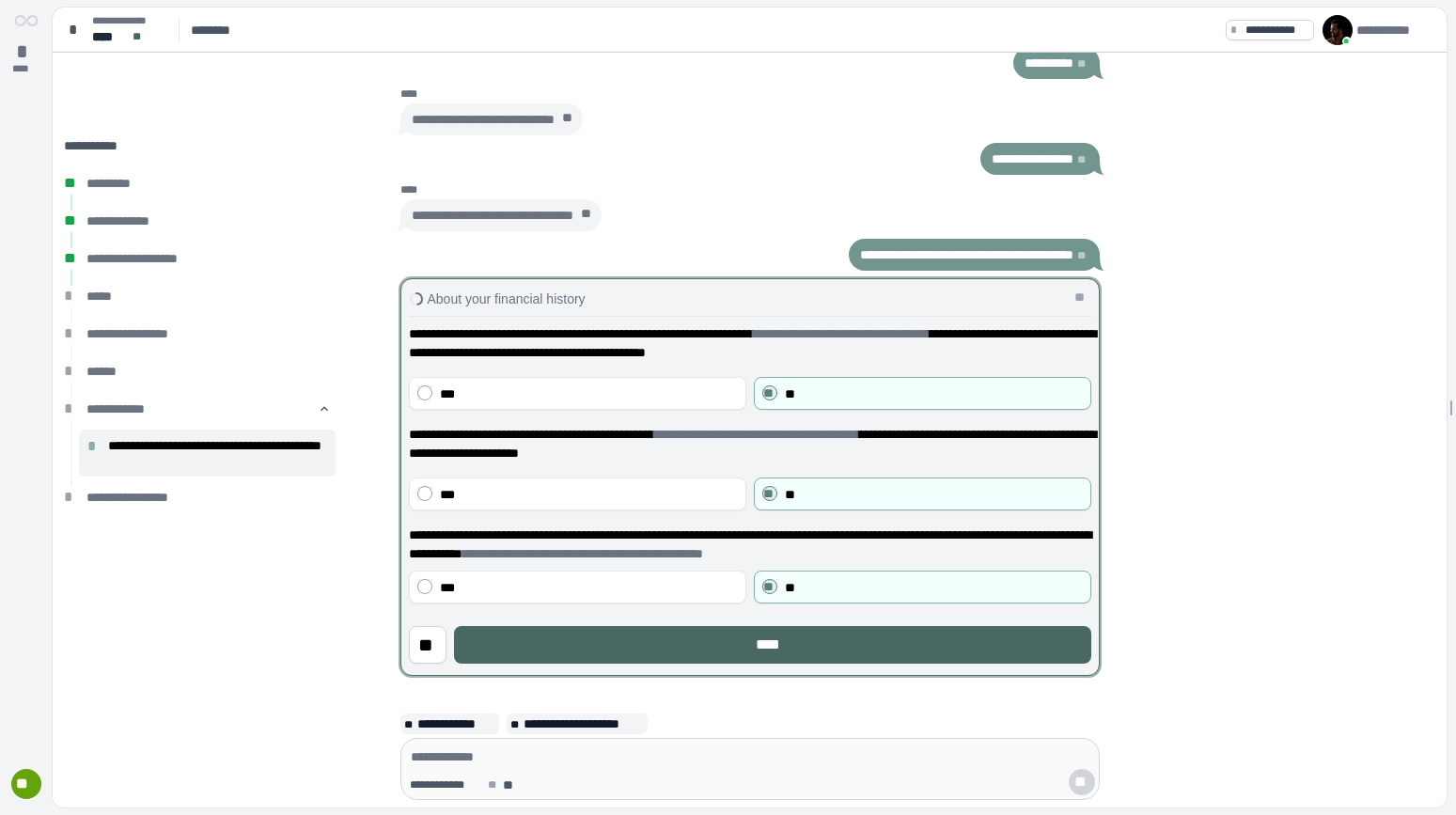 click on "****" at bounding box center [772, 645] 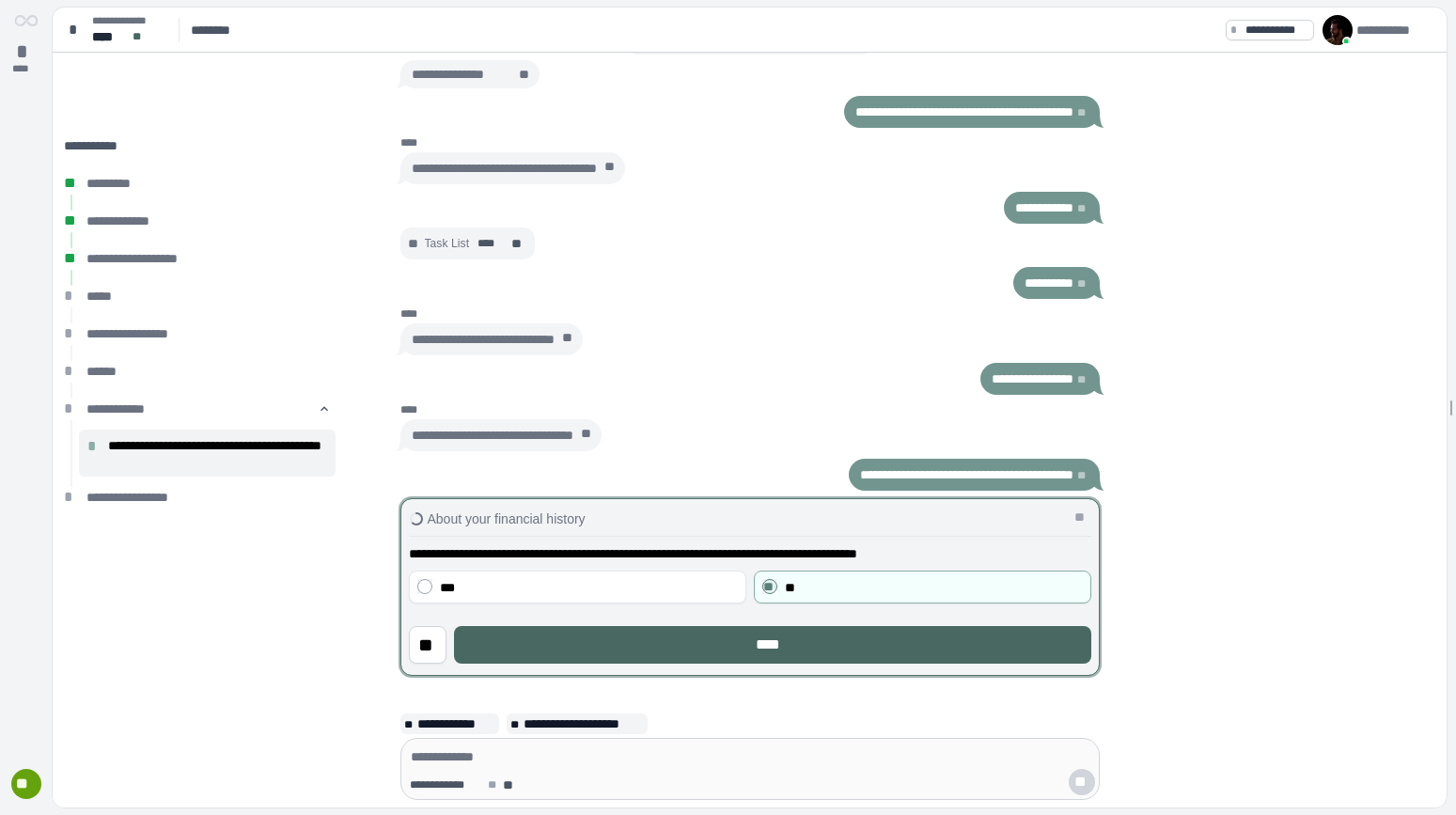 click on "****" at bounding box center [773, 645] 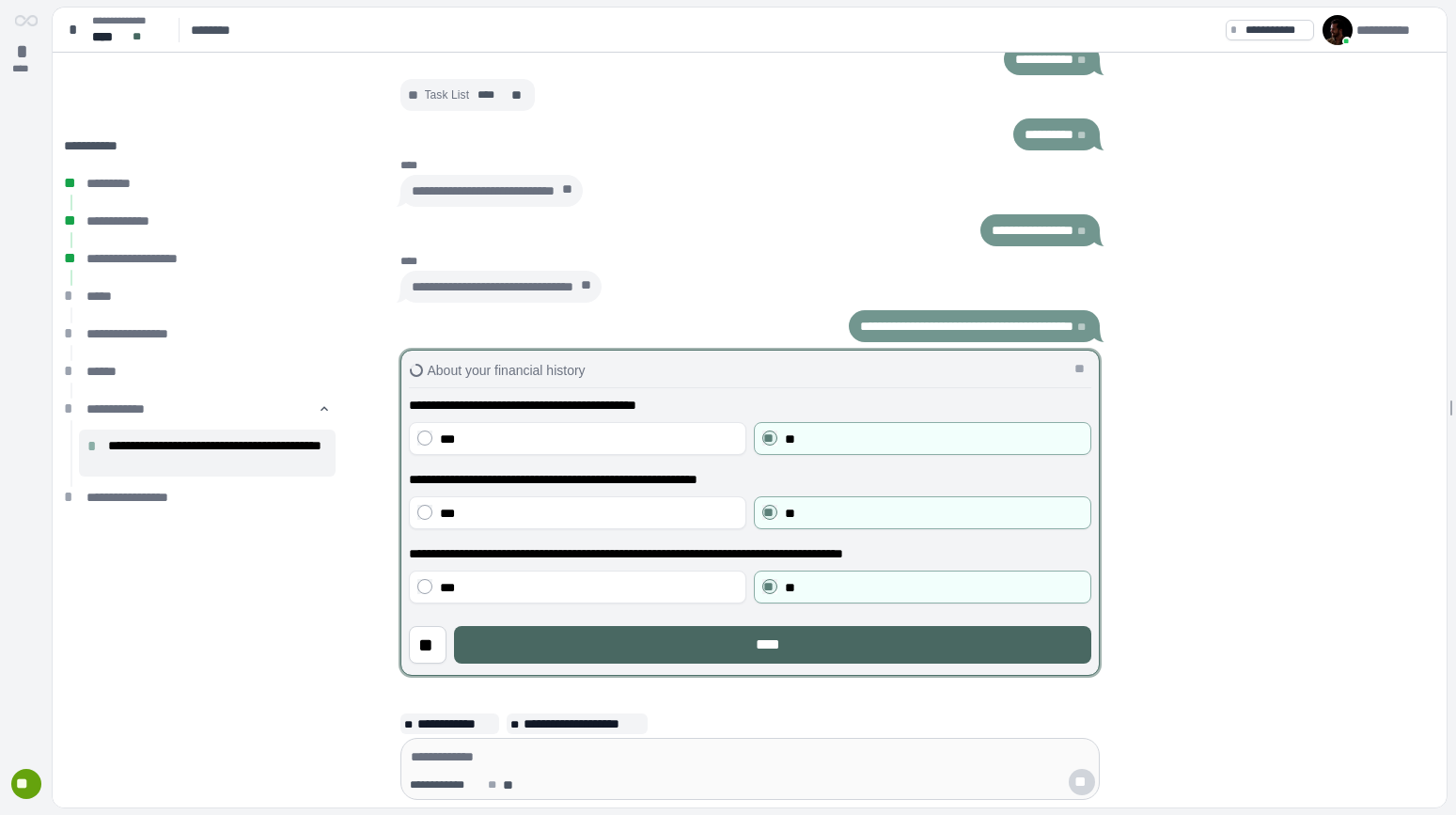 click on "****" at bounding box center [773, 645] 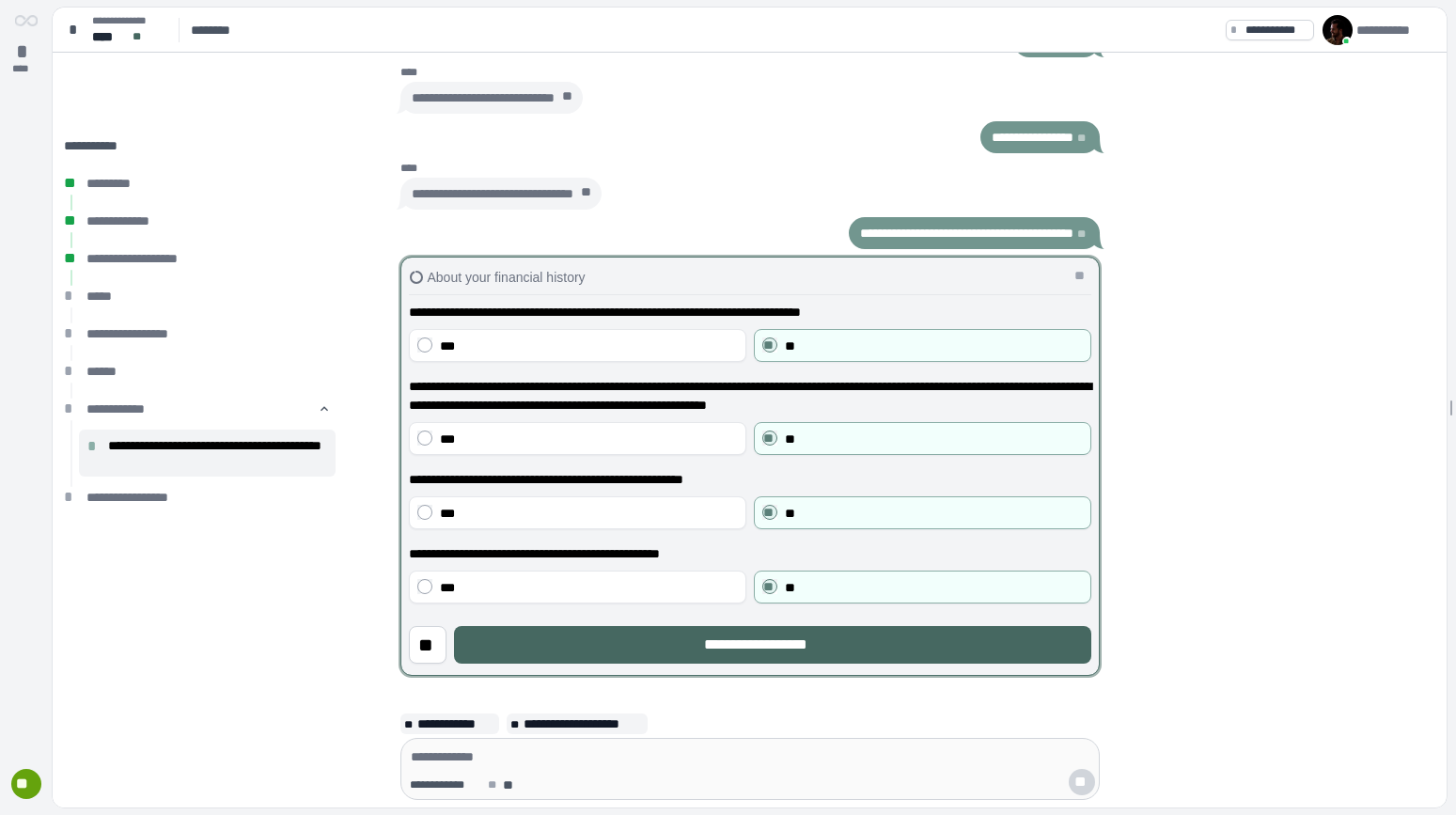 click on "**********" at bounding box center [773, 645] 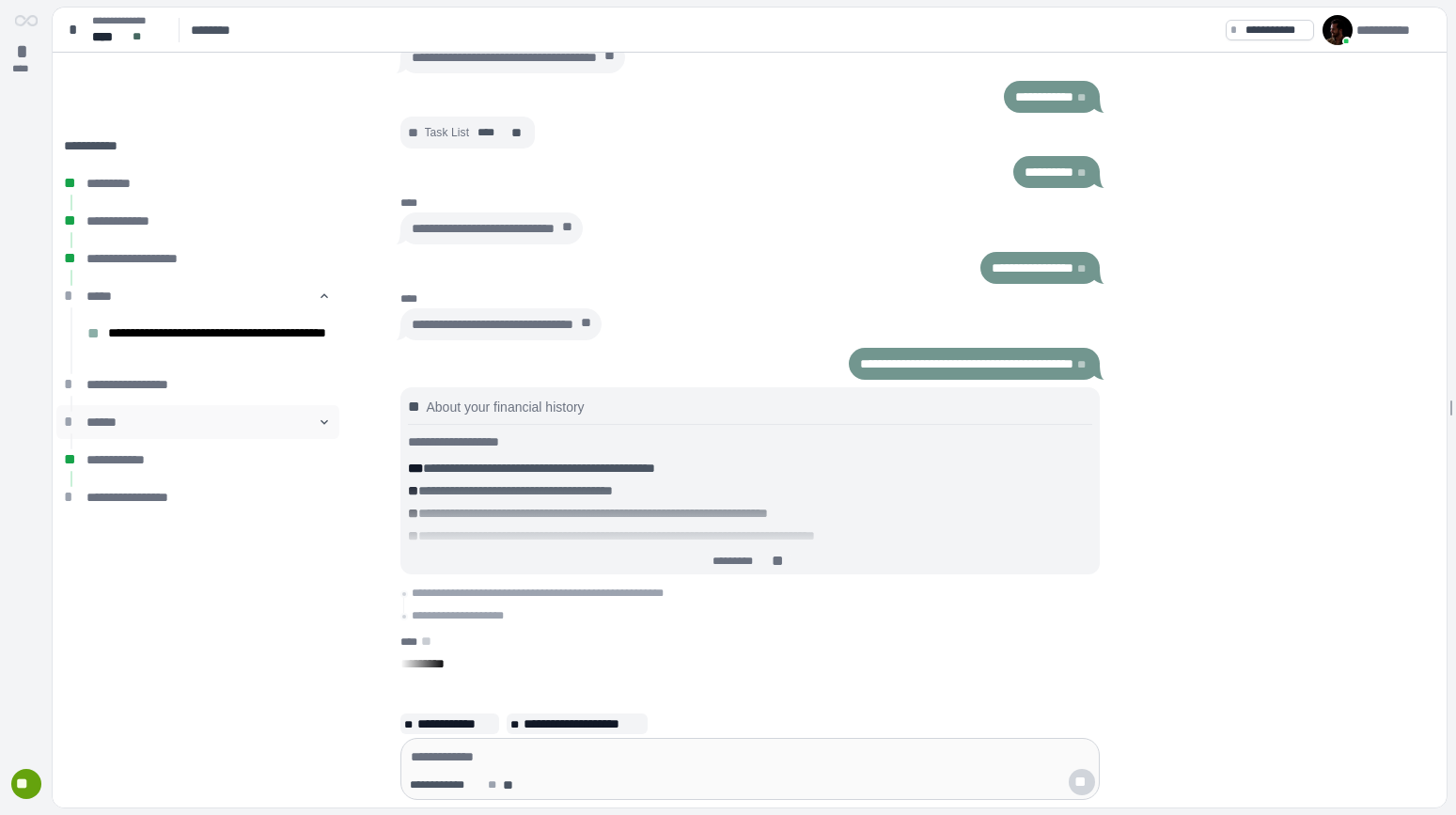 click on "󰅀" at bounding box center [324, 422] 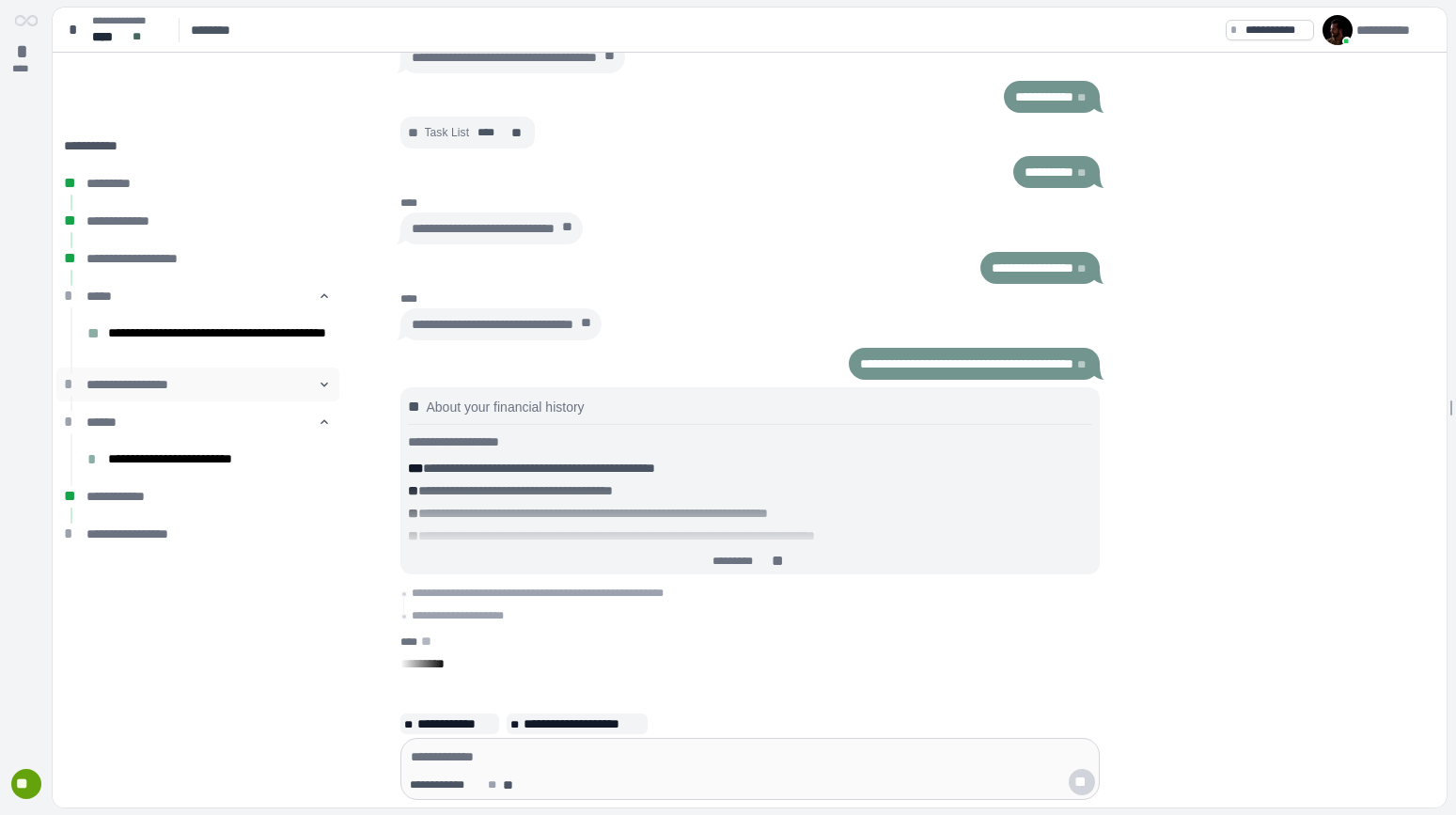 click on "󰅀" at bounding box center [324, 384] 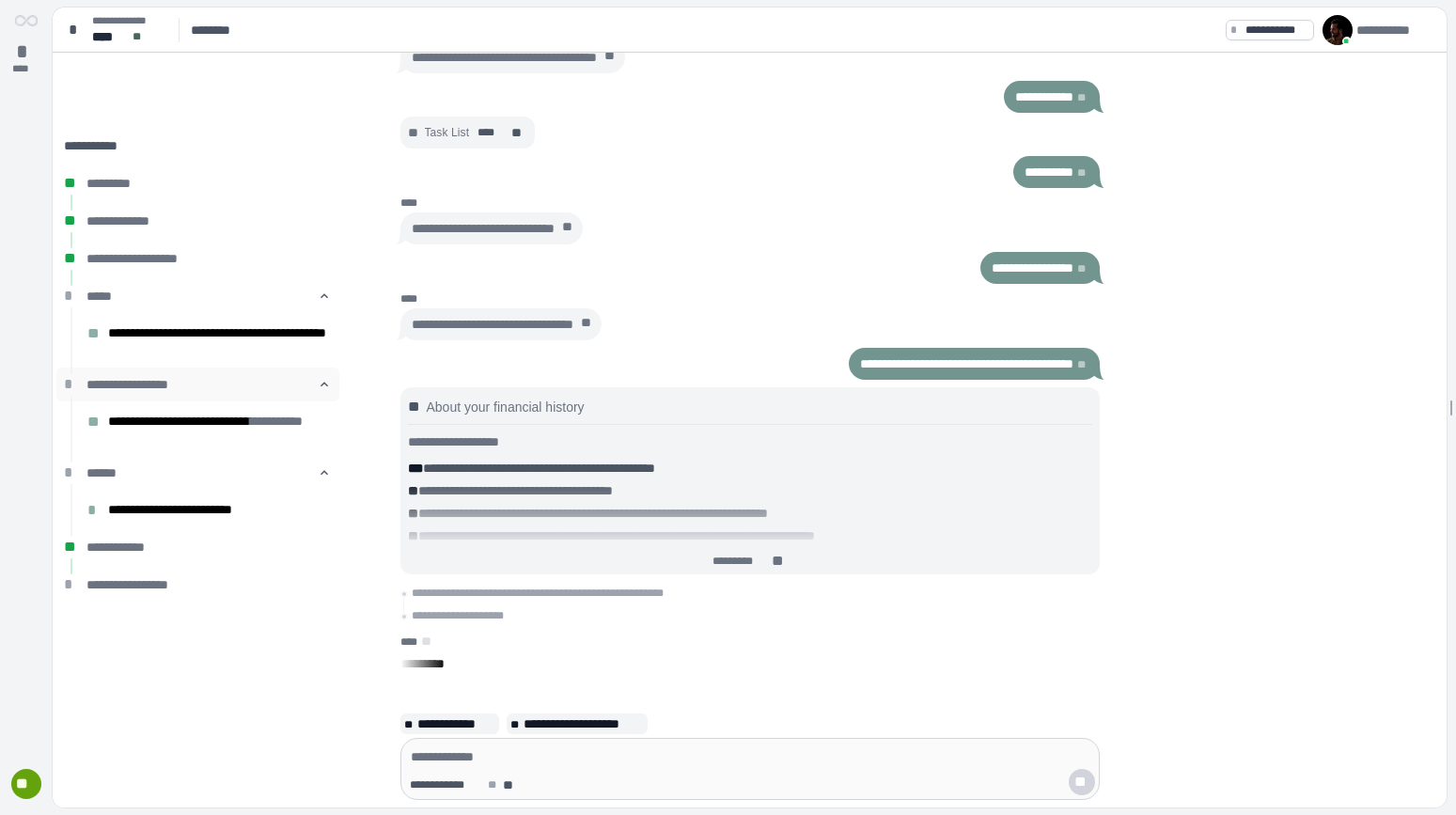 click on "󰅃" at bounding box center [324, 384] 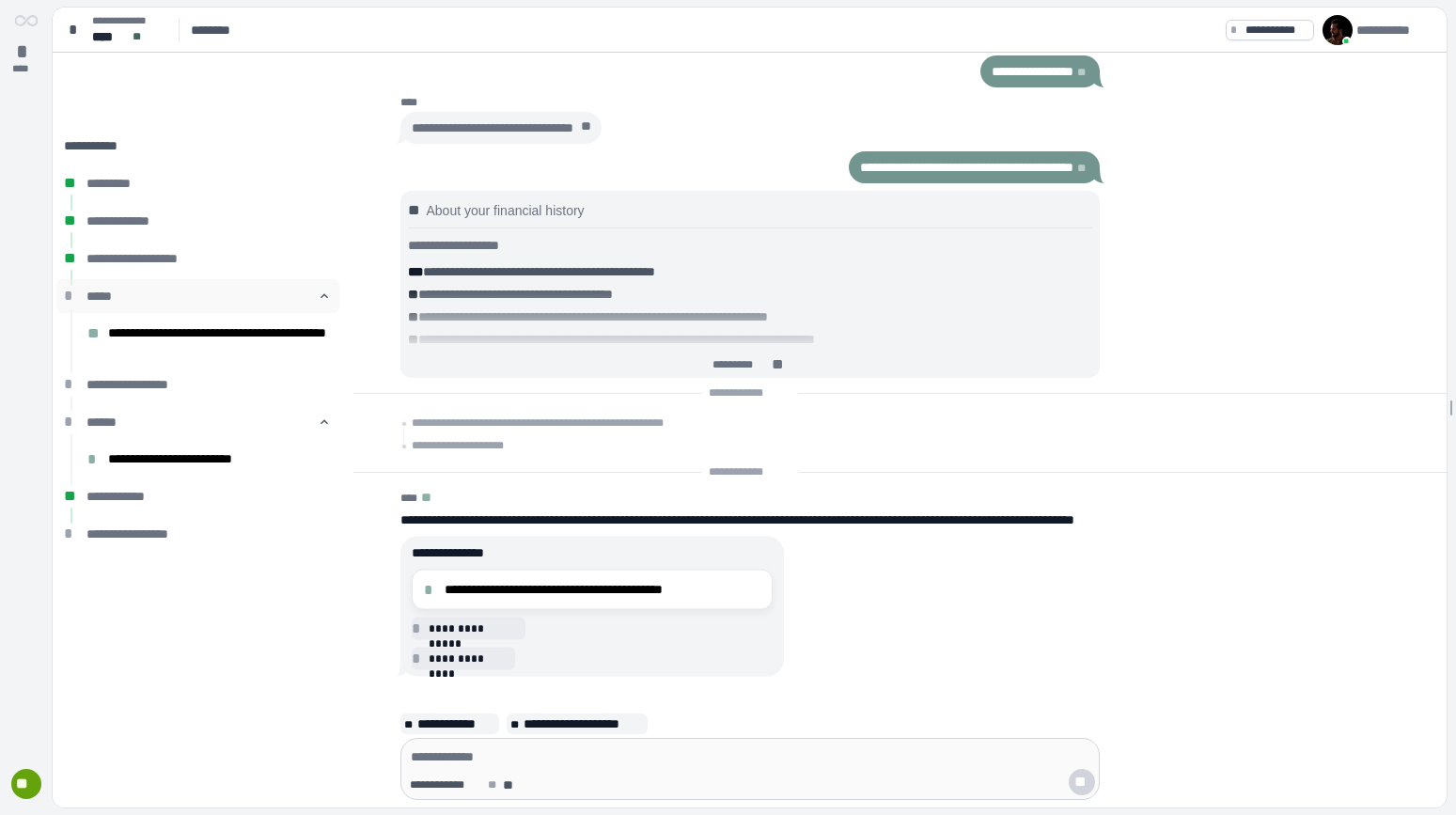 click on "*****" at bounding box center (202, 296) 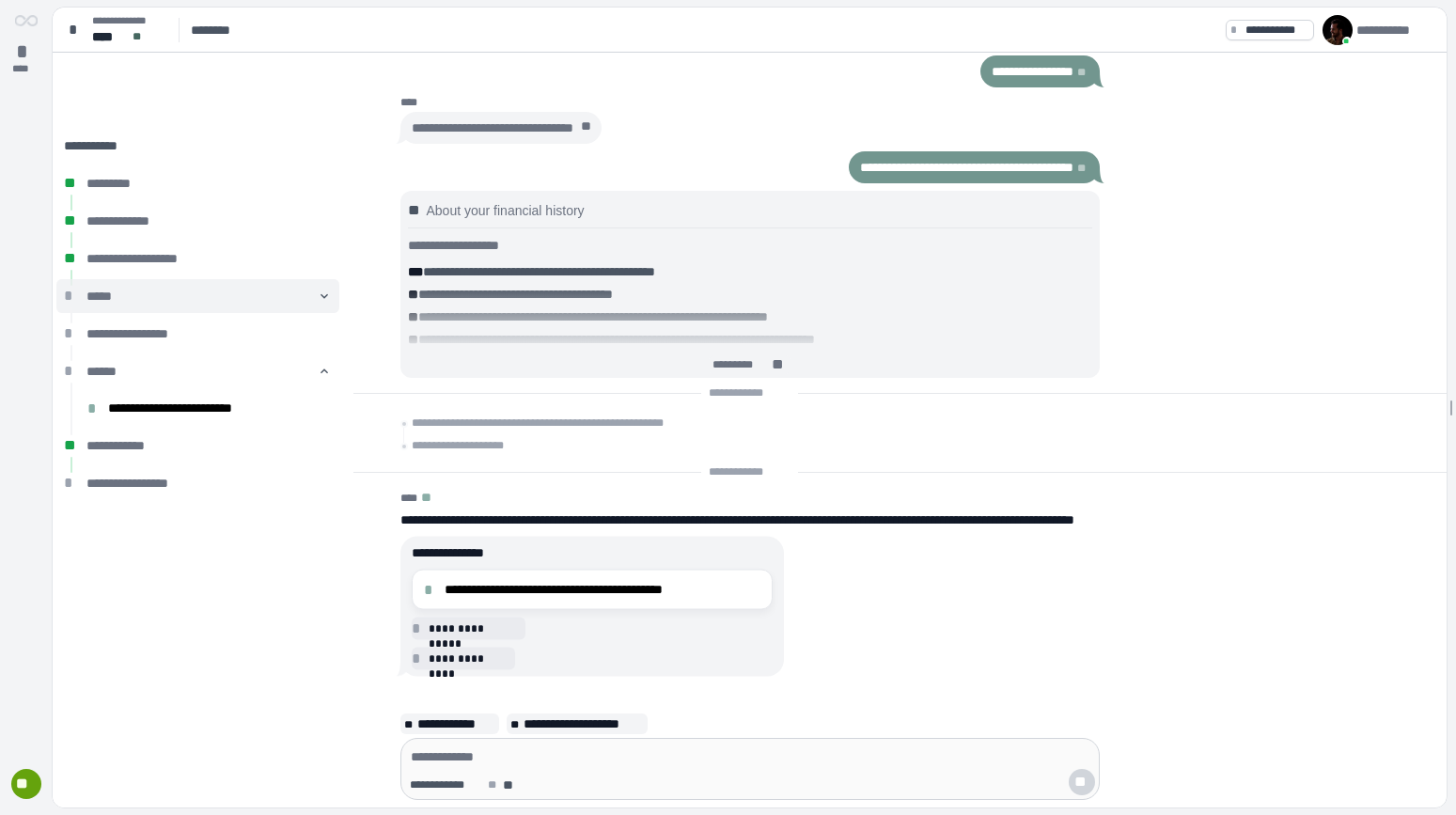 click on "*****" at bounding box center [202, 296] 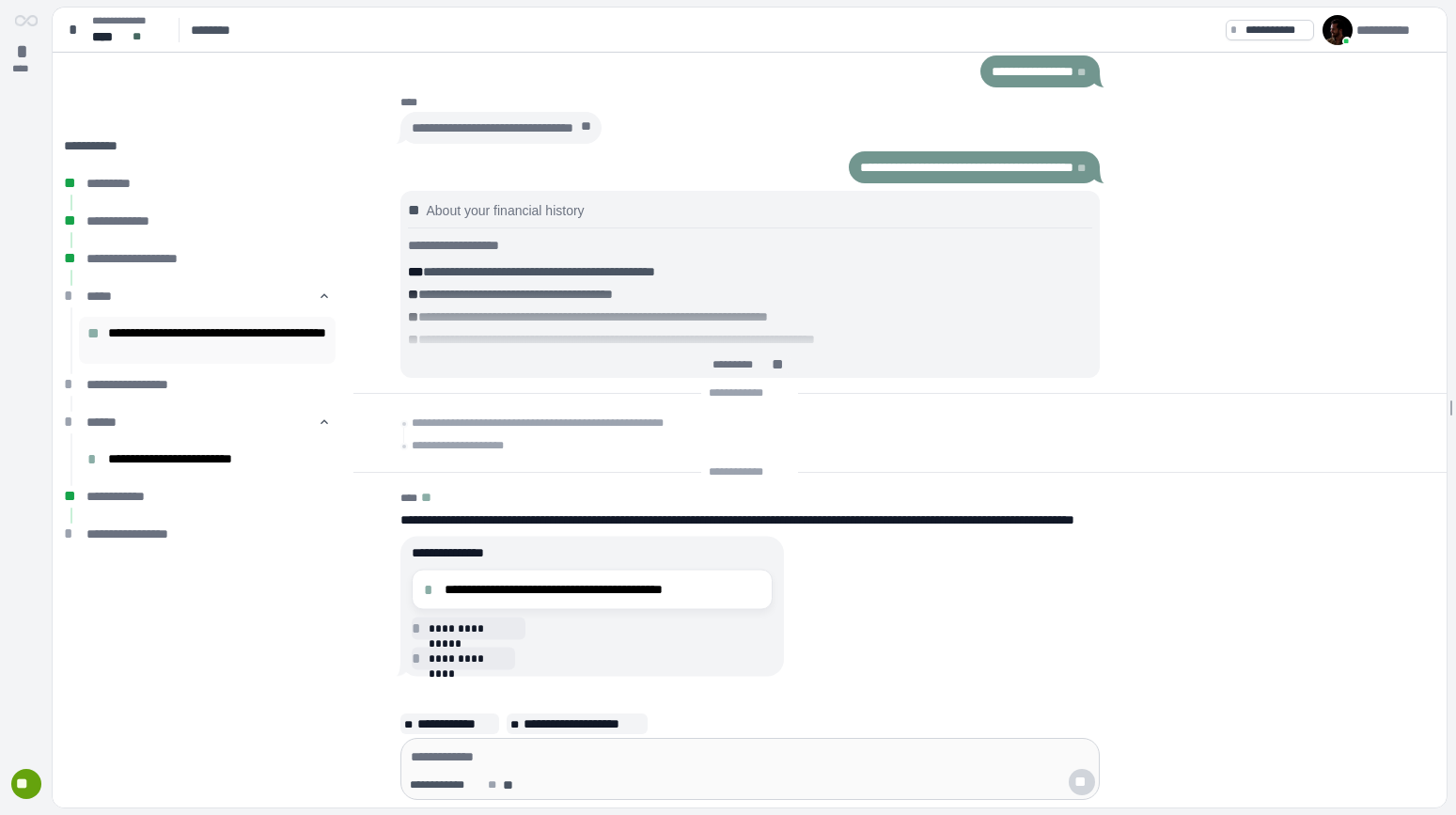 click on "**********" at bounding box center (222, 340) 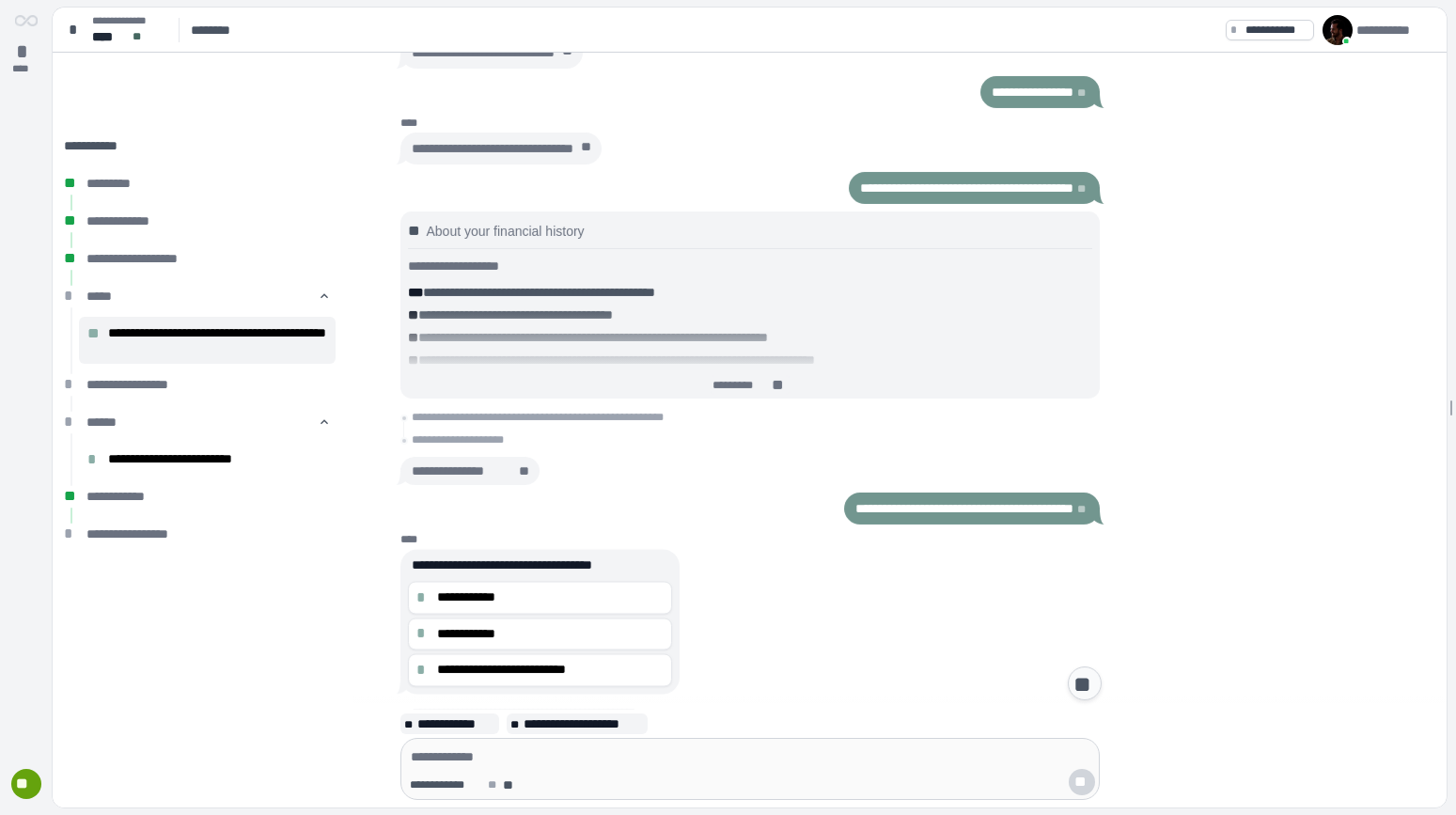 scroll, scrollTop: 729, scrollLeft: 0, axis: vertical 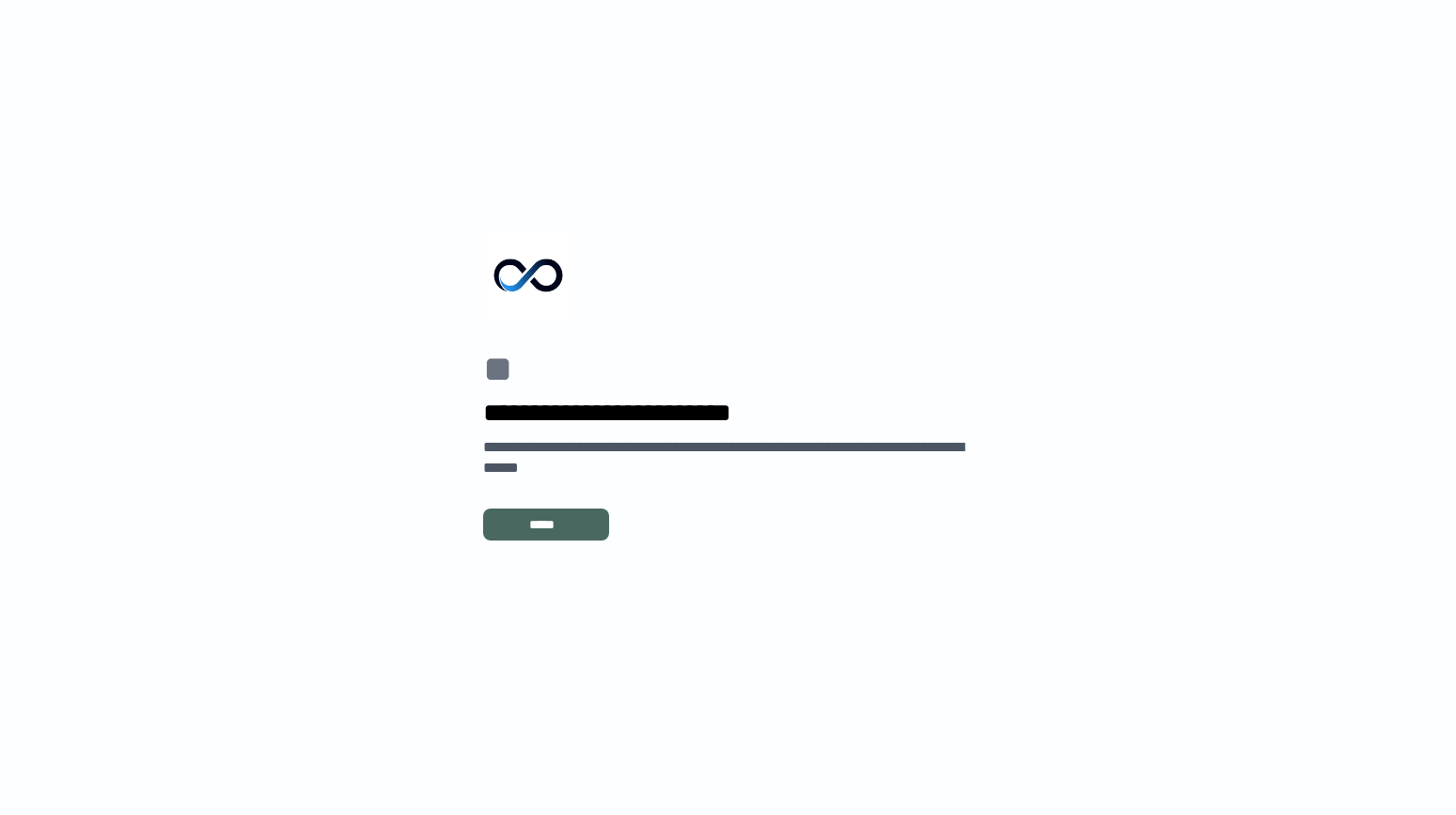 click on "*****" at bounding box center [546, 525] 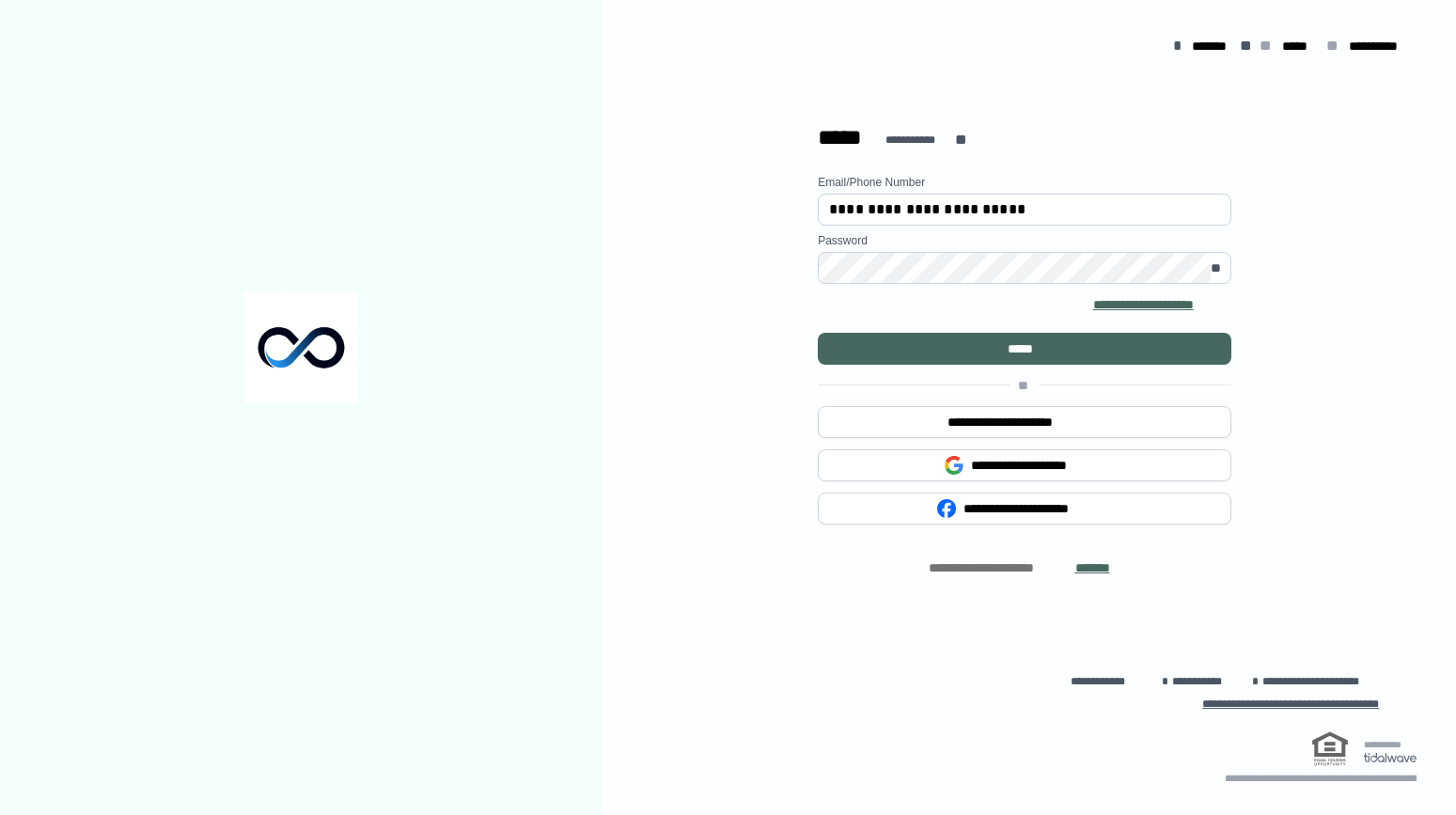 click on "**********" at bounding box center [1025, 210] 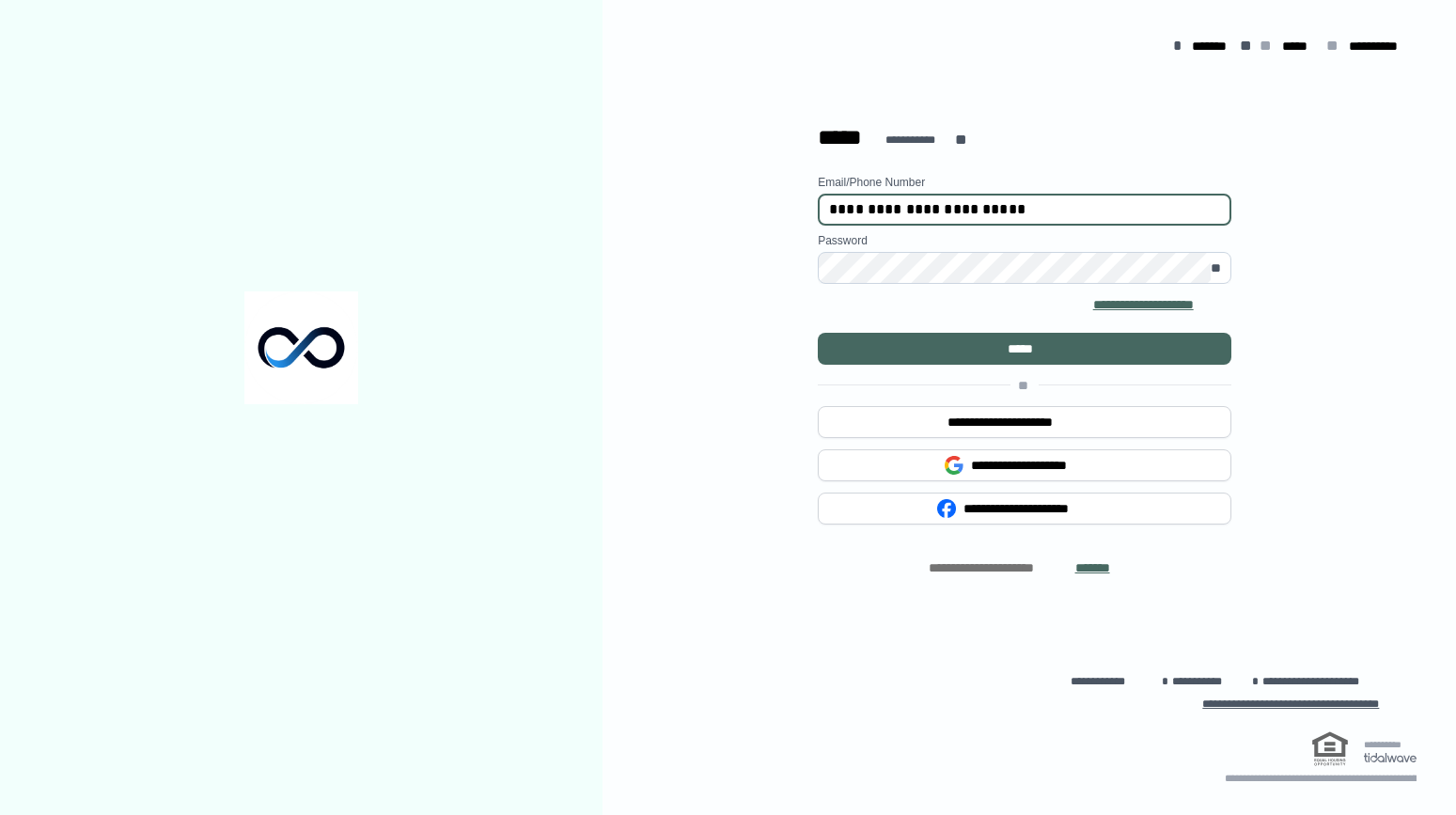 type on "**********" 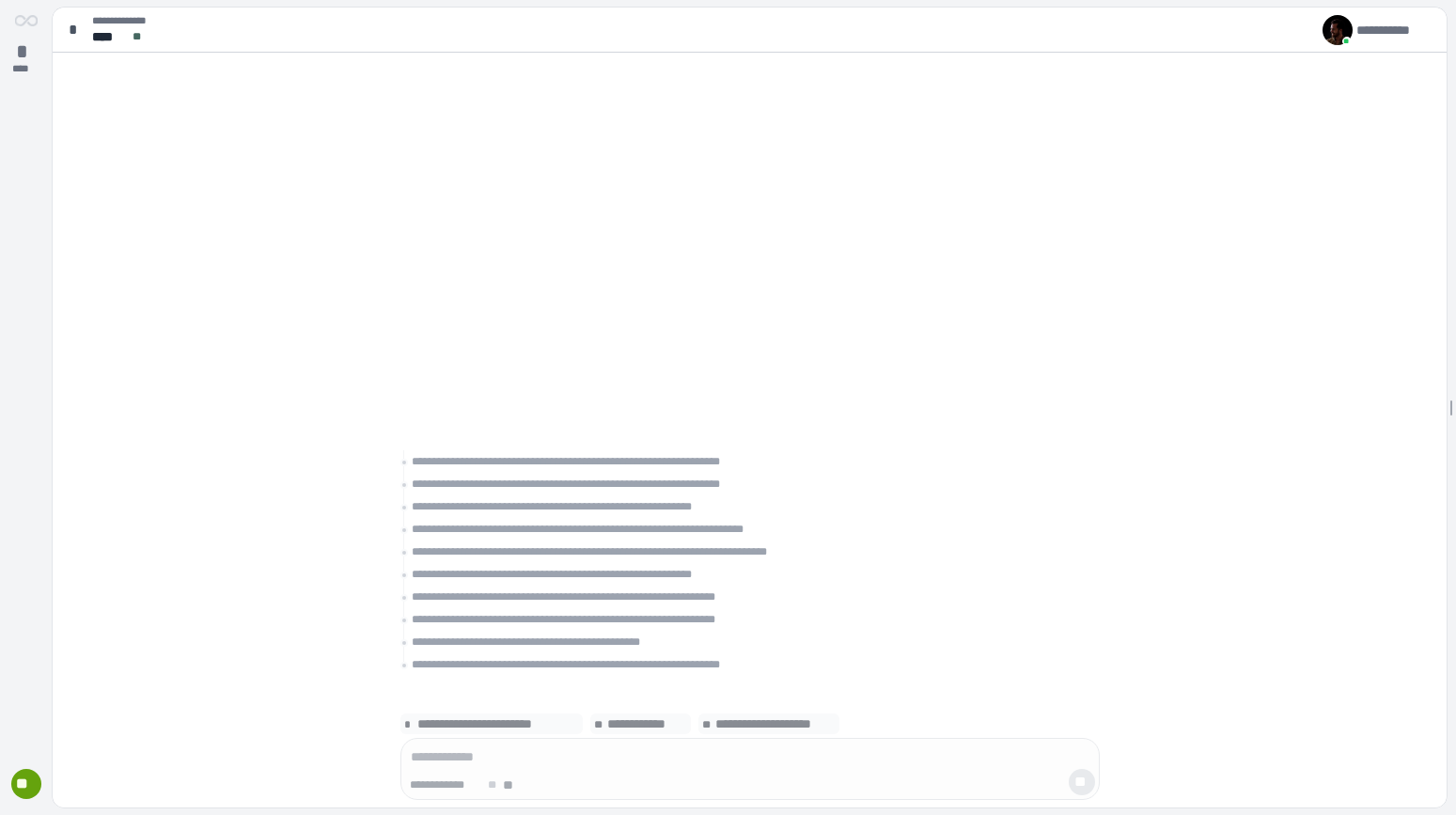 scroll, scrollTop: 0, scrollLeft: 0, axis: both 